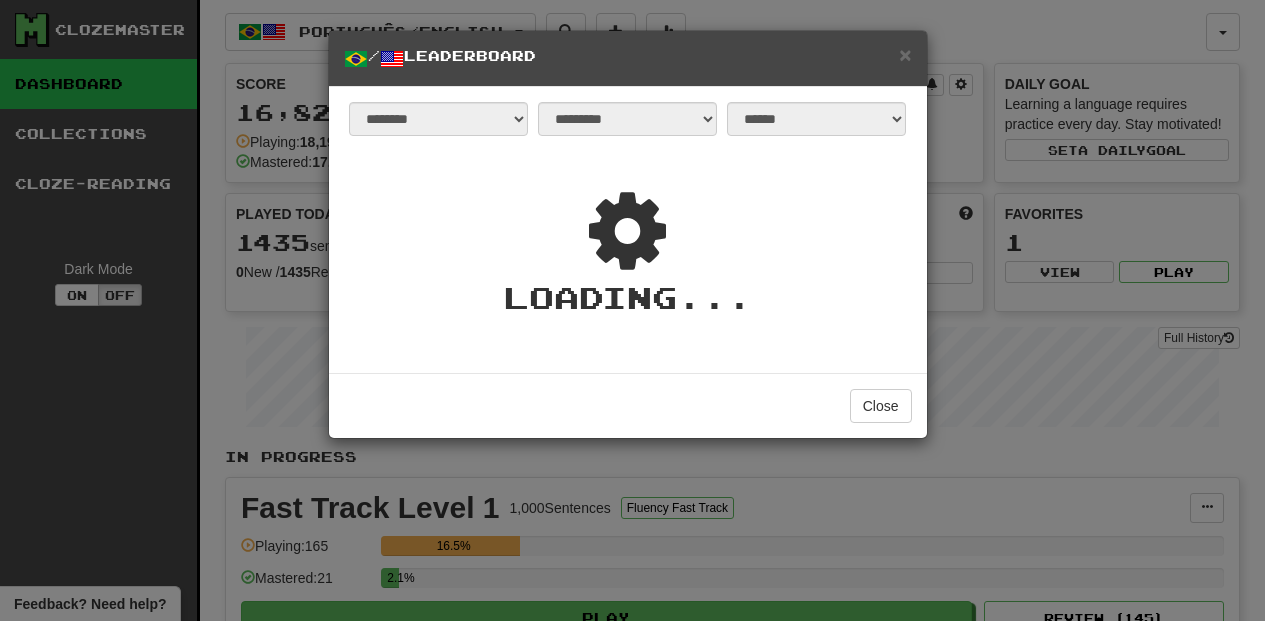 select on "**********" 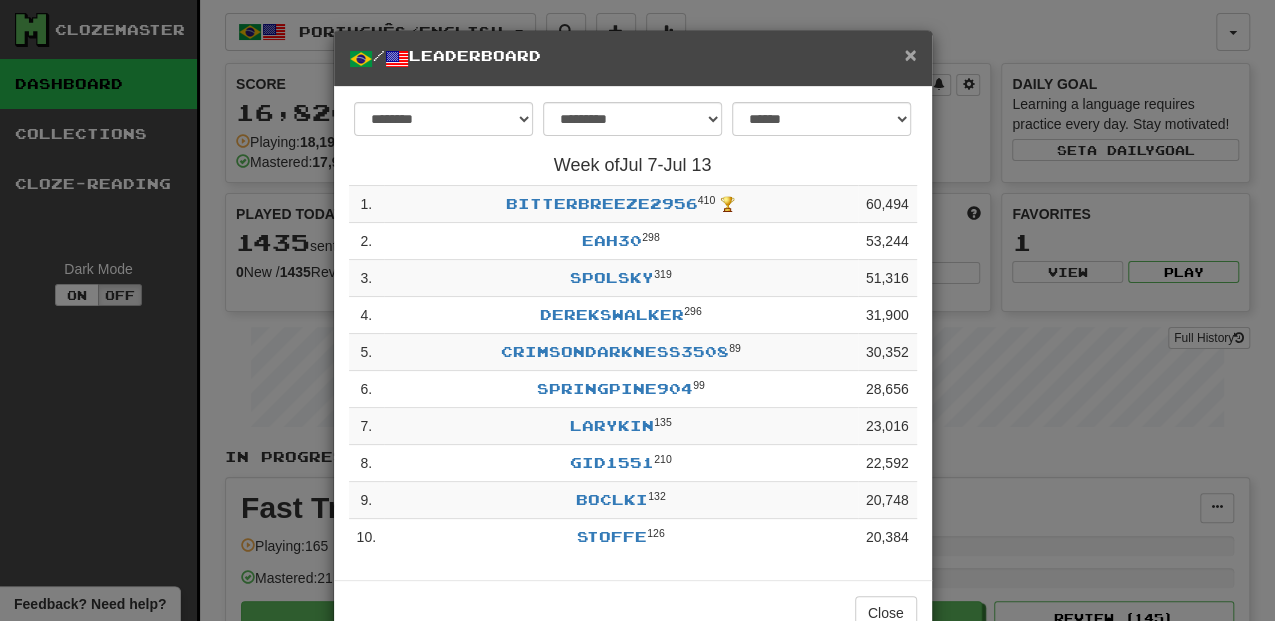 click on "×" at bounding box center (910, 54) 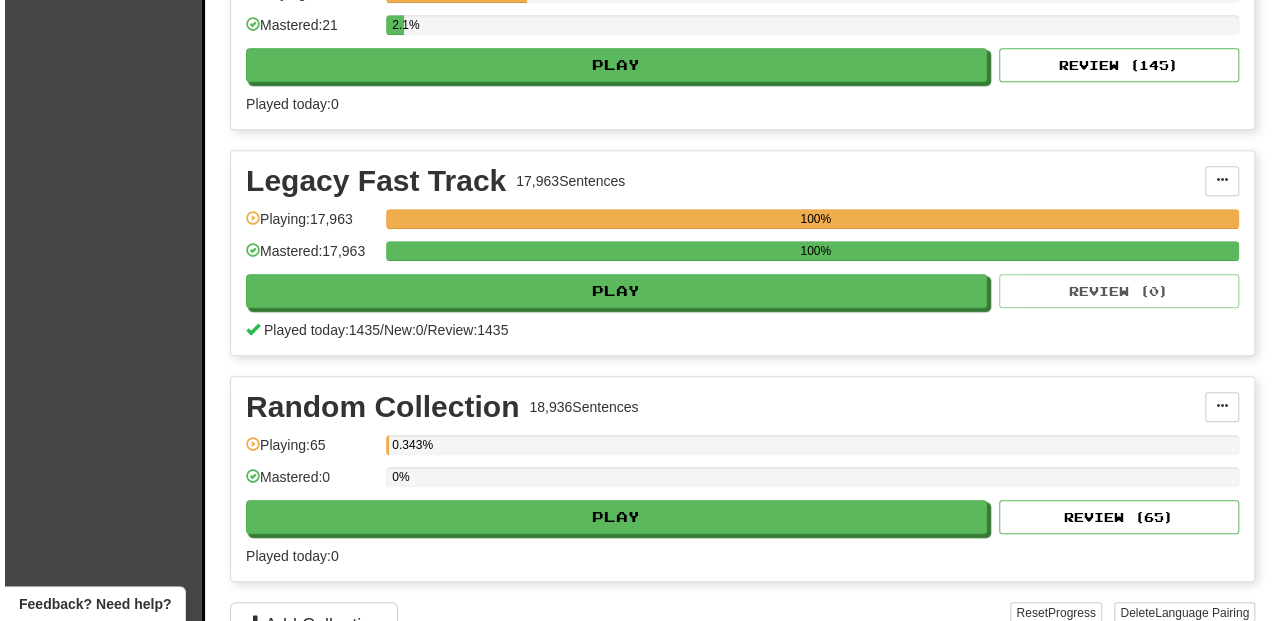 scroll, scrollTop: 533, scrollLeft: 0, axis: vertical 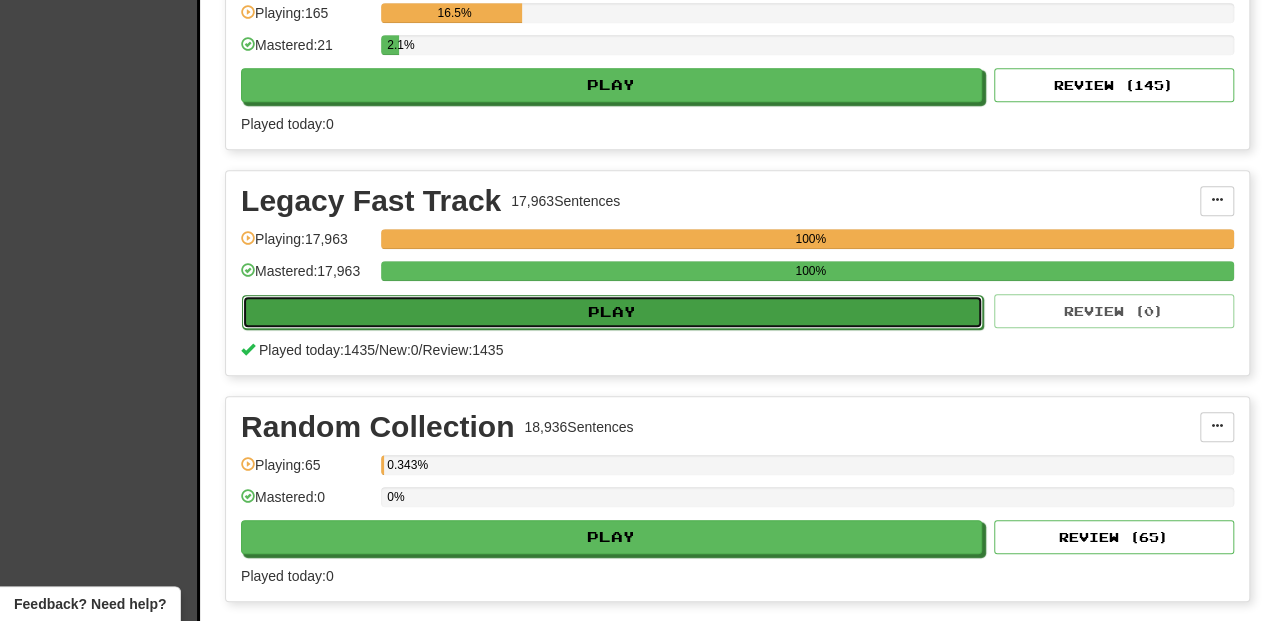 click on "Play" at bounding box center (612, 312) 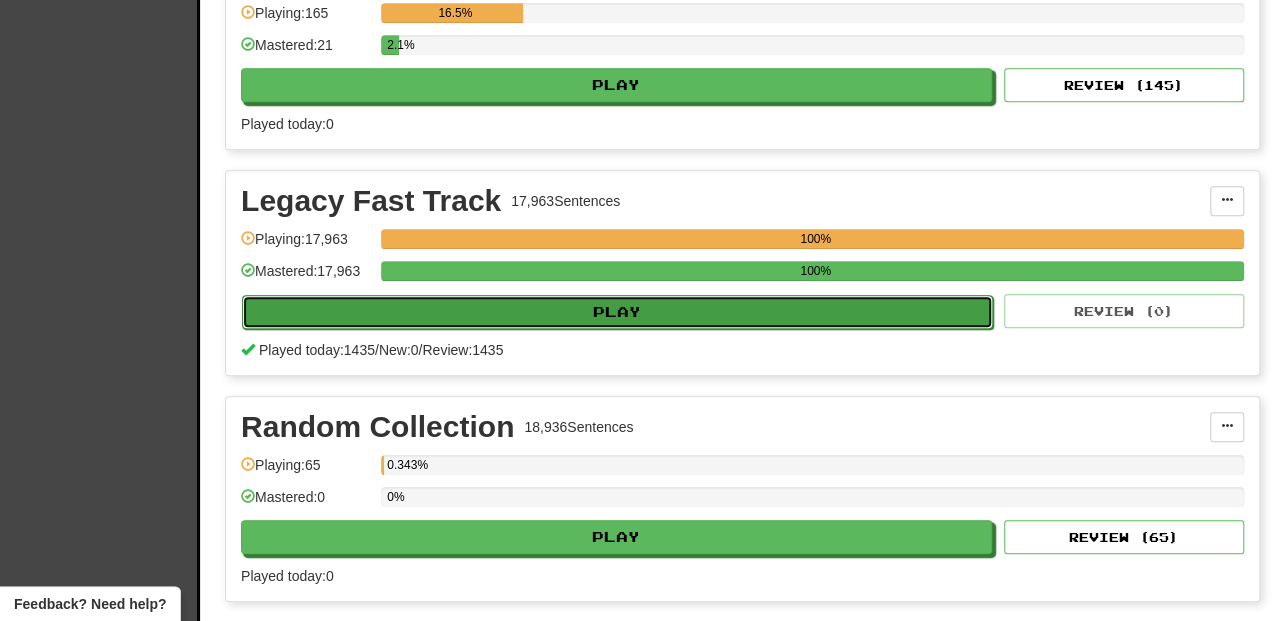 select on "**" 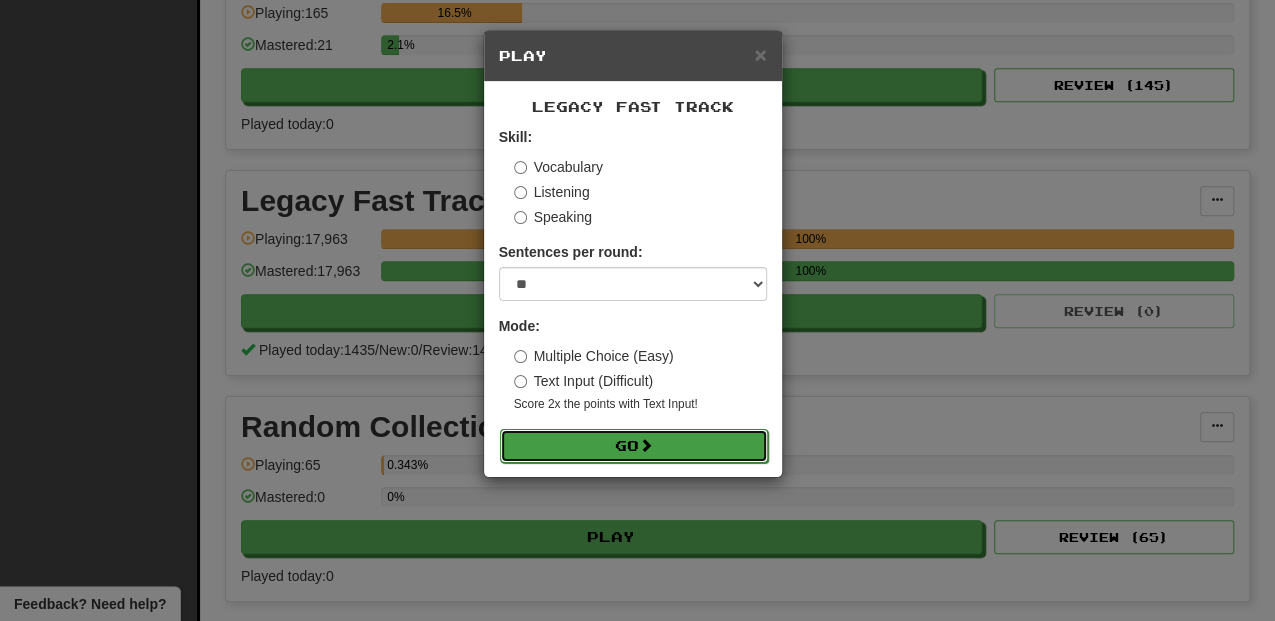click on "Go" at bounding box center (634, 446) 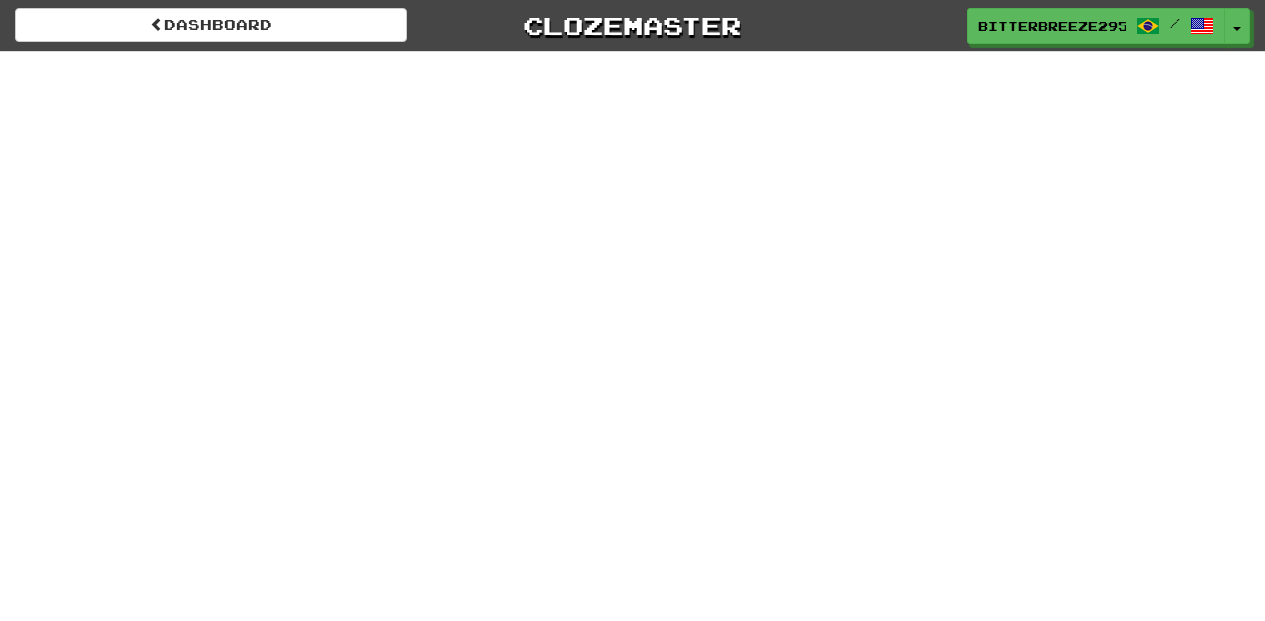 scroll, scrollTop: 0, scrollLeft: 0, axis: both 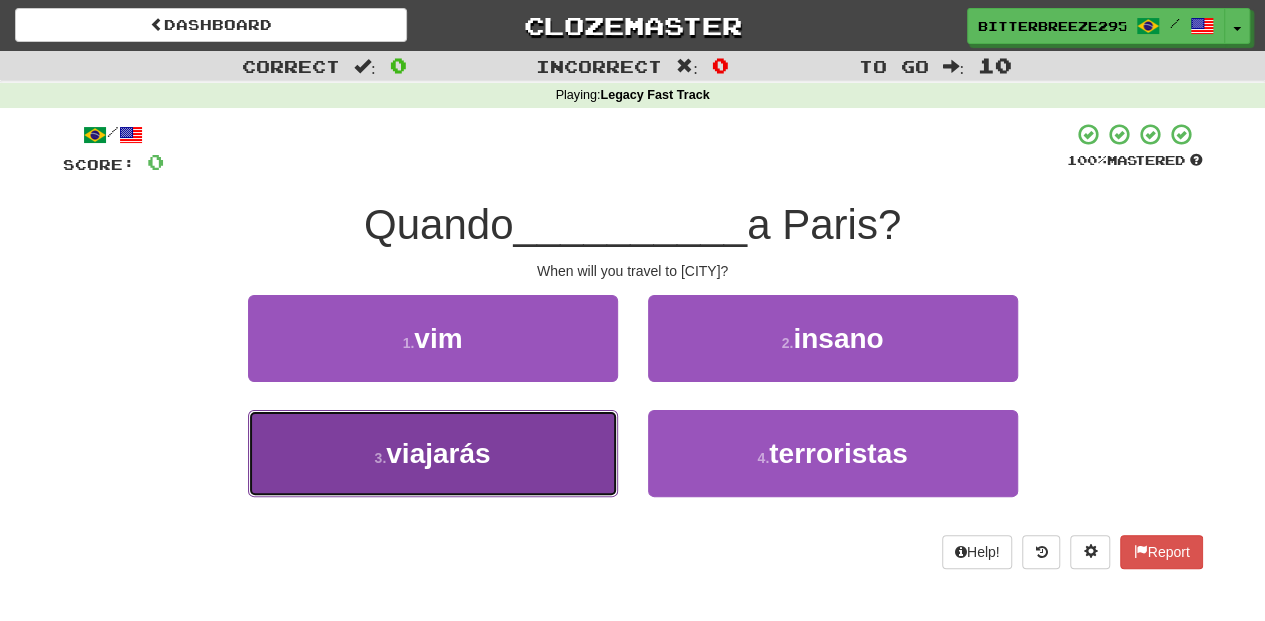 click on "3 .  viajarás" at bounding box center [433, 453] 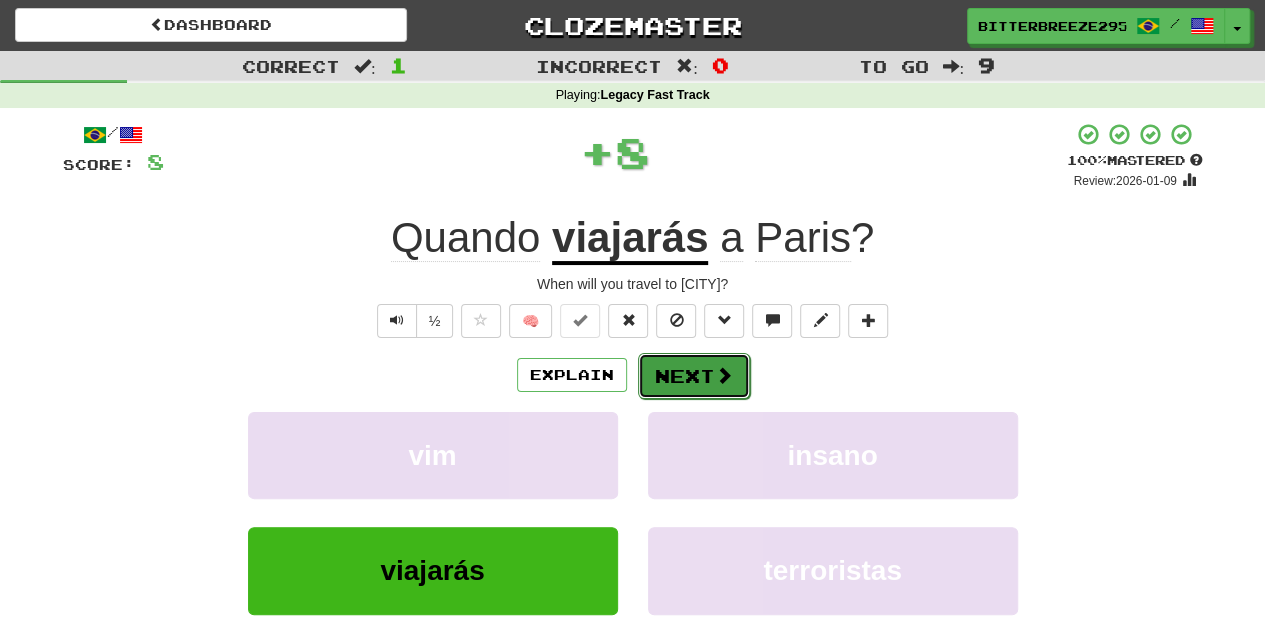 click on "Next" at bounding box center [694, 376] 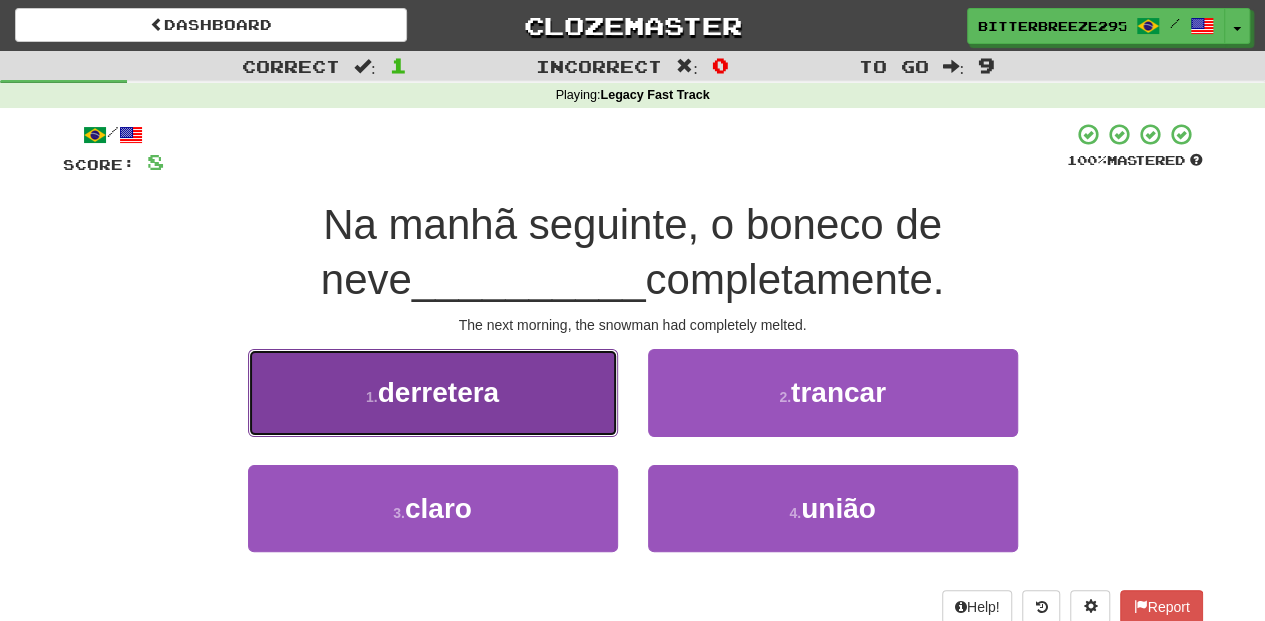 click on "1 .  derretera" at bounding box center (433, 392) 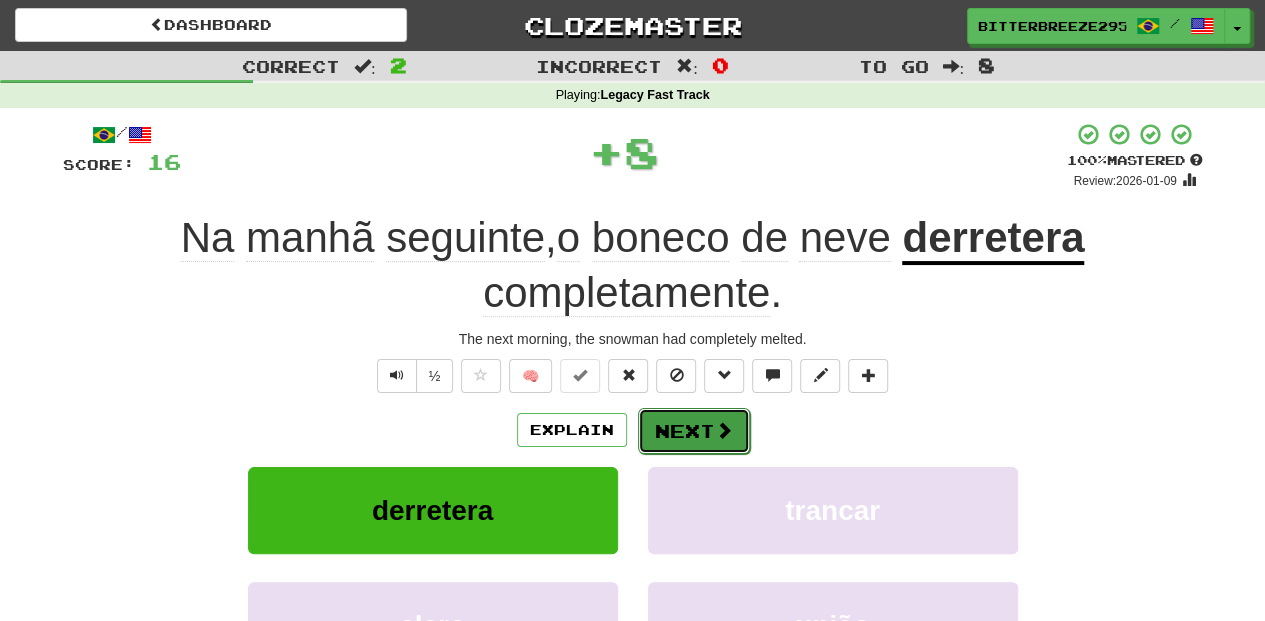 click on "Next" at bounding box center [694, 431] 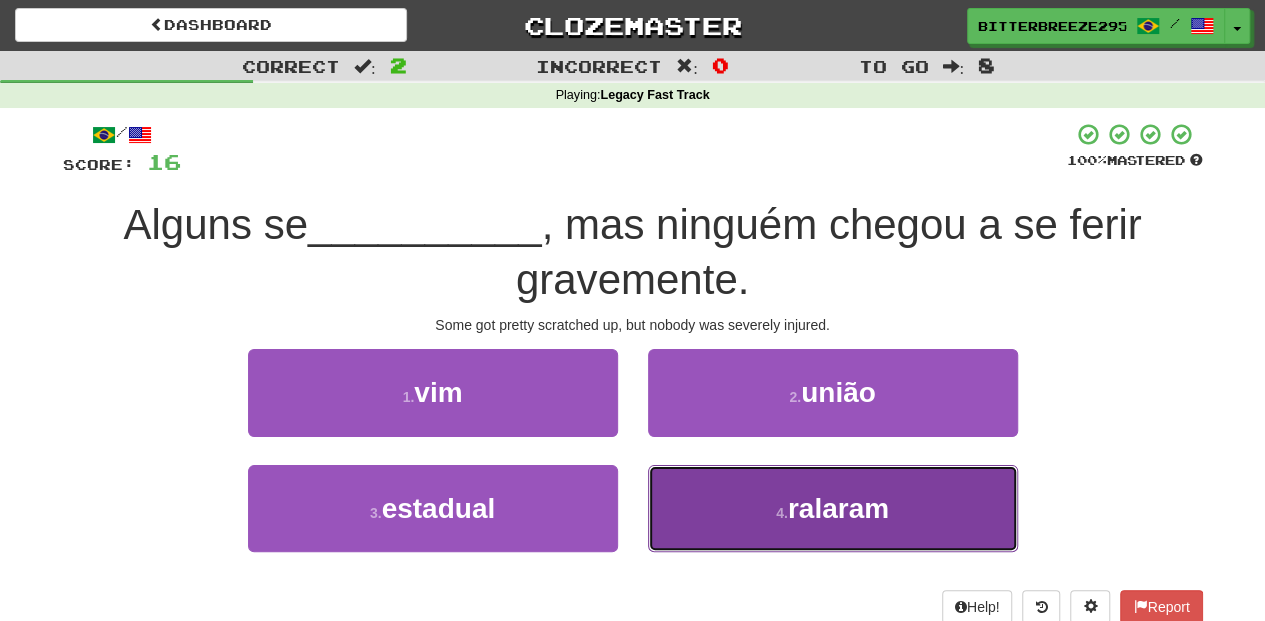 click on "4 .  ralaram" at bounding box center (833, 508) 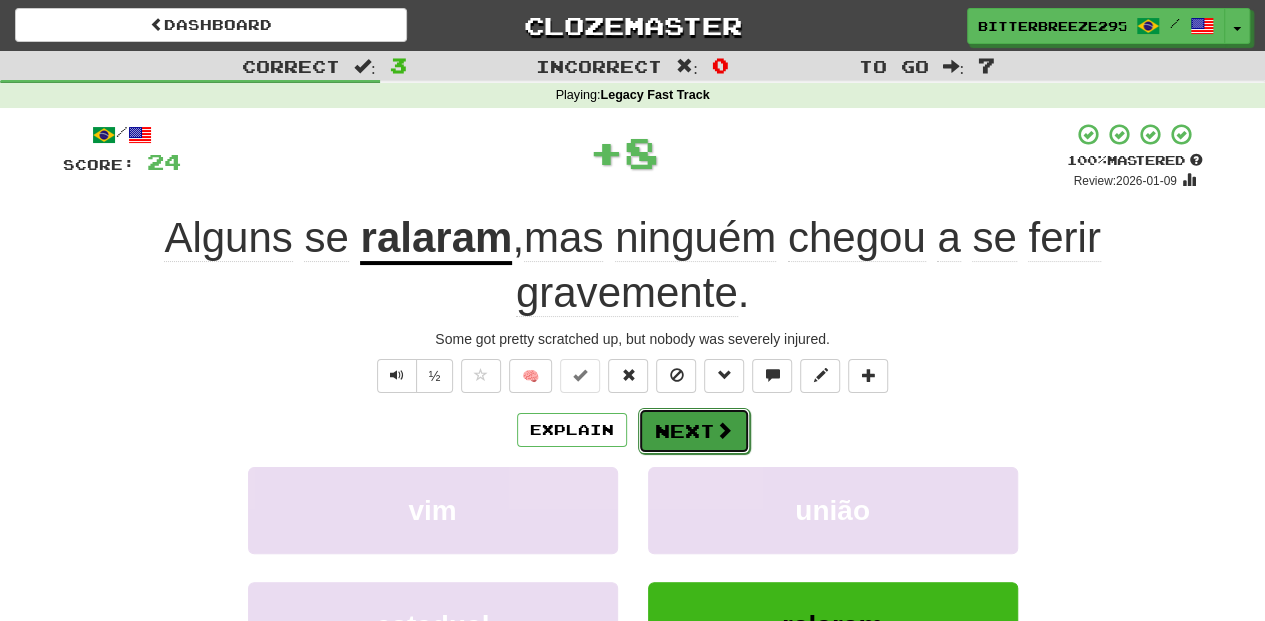 click on "Next" at bounding box center (694, 431) 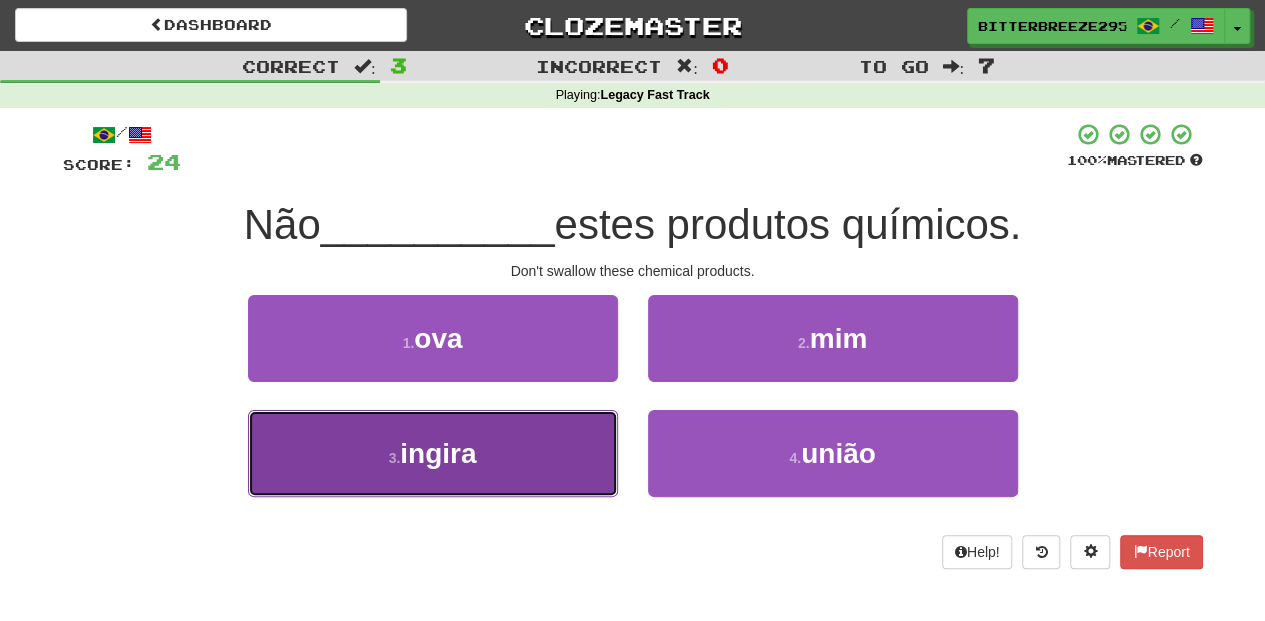 click on "3 .  ingira" at bounding box center [433, 453] 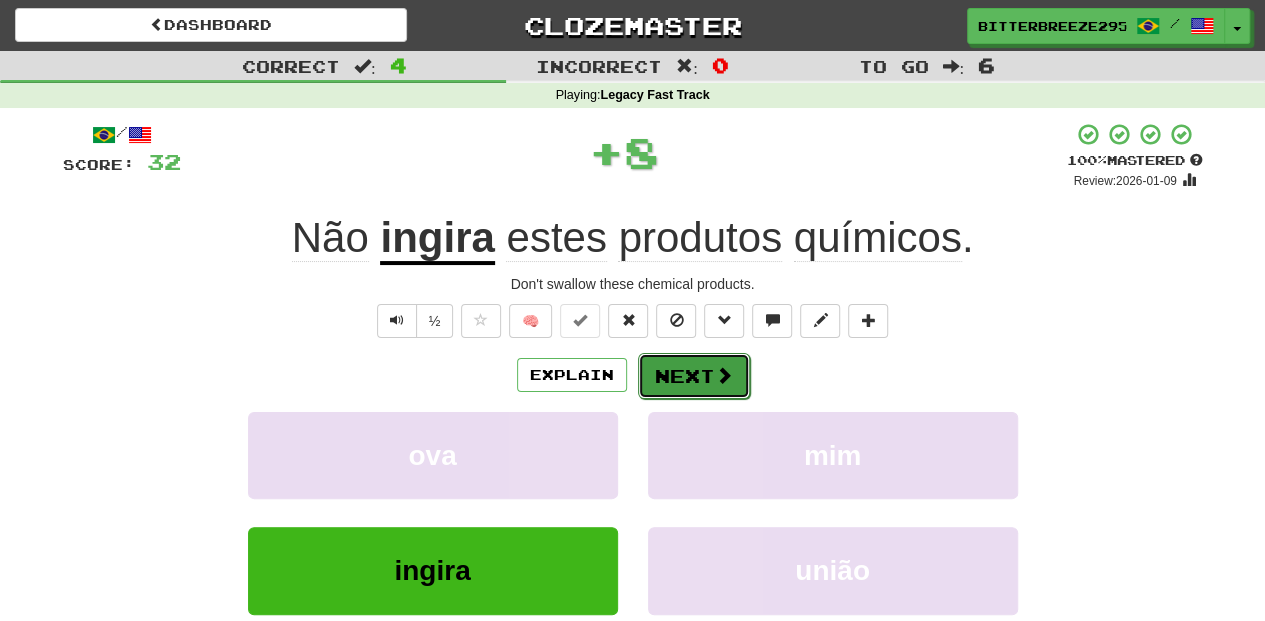 click on "Next" at bounding box center (694, 376) 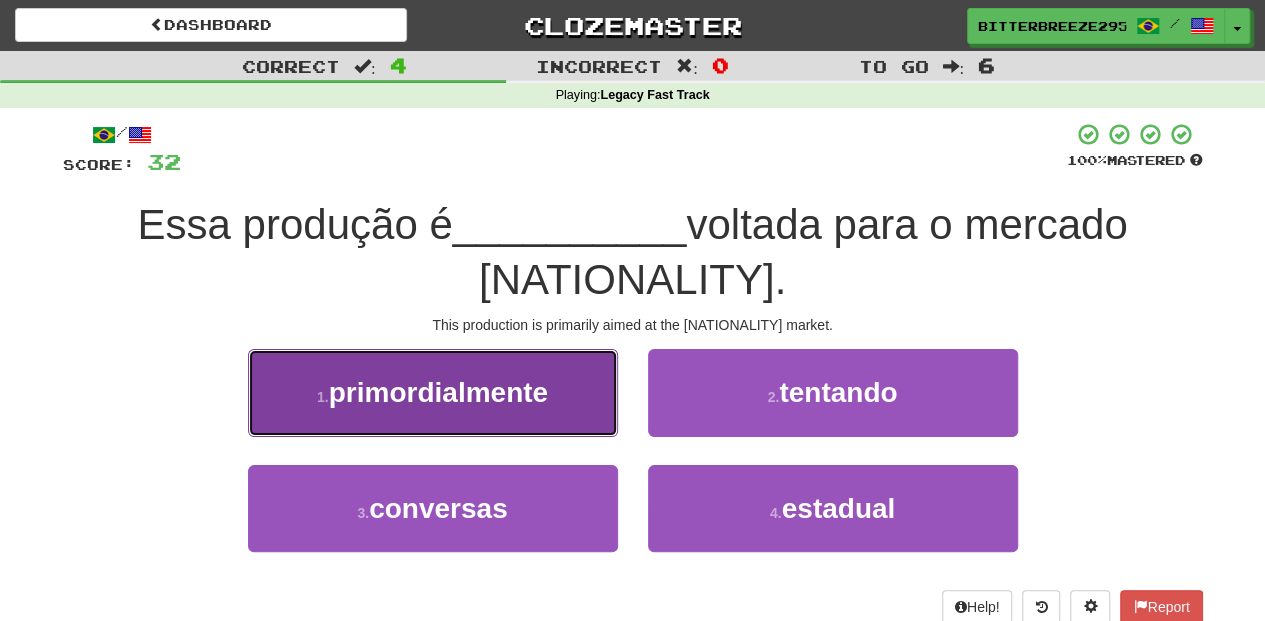 click on "1 .  primordialmente" at bounding box center (433, 392) 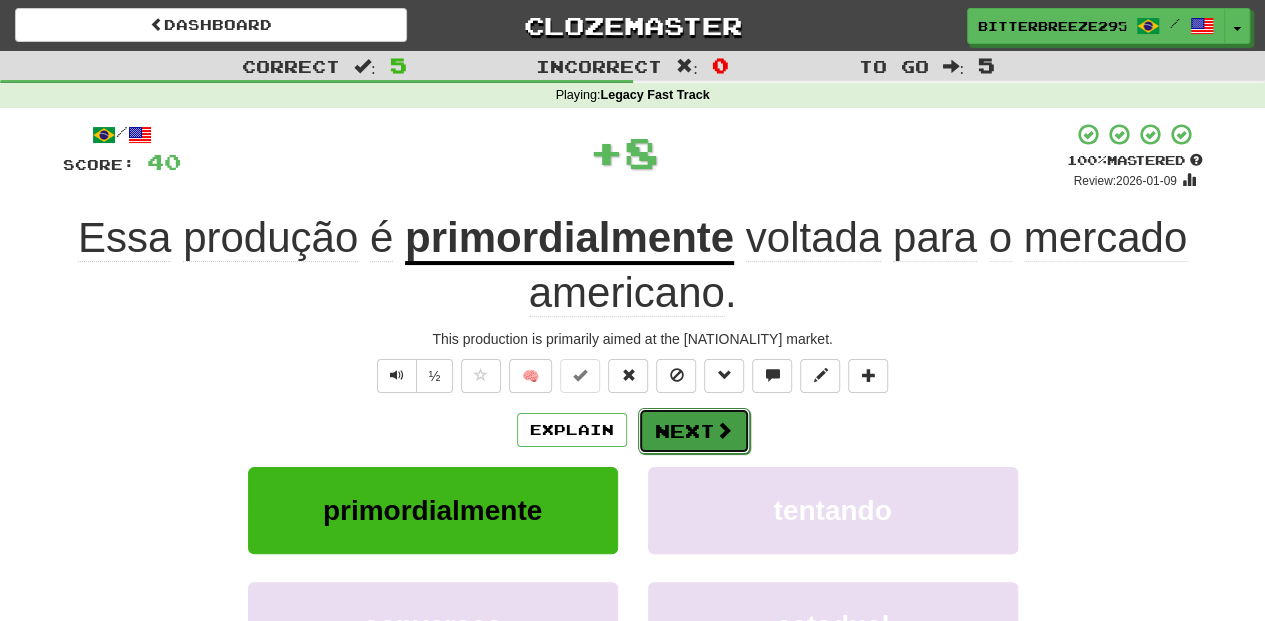 click on "Next" at bounding box center (694, 431) 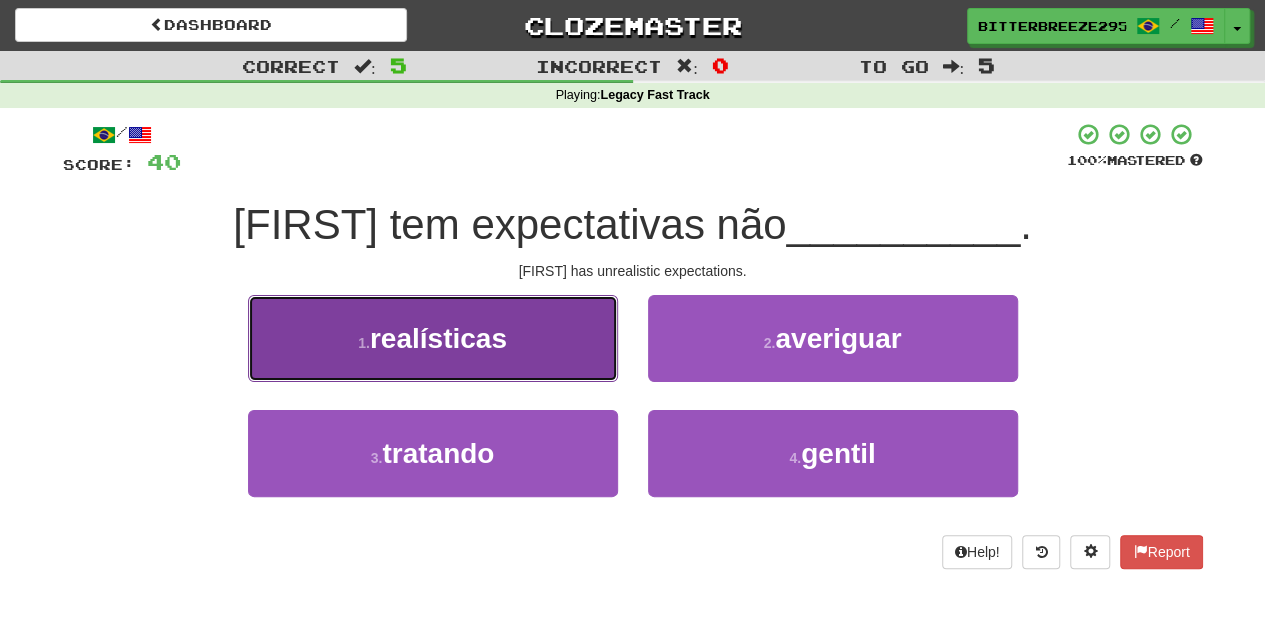 click on "1 .  realísticas" at bounding box center (433, 338) 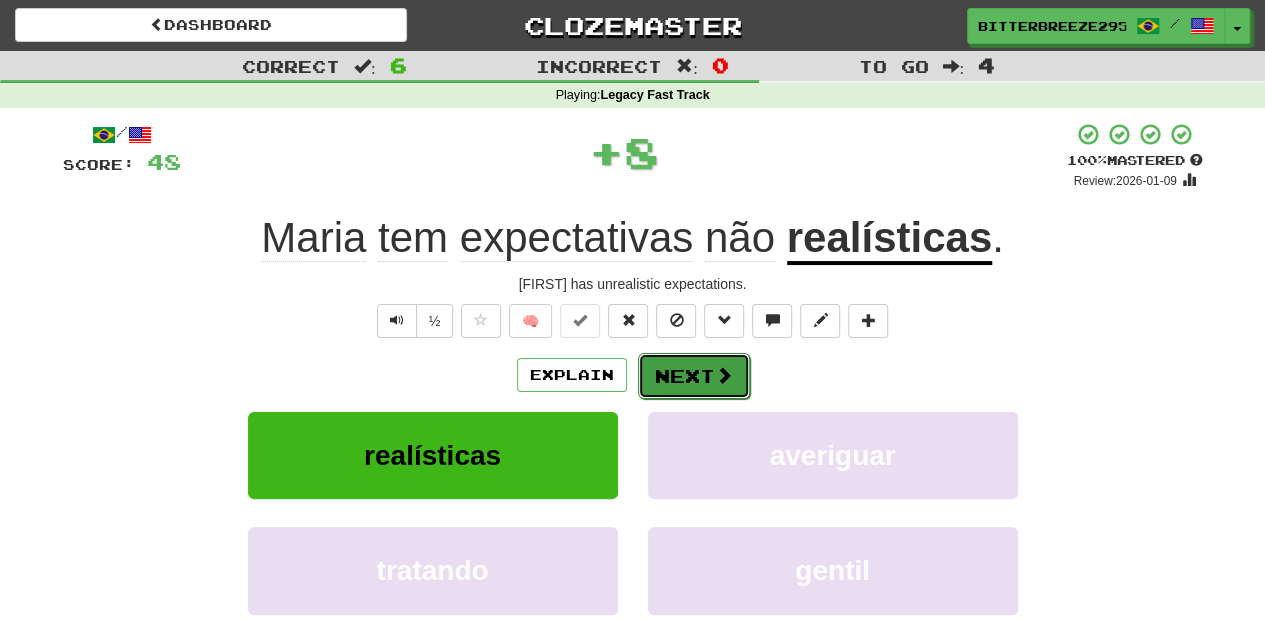 click on "Next" at bounding box center [694, 376] 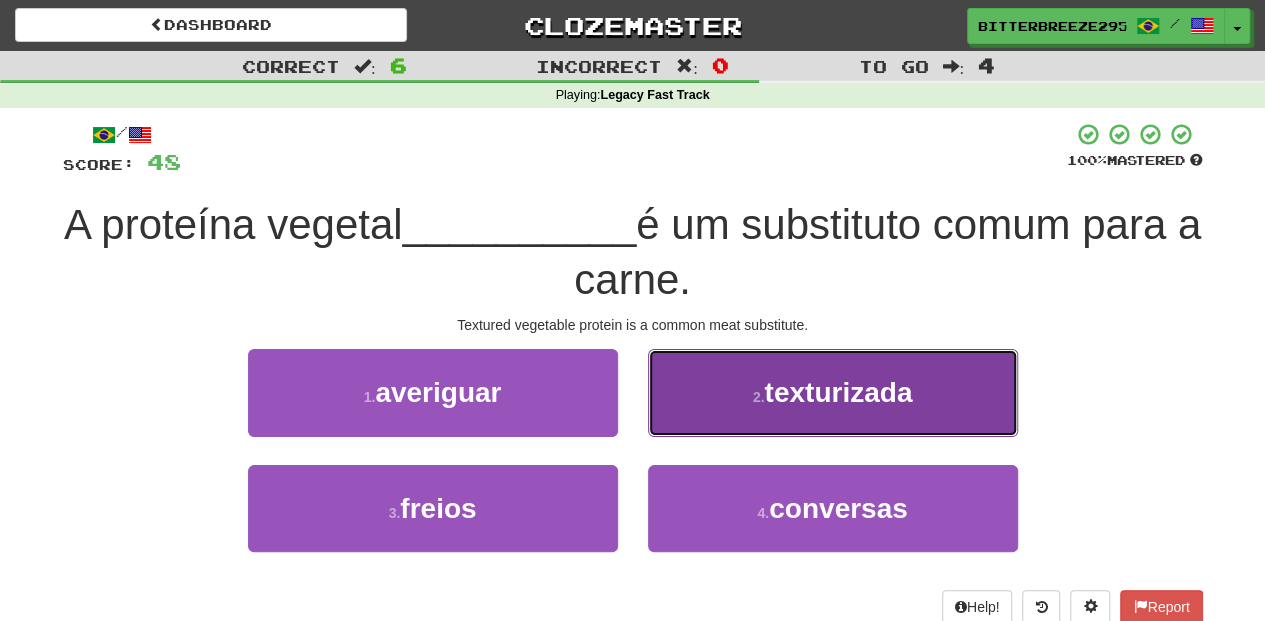 click on "2 .  texturizada" at bounding box center [833, 392] 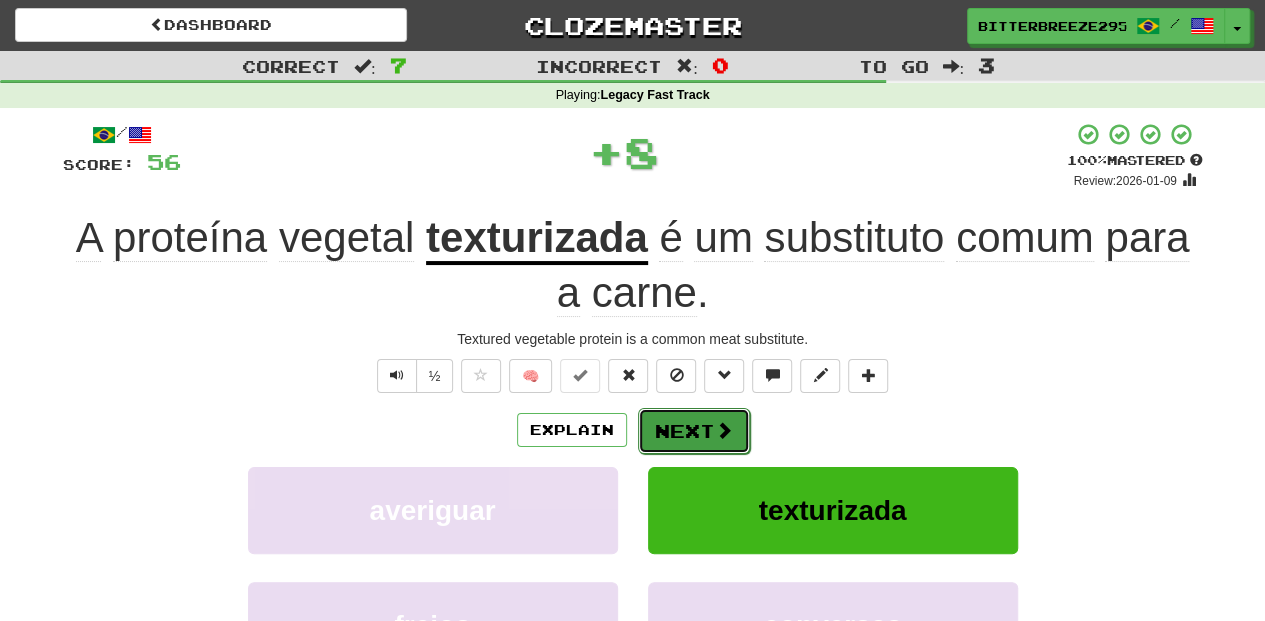 click on "Next" at bounding box center (694, 431) 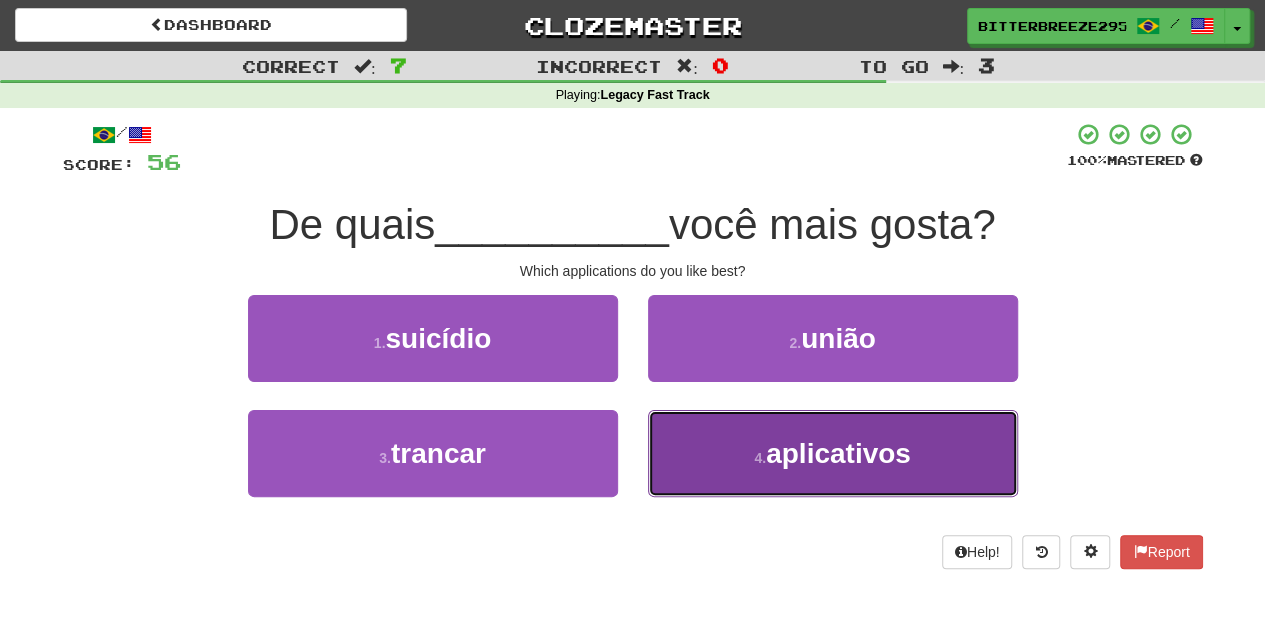 click on "4 .  aplicativos" at bounding box center (833, 453) 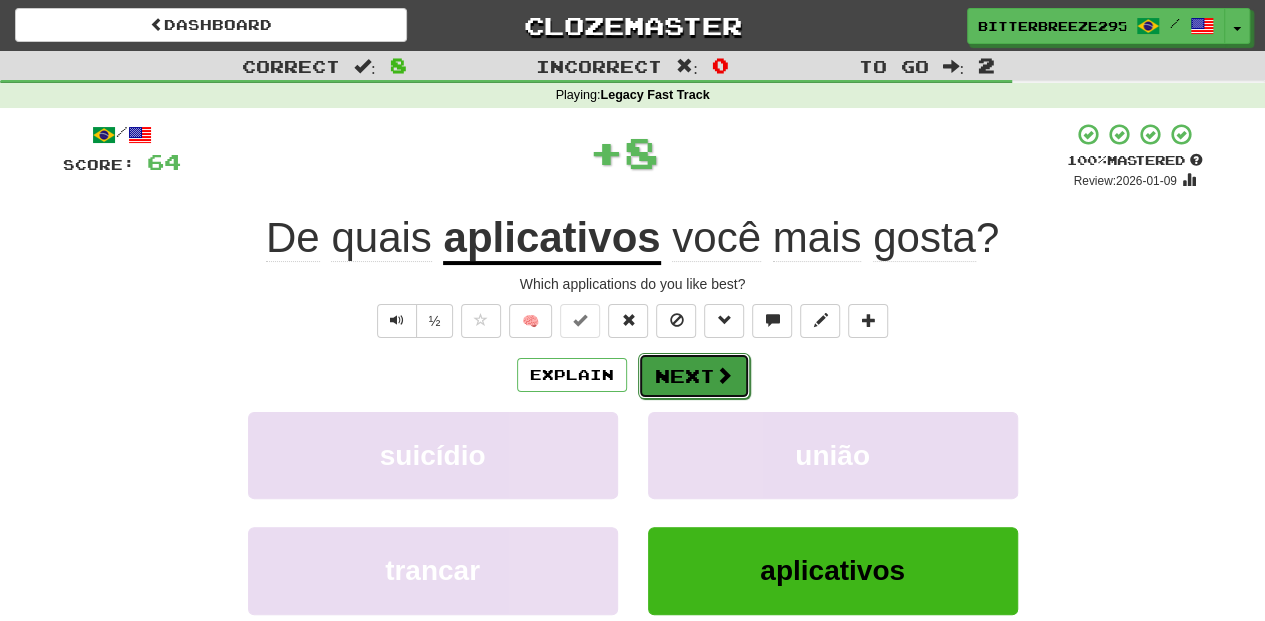click on "Next" at bounding box center [694, 376] 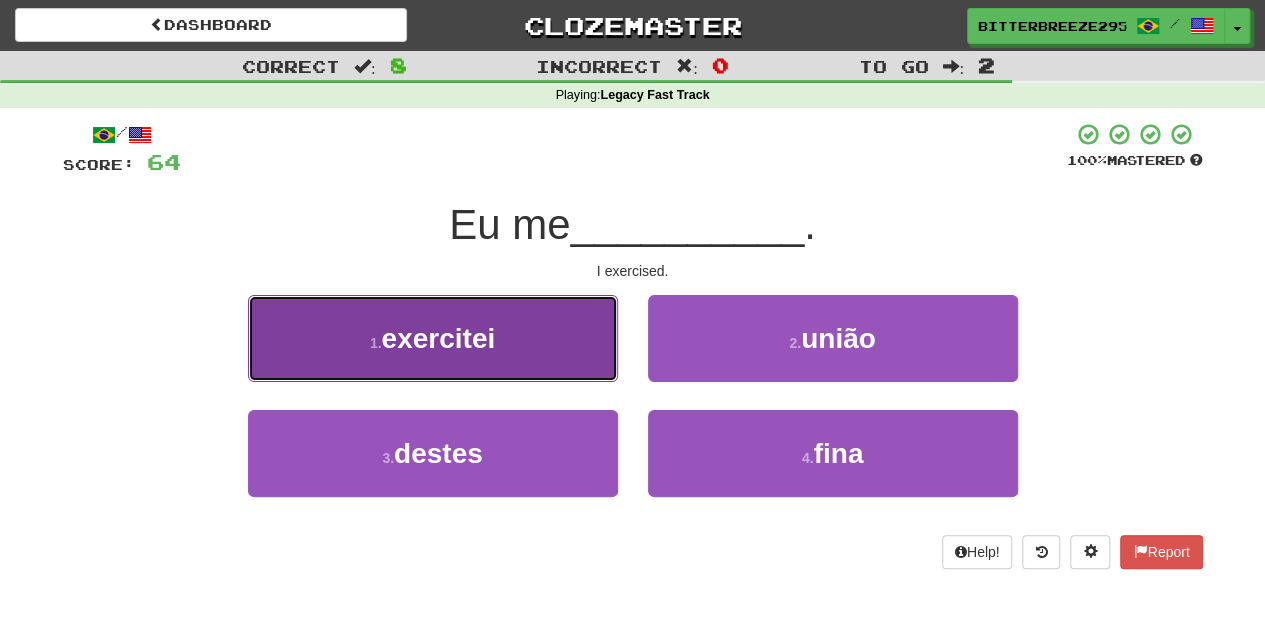 click on "1 .  exercitei" at bounding box center (433, 338) 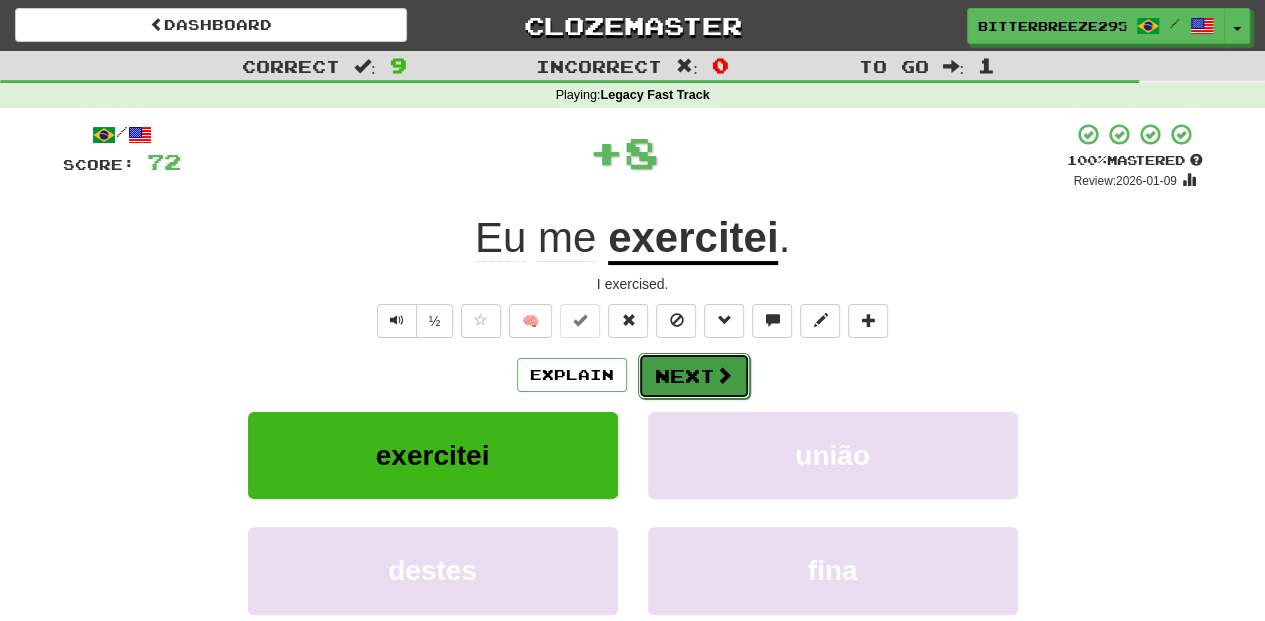 click on "Next" at bounding box center [694, 376] 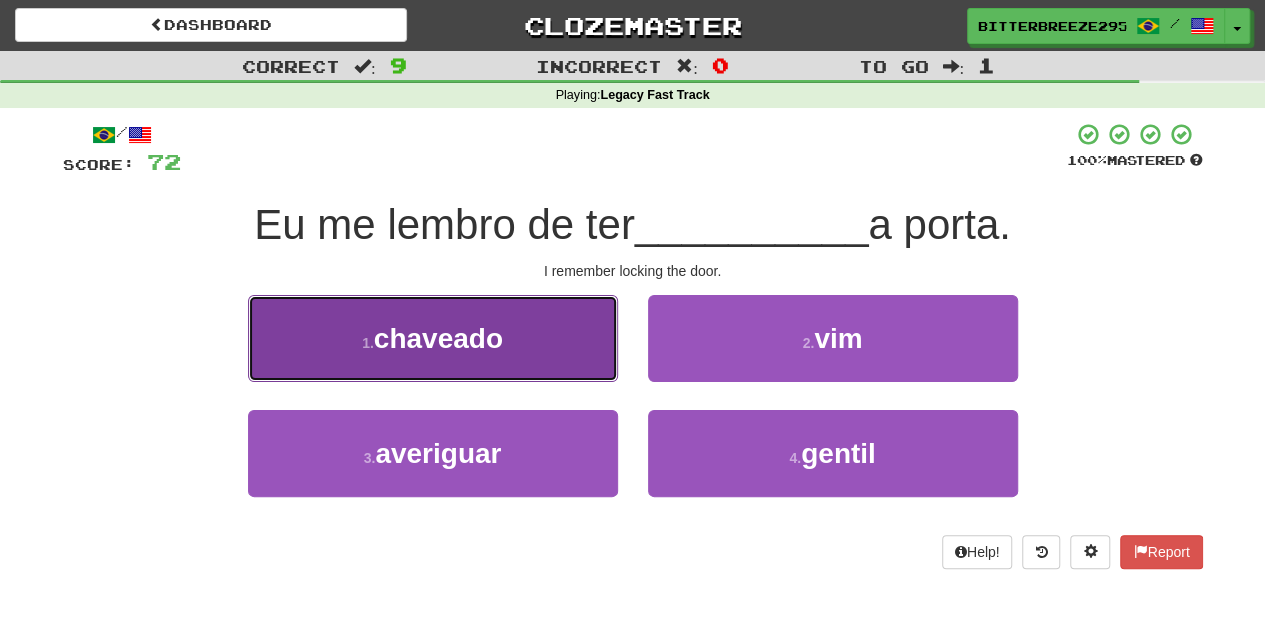 drag, startPoint x: 554, startPoint y: 360, endPoint x: 582, endPoint y: 366, distance: 28.635643 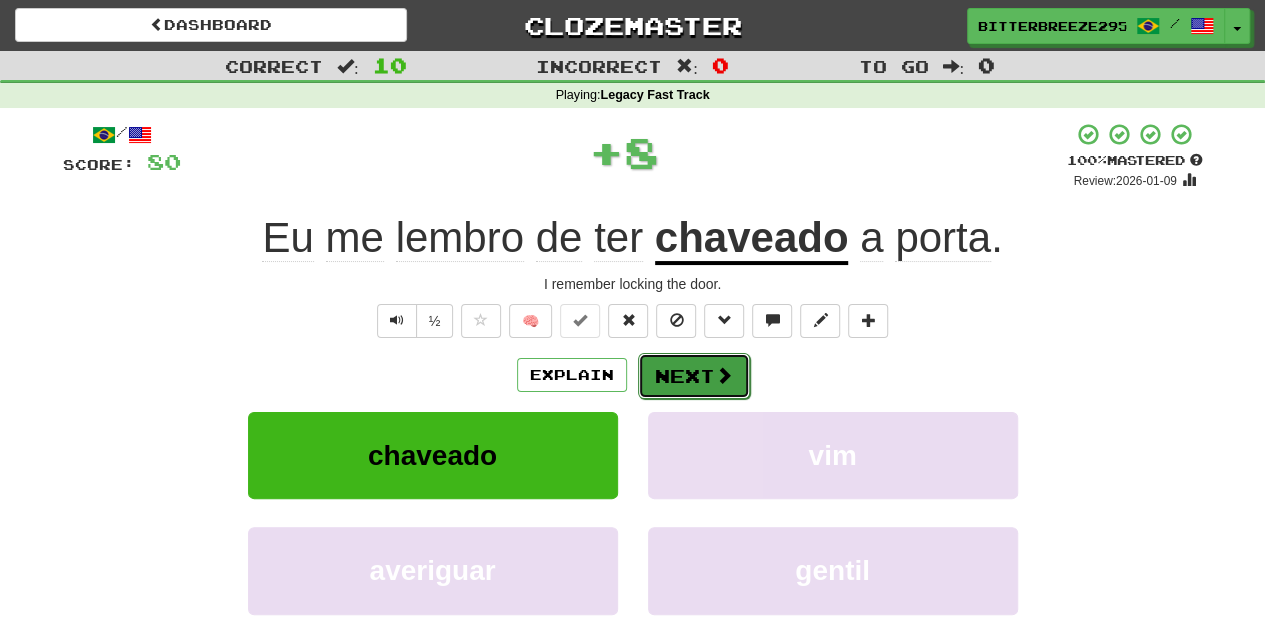 click on "Next" at bounding box center [694, 376] 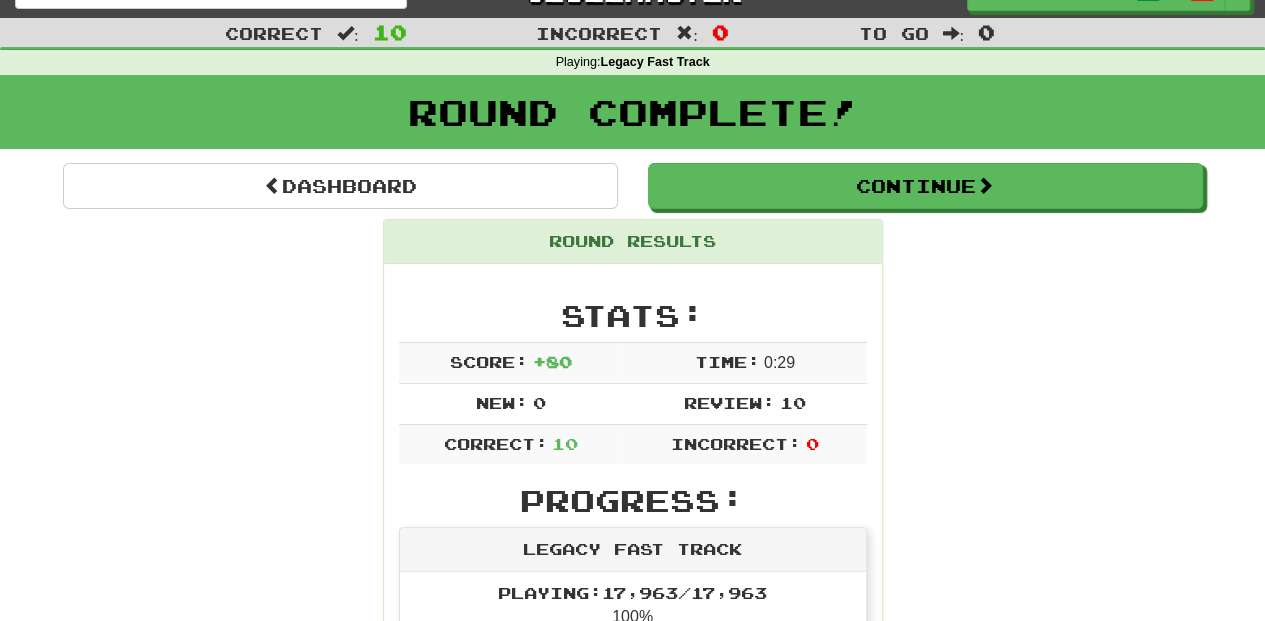 scroll, scrollTop: 0, scrollLeft: 0, axis: both 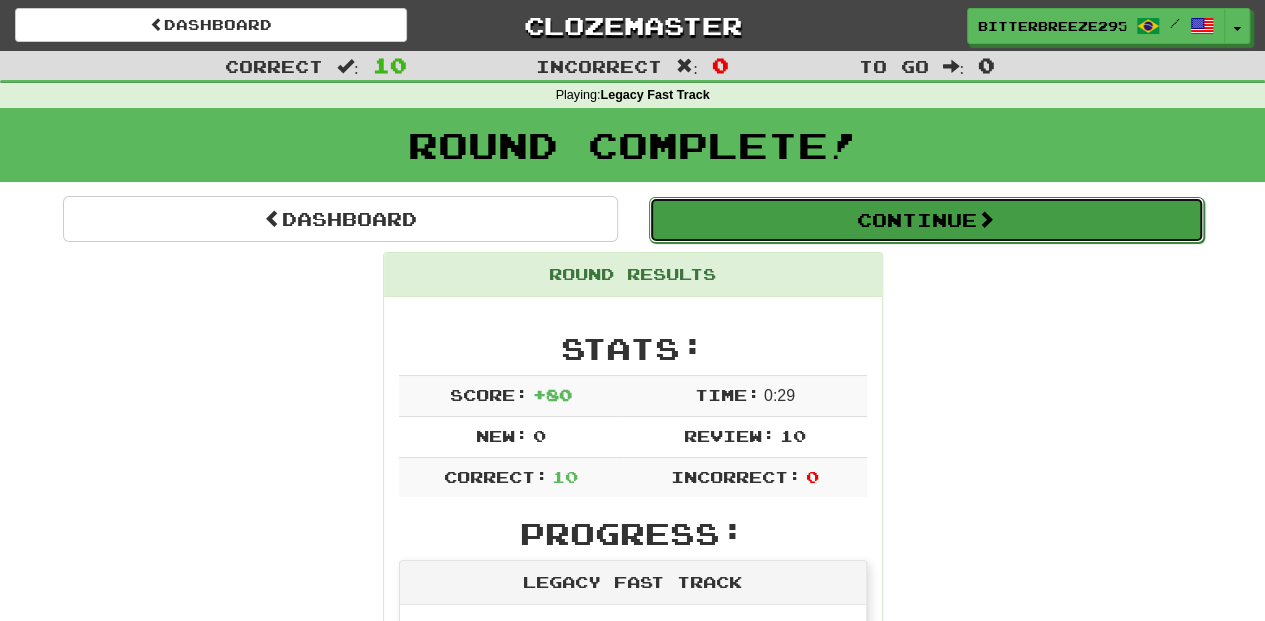 click on "Continue" at bounding box center [926, 220] 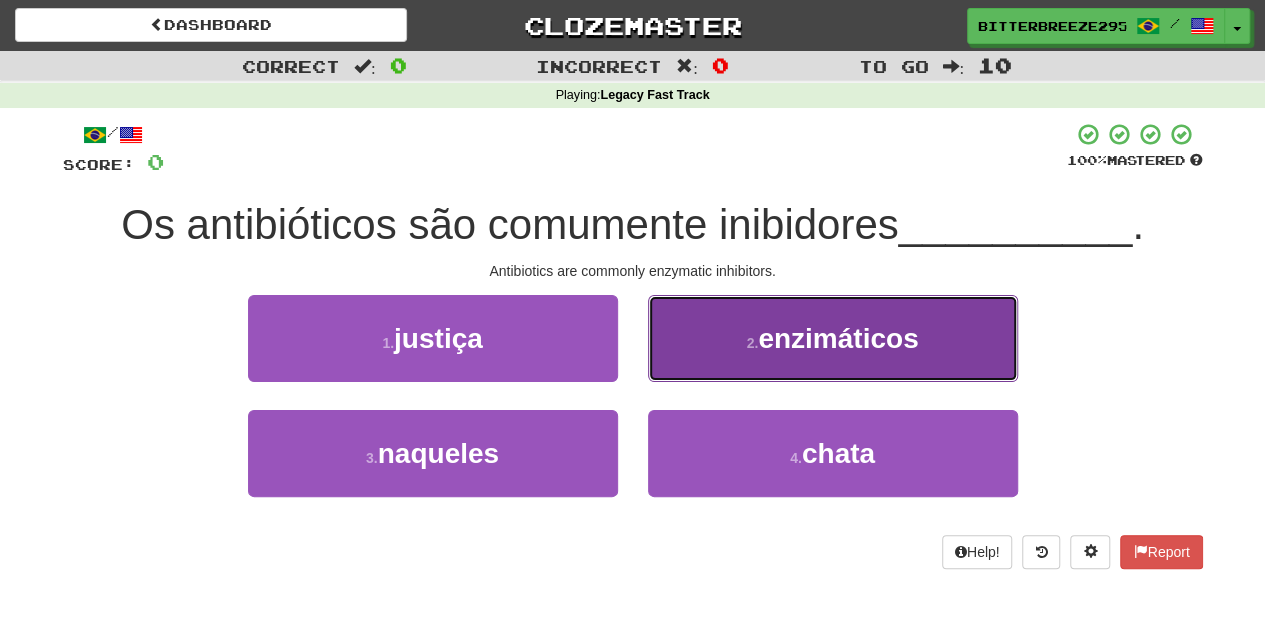 click on "2 .  enzimáticos" at bounding box center (833, 338) 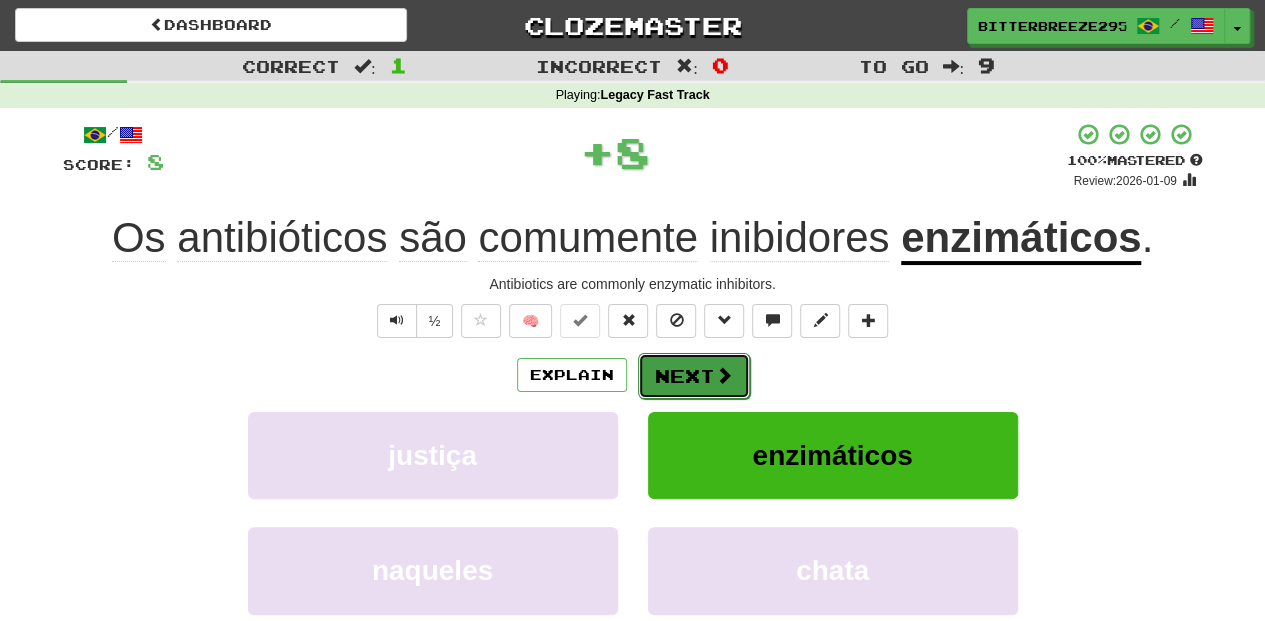 click on "Next" at bounding box center [694, 376] 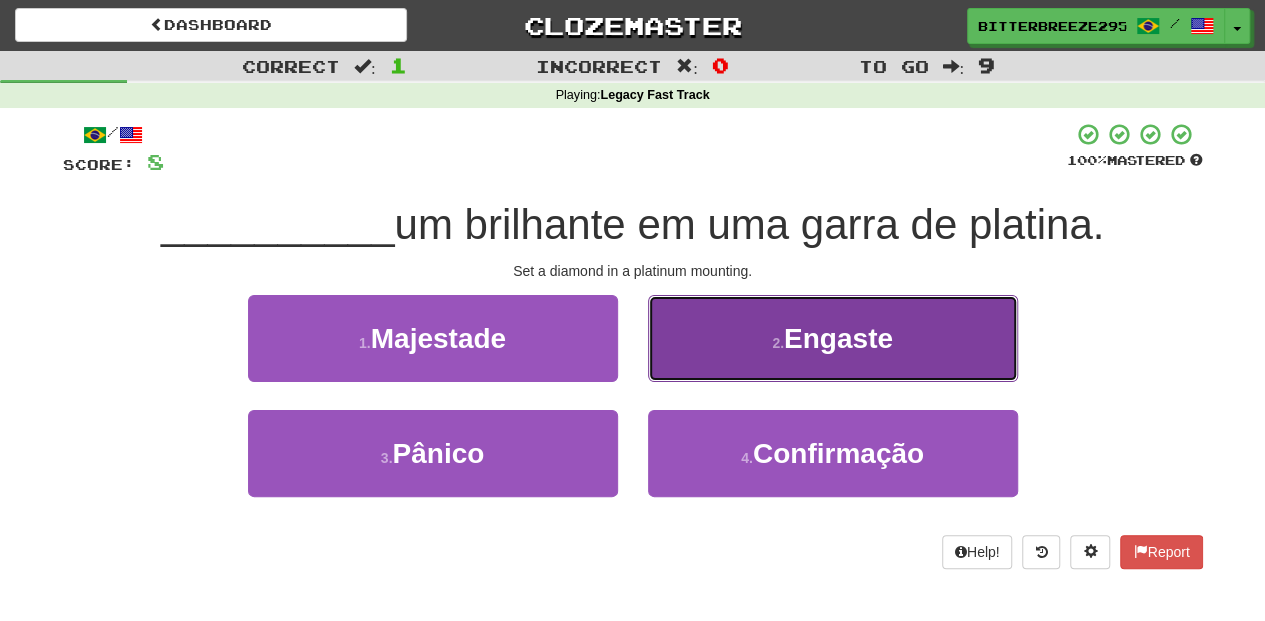 click on "2 .  Engaste" at bounding box center (833, 338) 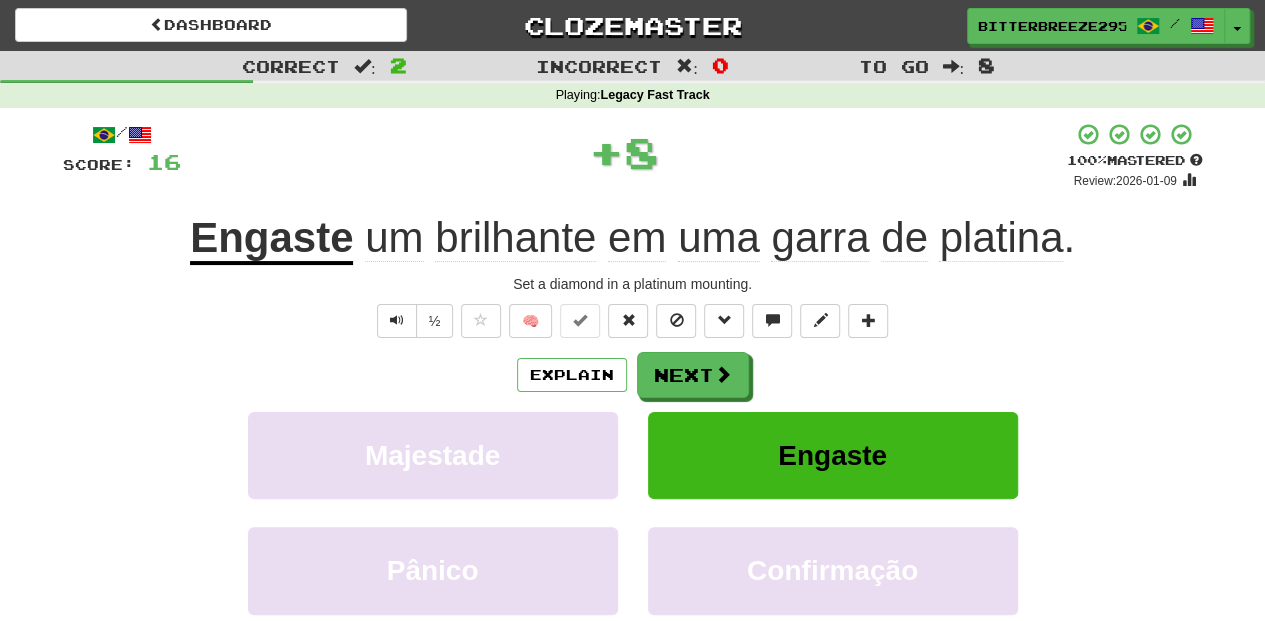 click on "Next" at bounding box center [693, 375] 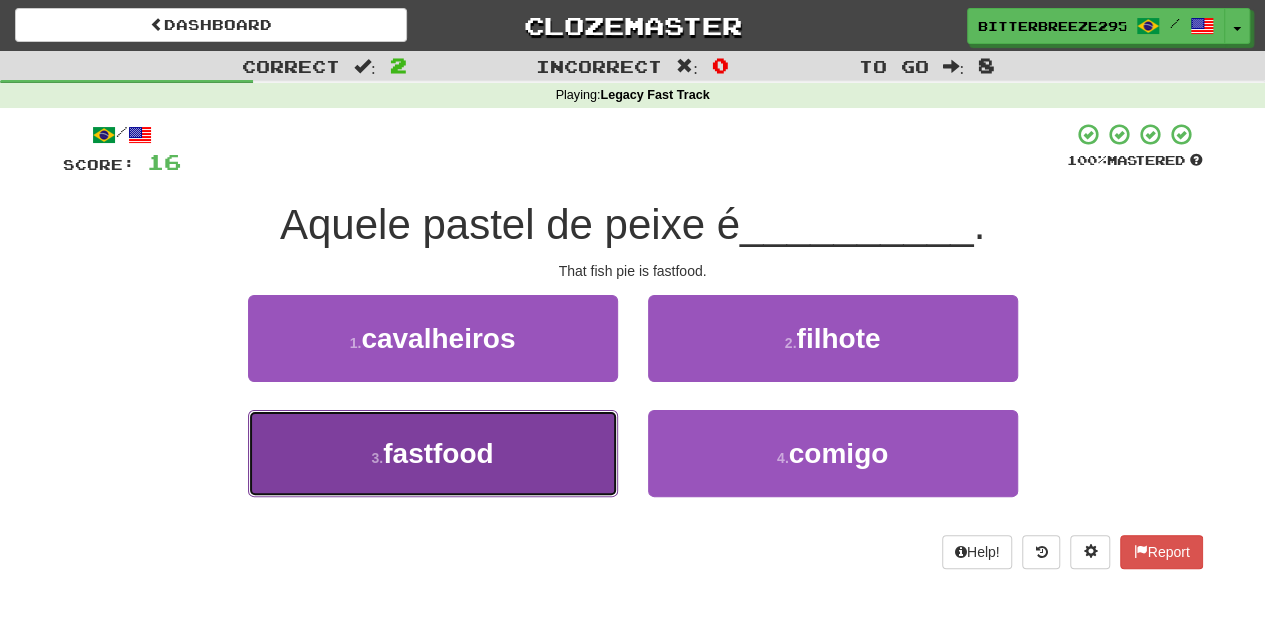 click on "3 .  fastfood" at bounding box center (433, 453) 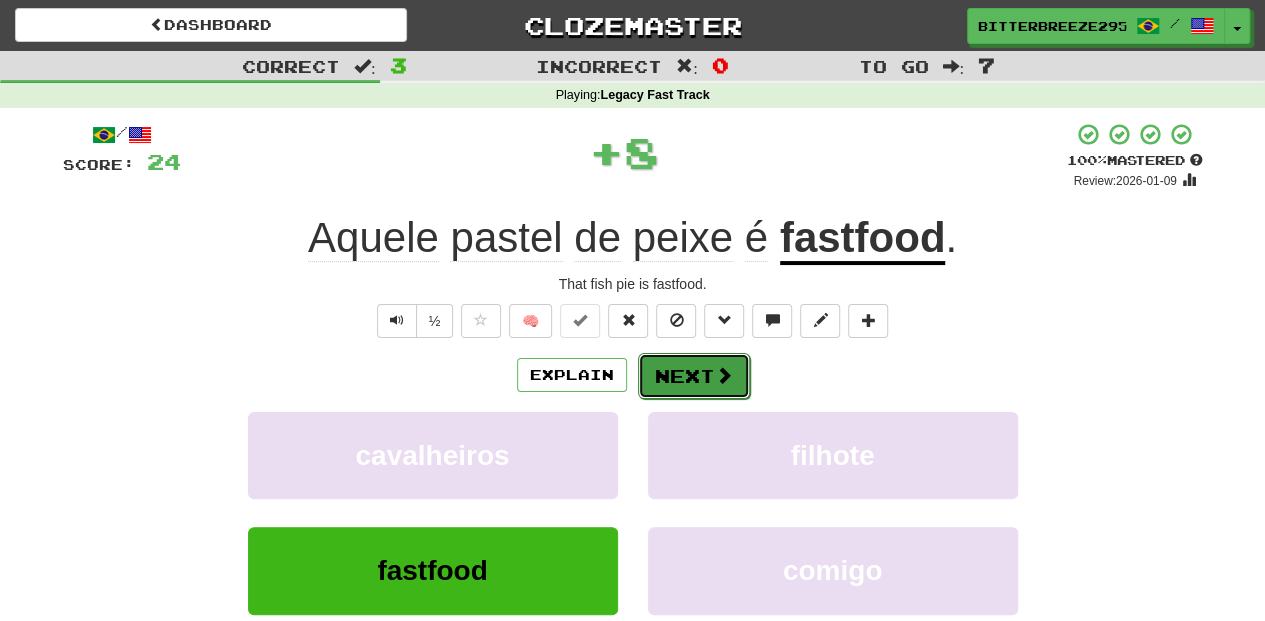 click on "Next" at bounding box center [694, 376] 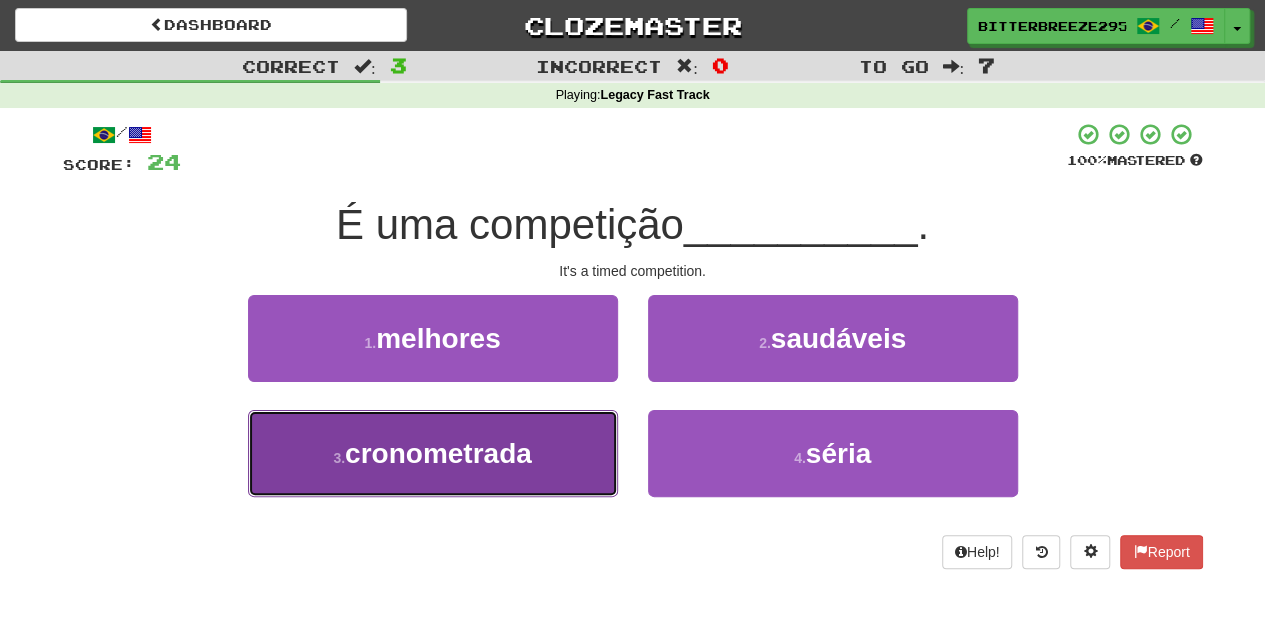 click on "3 .  cronometrada" at bounding box center (433, 453) 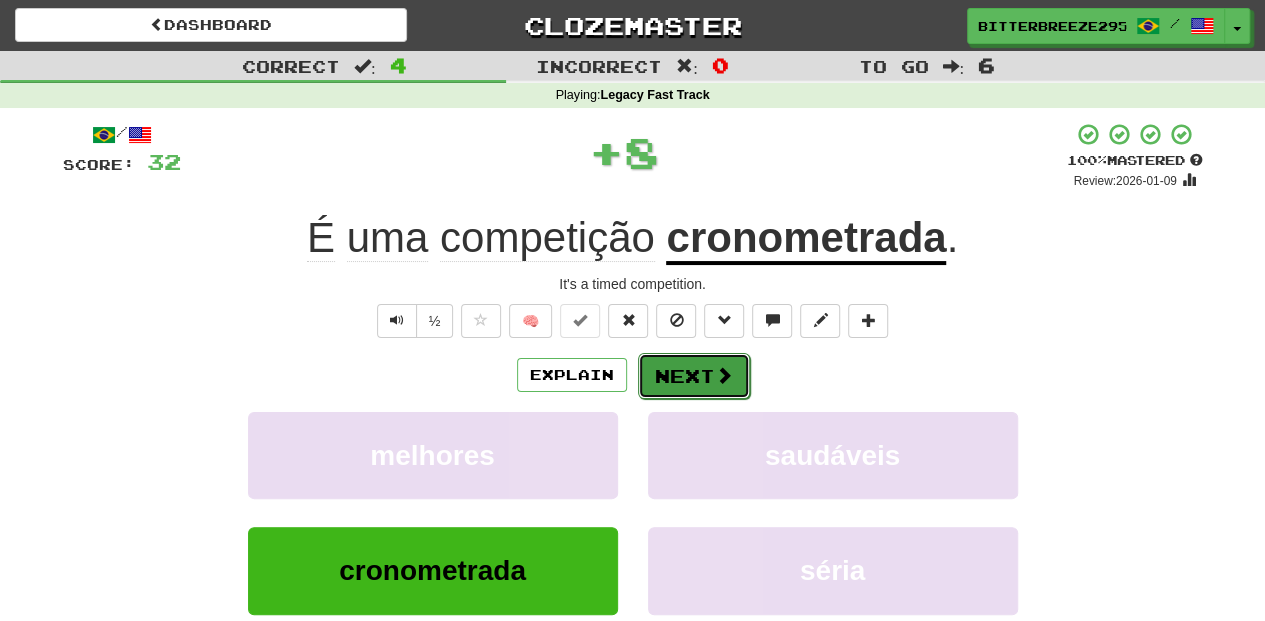 click on "Next" at bounding box center (694, 376) 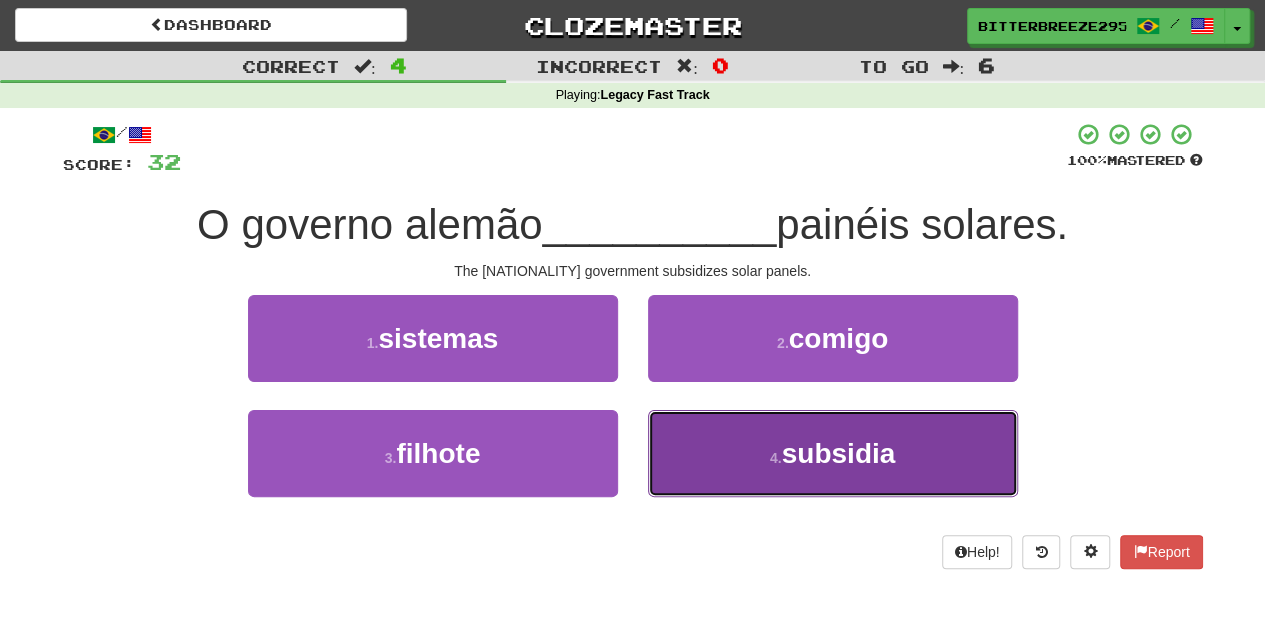 click on "4 .  subsidia" at bounding box center [833, 453] 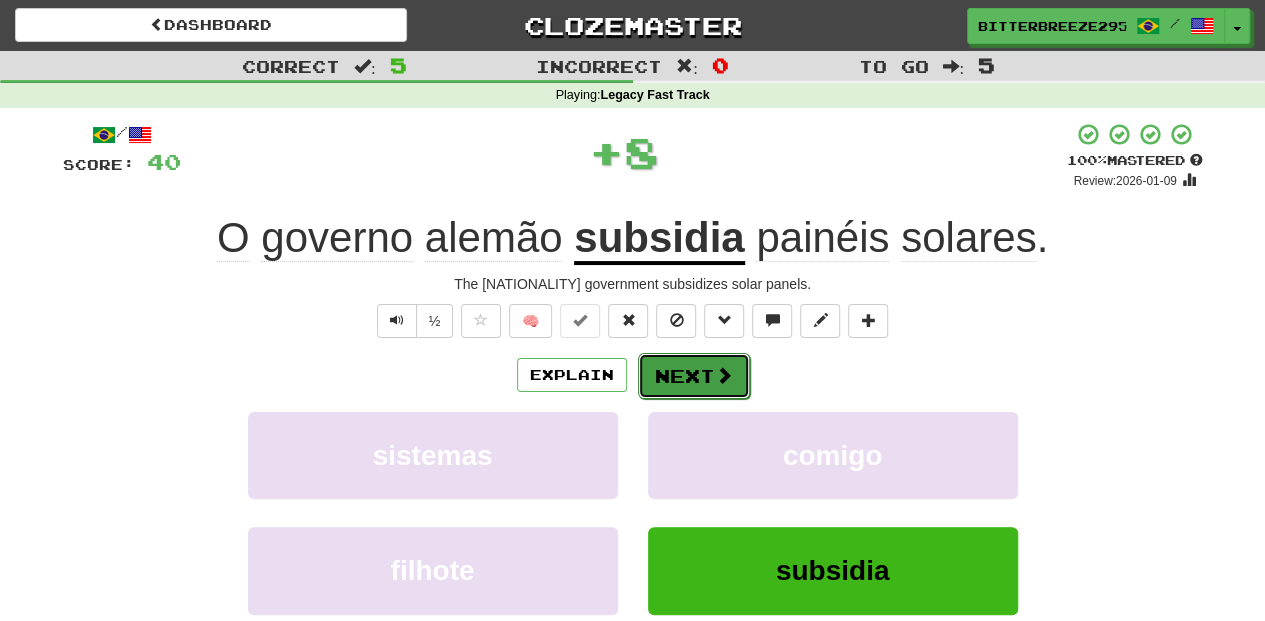 click at bounding box center [724, 375] 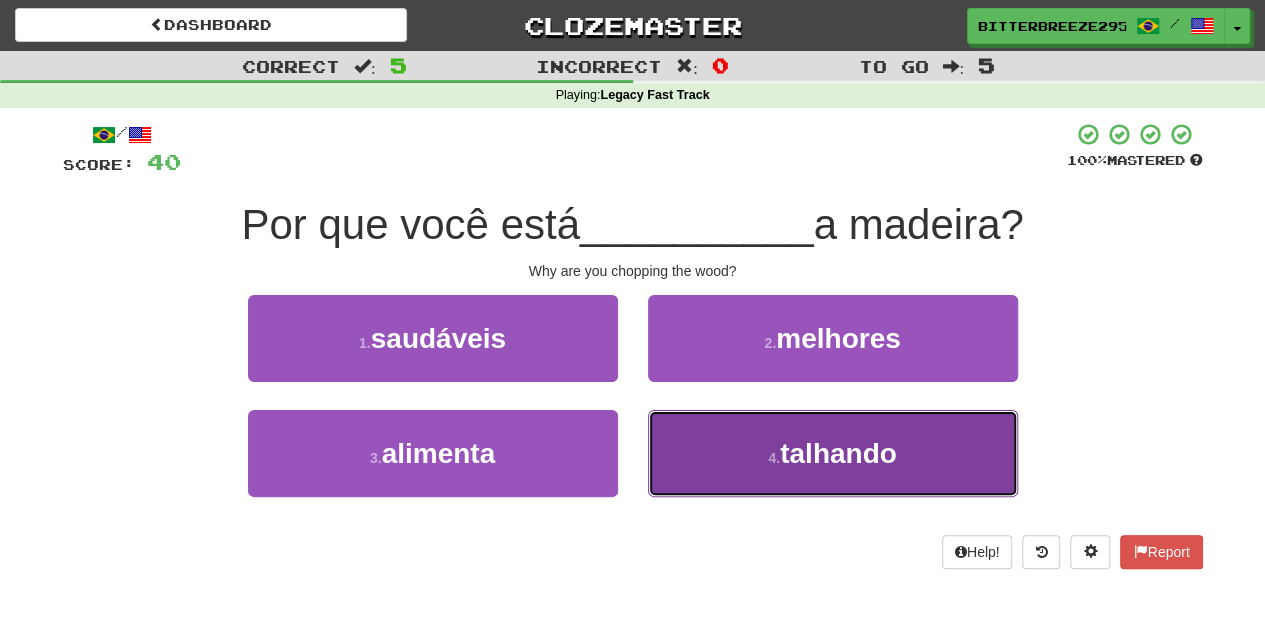 click on "4 .  talhando" at bounding box center (833, 453) 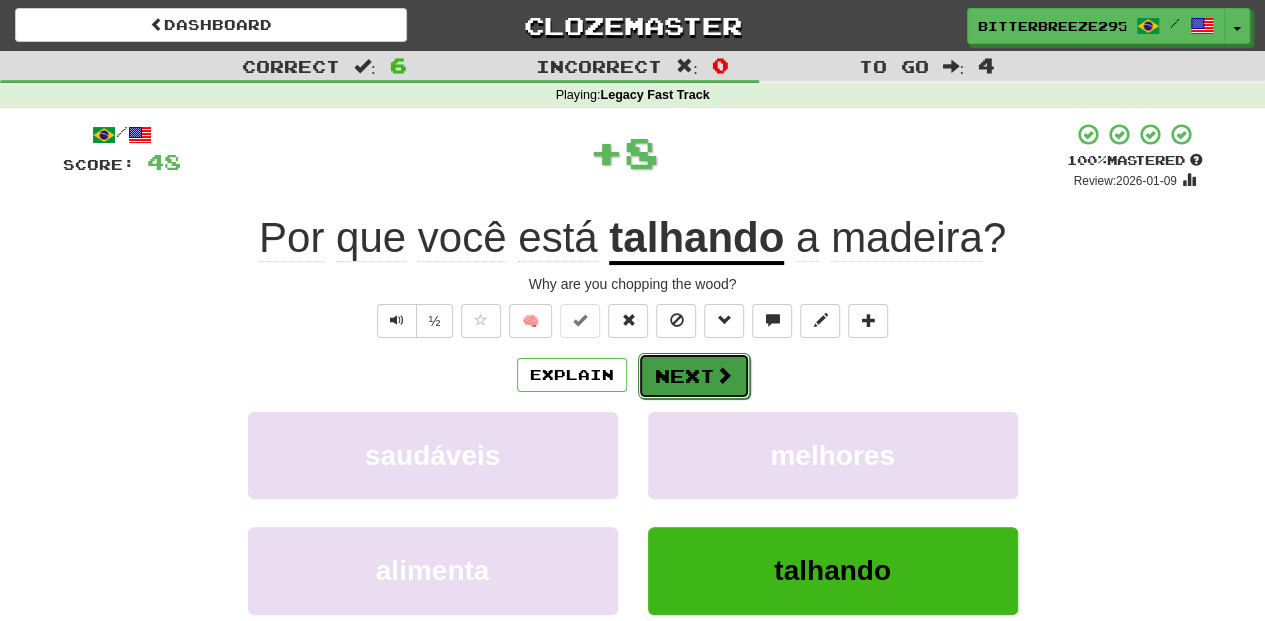 click on "Next" at bounding box center [694, 376] 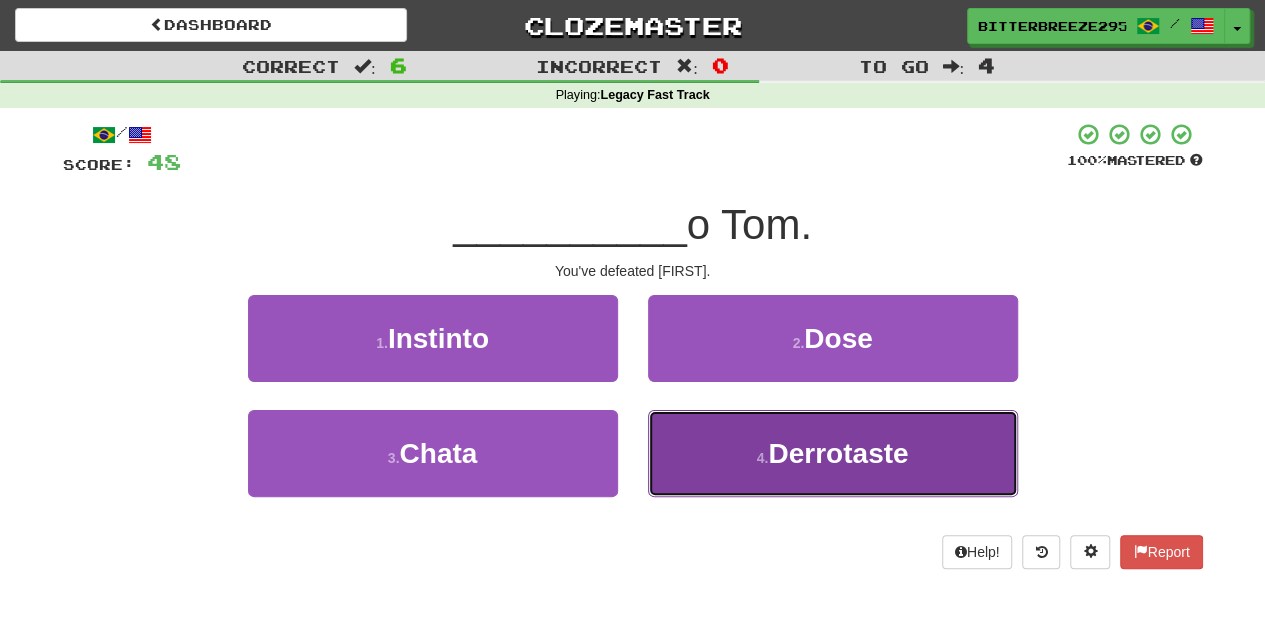 click on "4 .  Derrotaste" at bounding box center (833, 453) 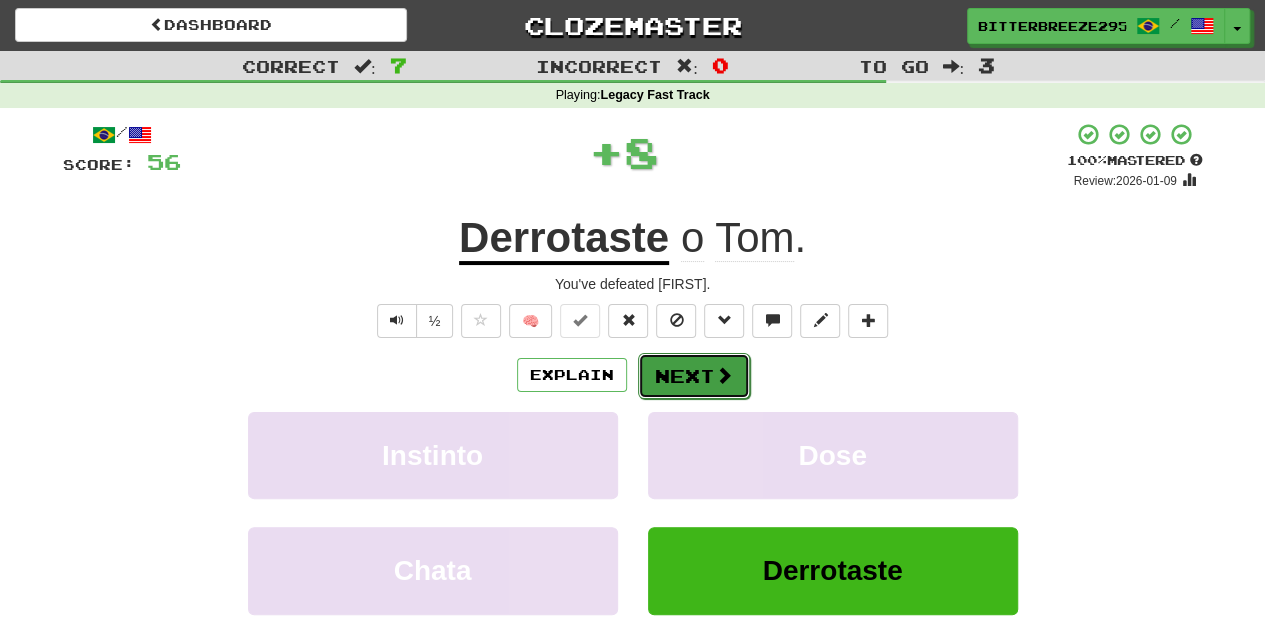 click on "Next" at bounding box center (694, 376) 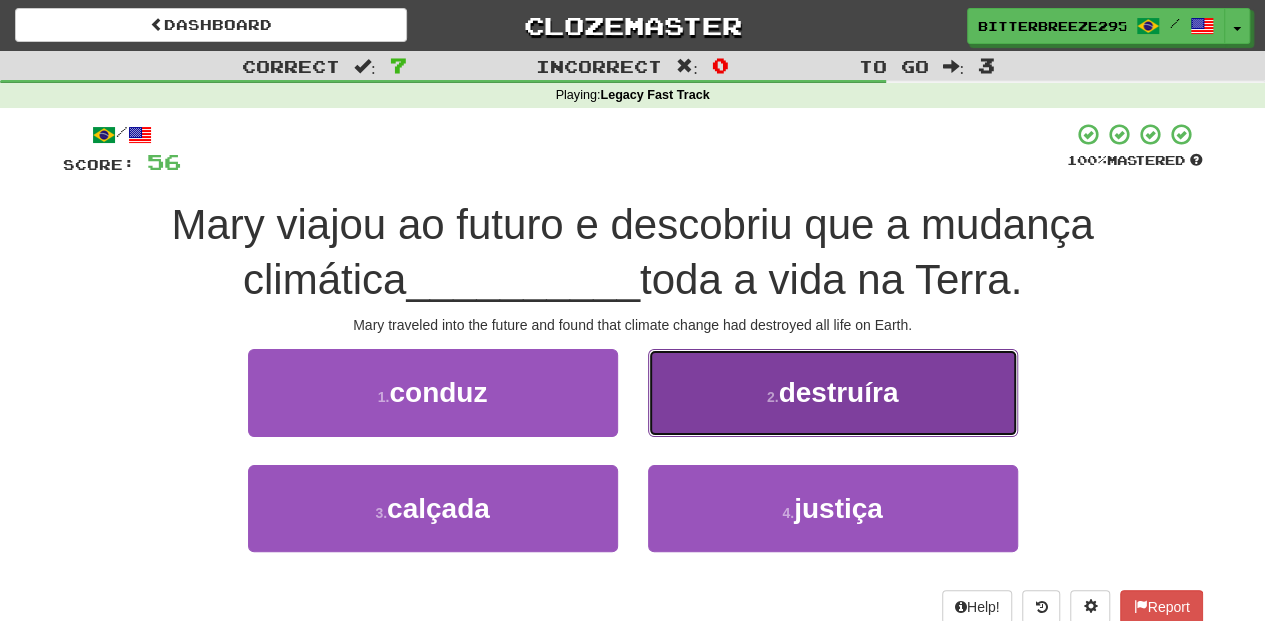click on "2 .  destruíra" at bounding box center (833, 392) 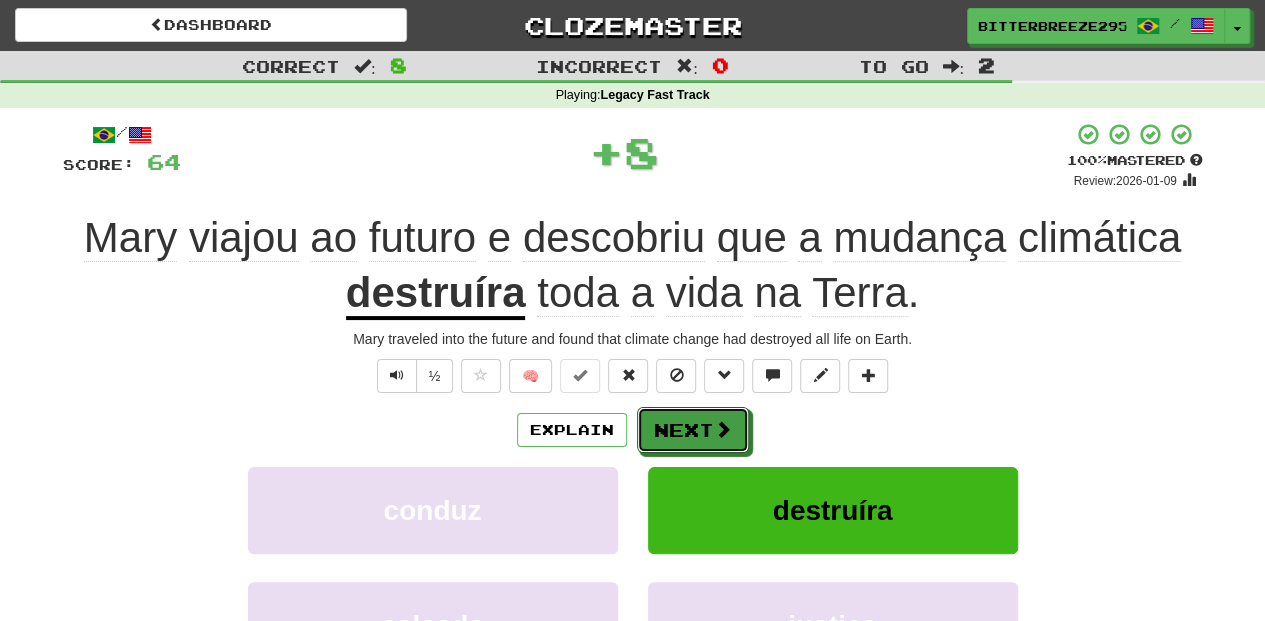 click on "Next" at bounding box center (693, 430) 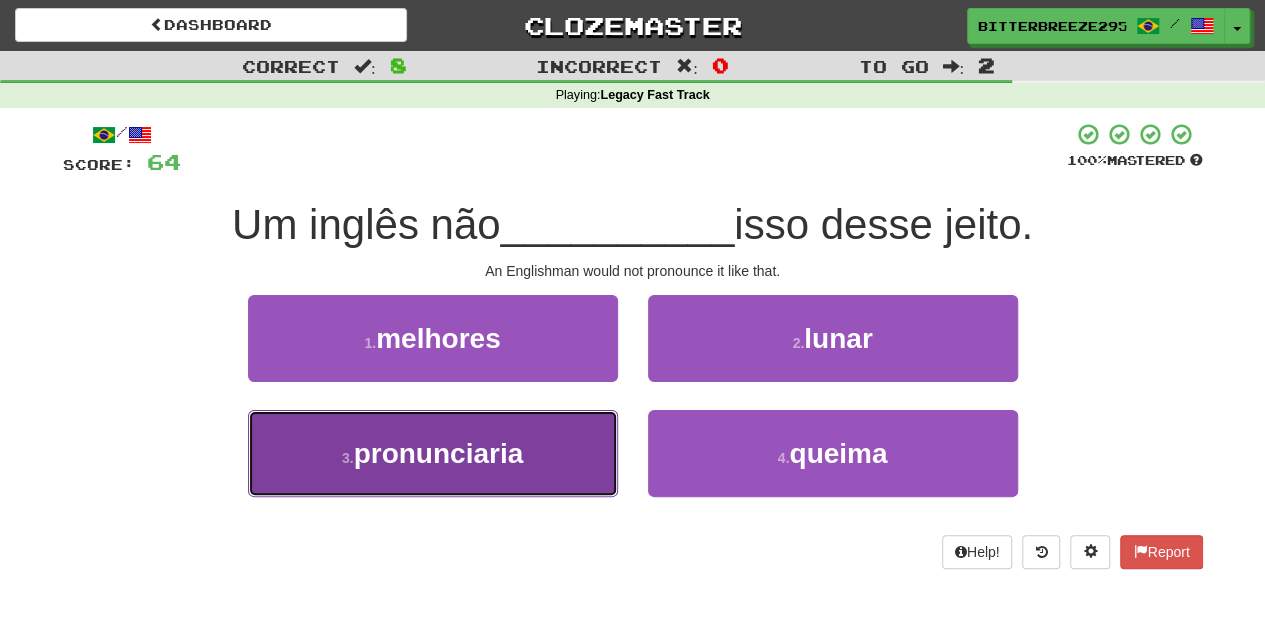 click on "3 .  pronunciaria" at bounding box center (433, 453) 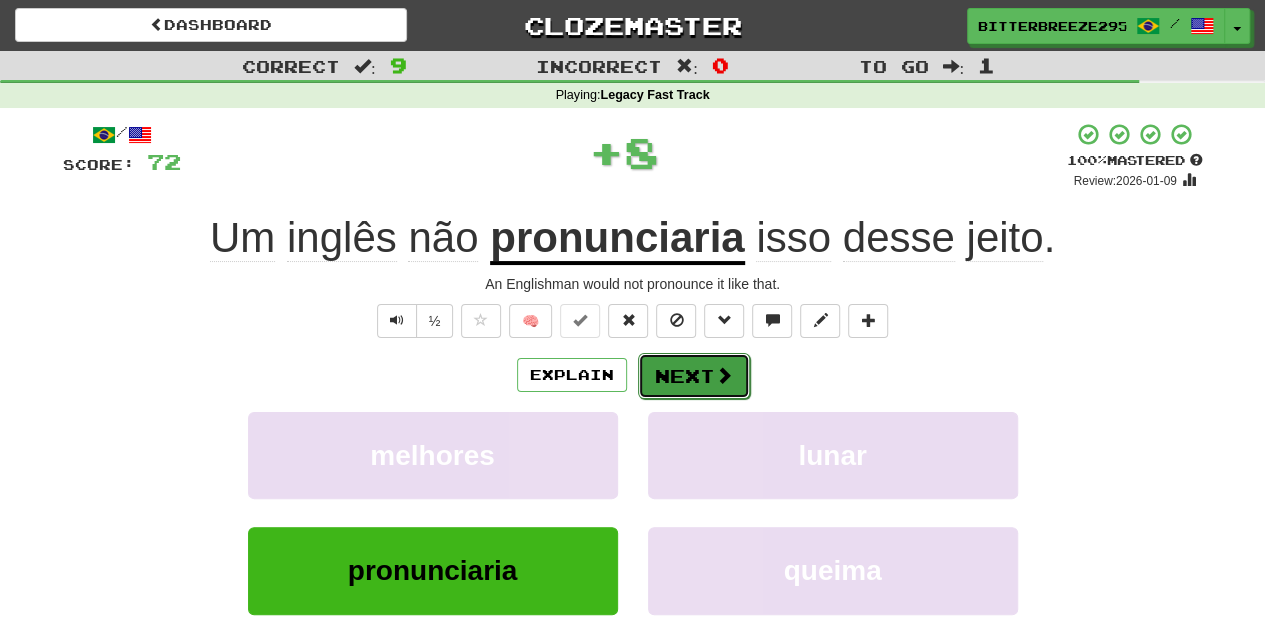 click on "Next" at bounding box center (694, 376) 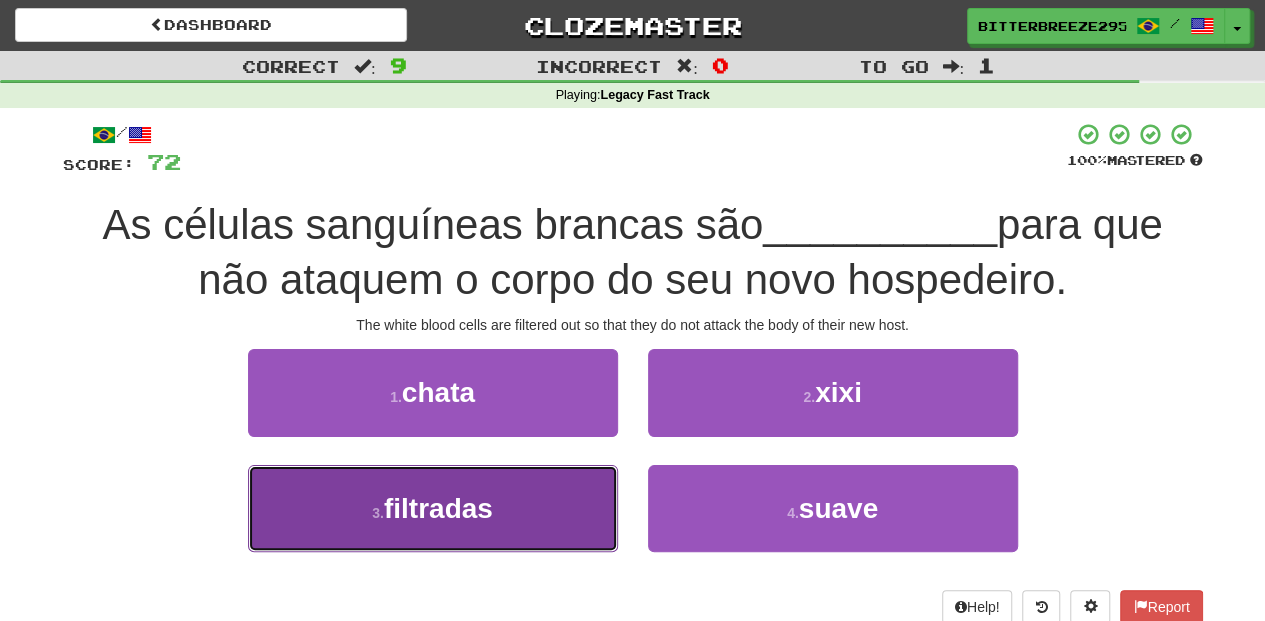 click on "3 .  filtradas" at bounding box center [433, 508] 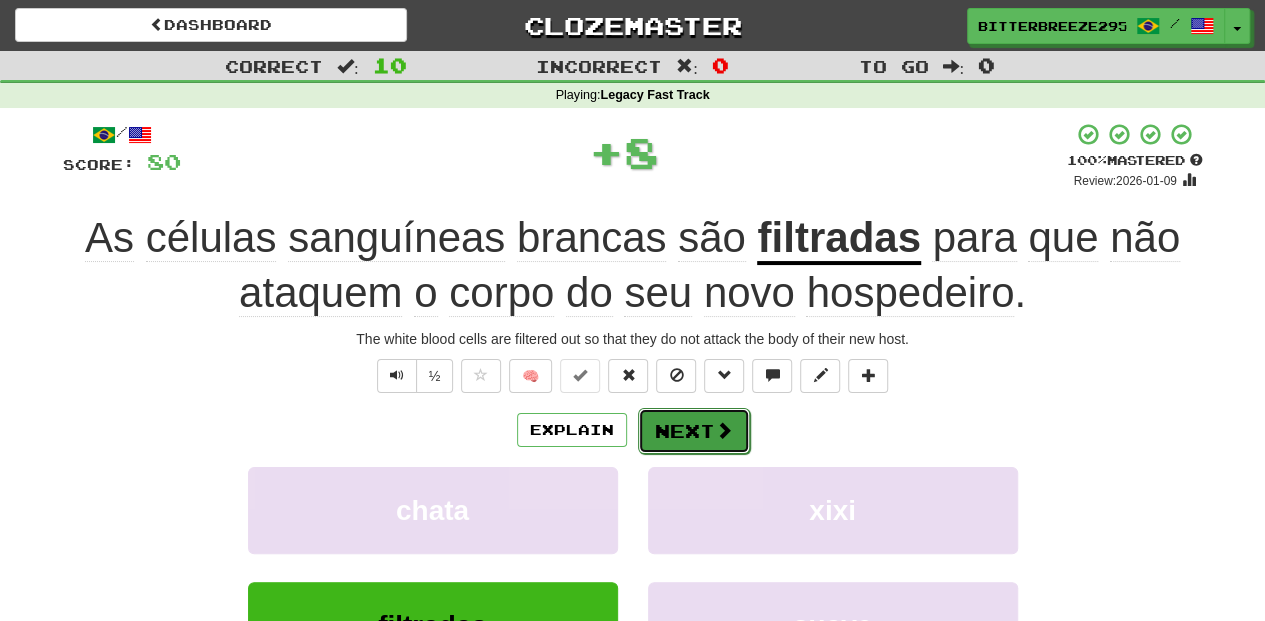 click on "Next" at bounding box center (694, 431) 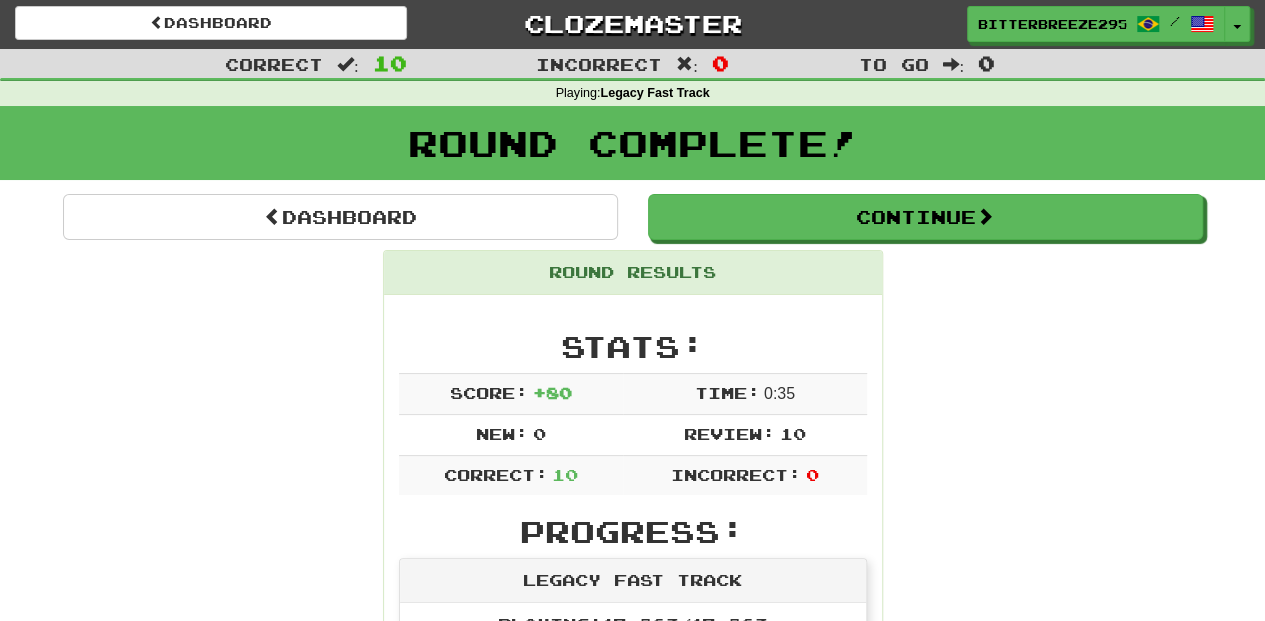 scroll, scrollTop: 0, scrollLeft: 0, axis: both 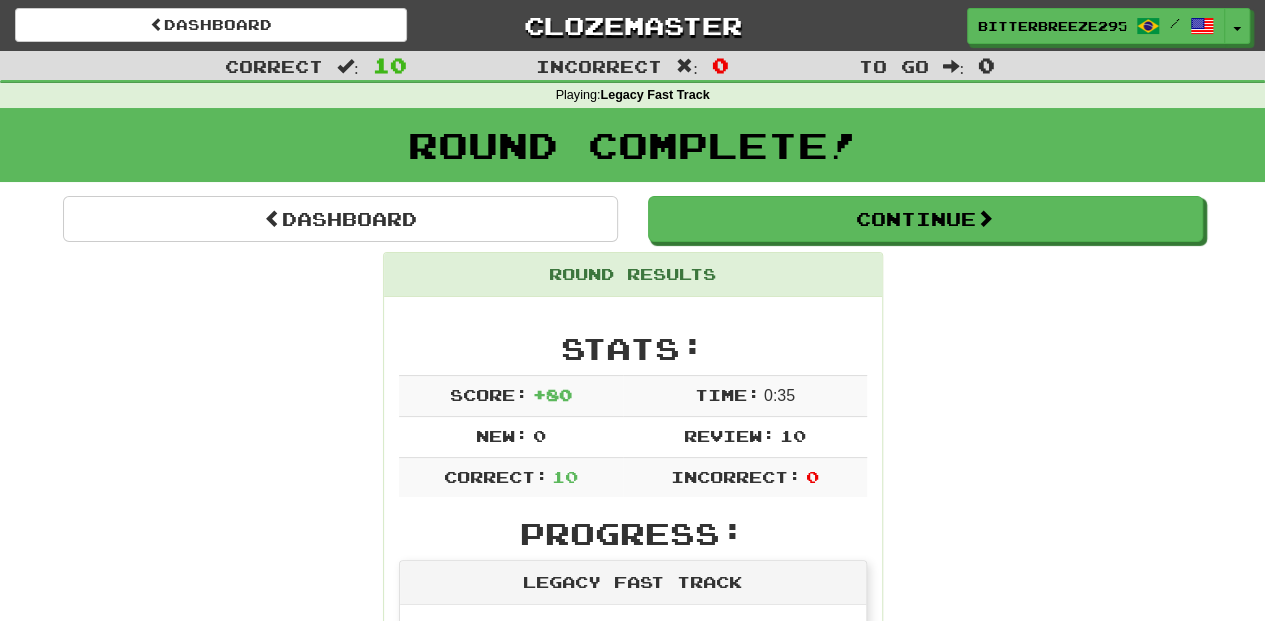 click on "Round Results Stats: Score:   + 80 Time:   0 : 35 New:   0 Review:   10 Correct:   10 Incorrect:   0 Progress: Legacy Fast Track Playing:  17,963  /  17,963 100% Mastered:  17,963  /  17,963 100% Ready for Review:  0  /  Level:  410 71,798  points to level  411  - keep going! Ranked:  1 st  this week 🏆 Sentences:  Report Os antibióticos são comumente inibidores  enzimáticos . Antibiotics are commonly enzymatic inhibitors.  Report Engaste  um brilhante em uma garra de platina. Set a diamond in a platinum mounting.  Report Aquele pastel de peixe é  fastfood . That fish pie is fastfood.  Report É uma competição  cronometrada . It's a timed competition.  Report O governo alemão  subsidia  painéis solares. The German government subsidizes solar panels.  Report Por que você está  talhando  a madeira? Why are you chopping the wood?  Report Derrotaste  o Tom. You've defeated Tom.  Report Mary viajou ao futuro e descobriu que a mudança climática  destruíra  toda a vida na Terra.  Report pronunciaria" at bounding box center [633, 1270] 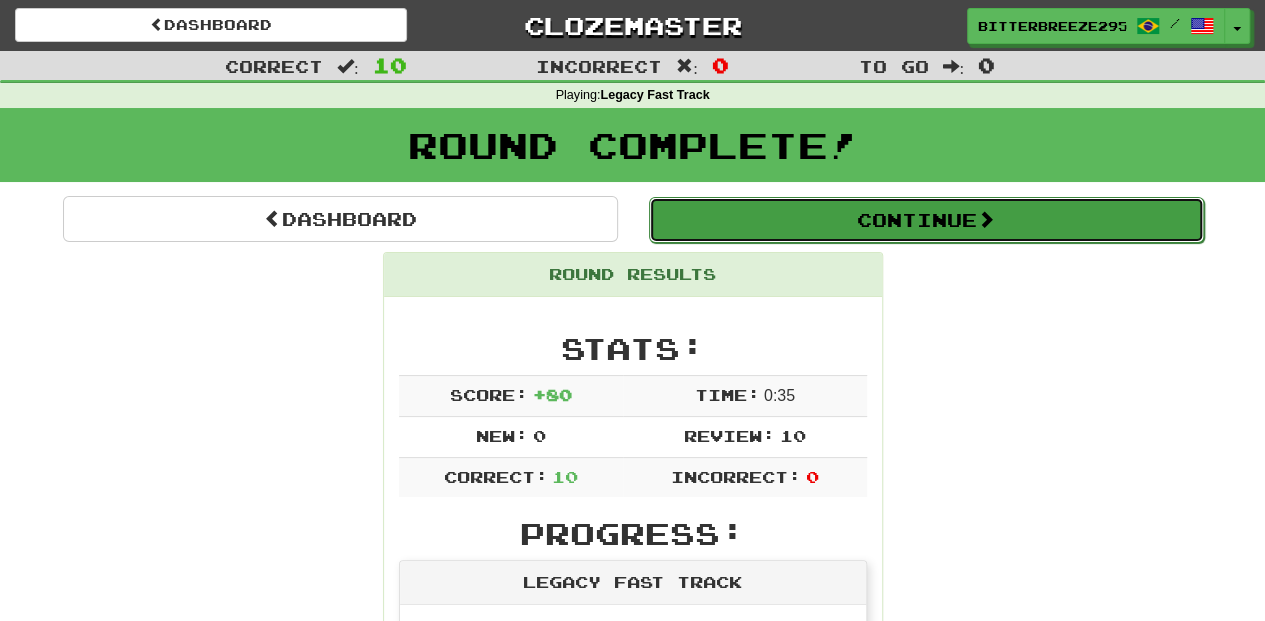 click on "Continue" at bounding box center (926, 220) 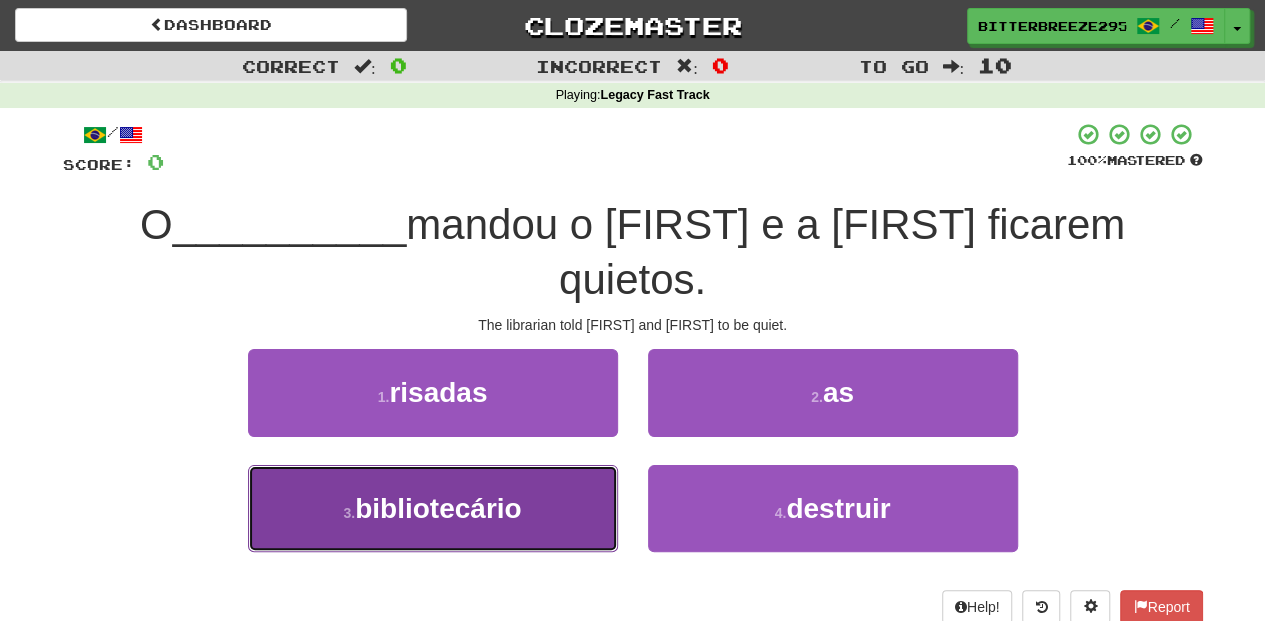 click on "3 .  bibliotecário" at bounding box center (433, 508) 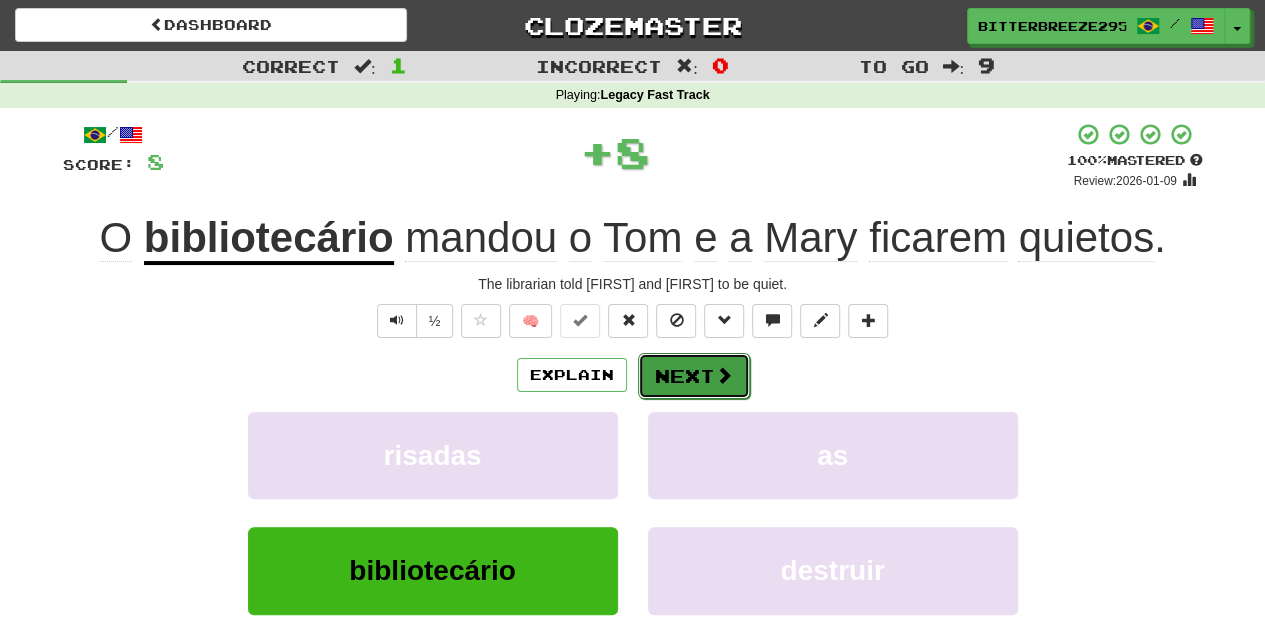 click on "Next" at bounding box center [694, 376] 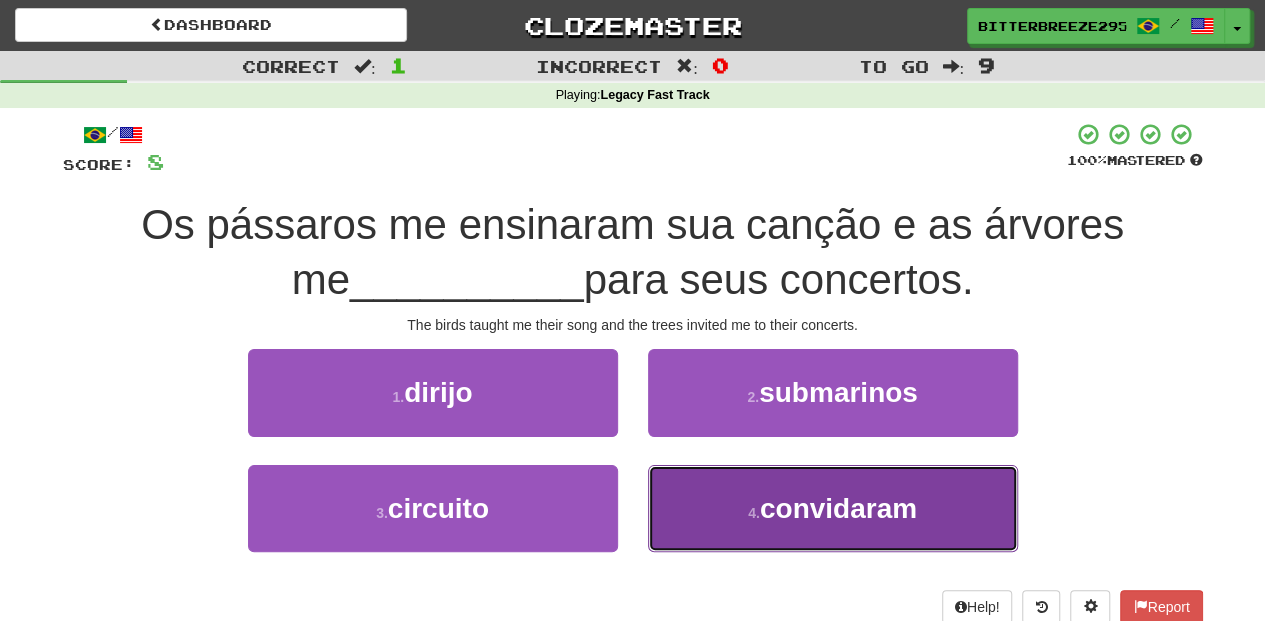 click on "4 .  convidaram" at bounding box center [833, 508] 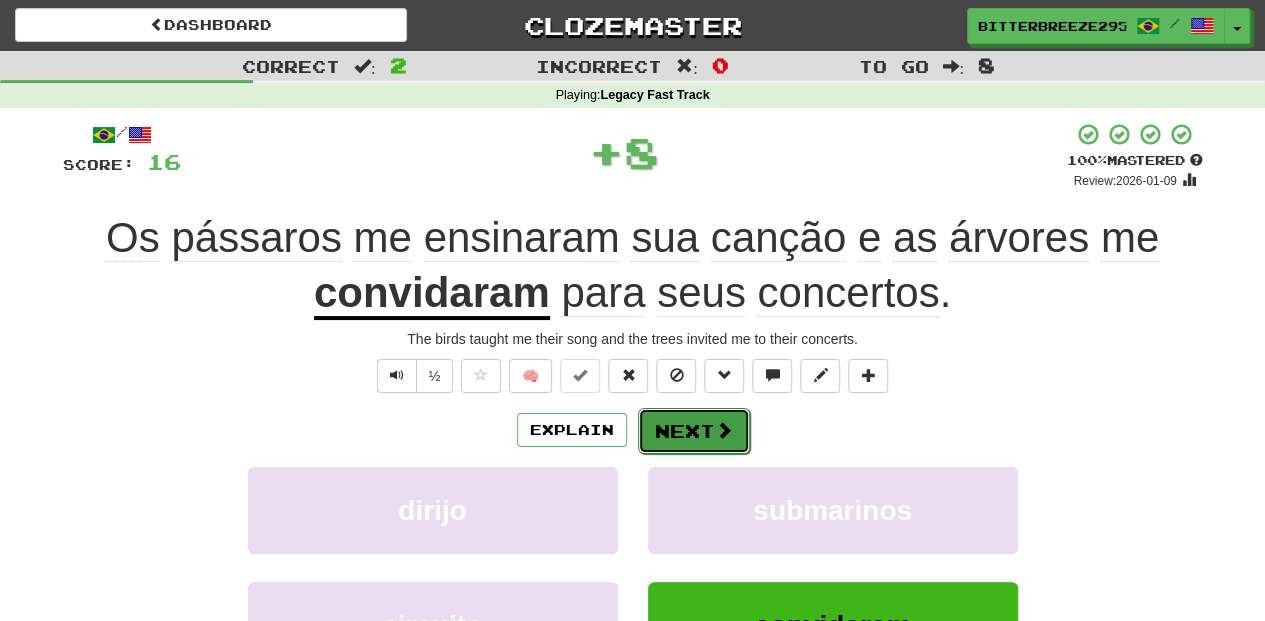 click on "Next" at bounding box center (694, 431) 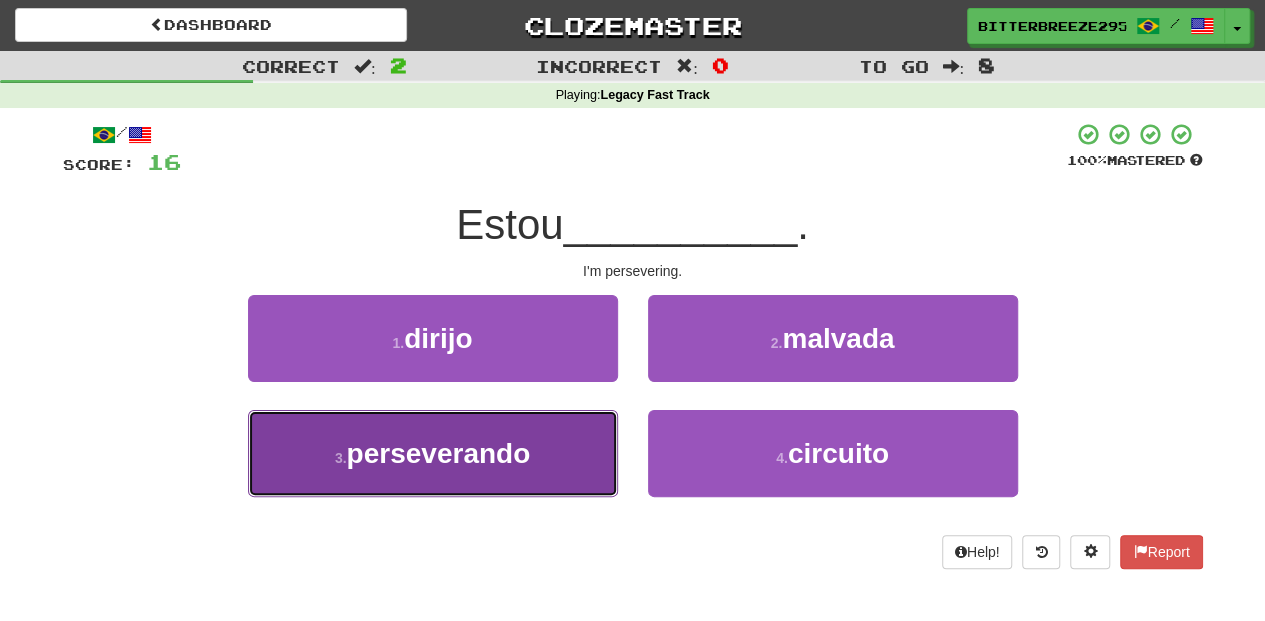 click on "3 .  perseverando" at bounding box center (433, 453) 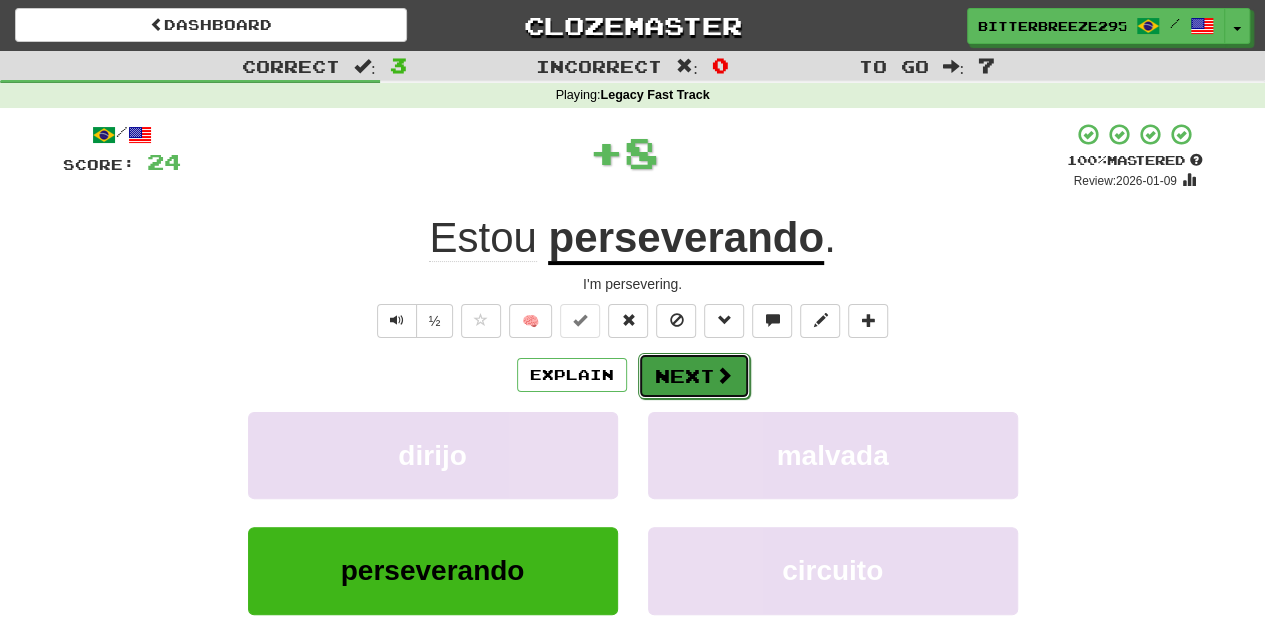 click on "Next" at bounding box center [694, 376] 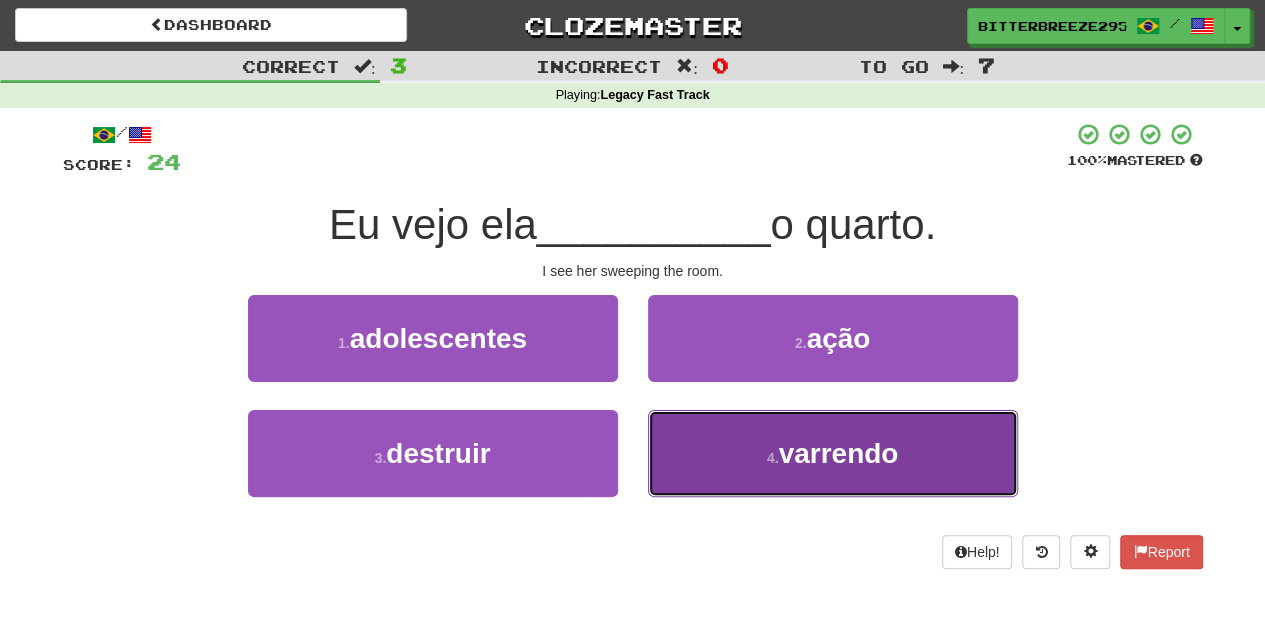 click on "4 .  varrendo" at bounding box center [833, 453] 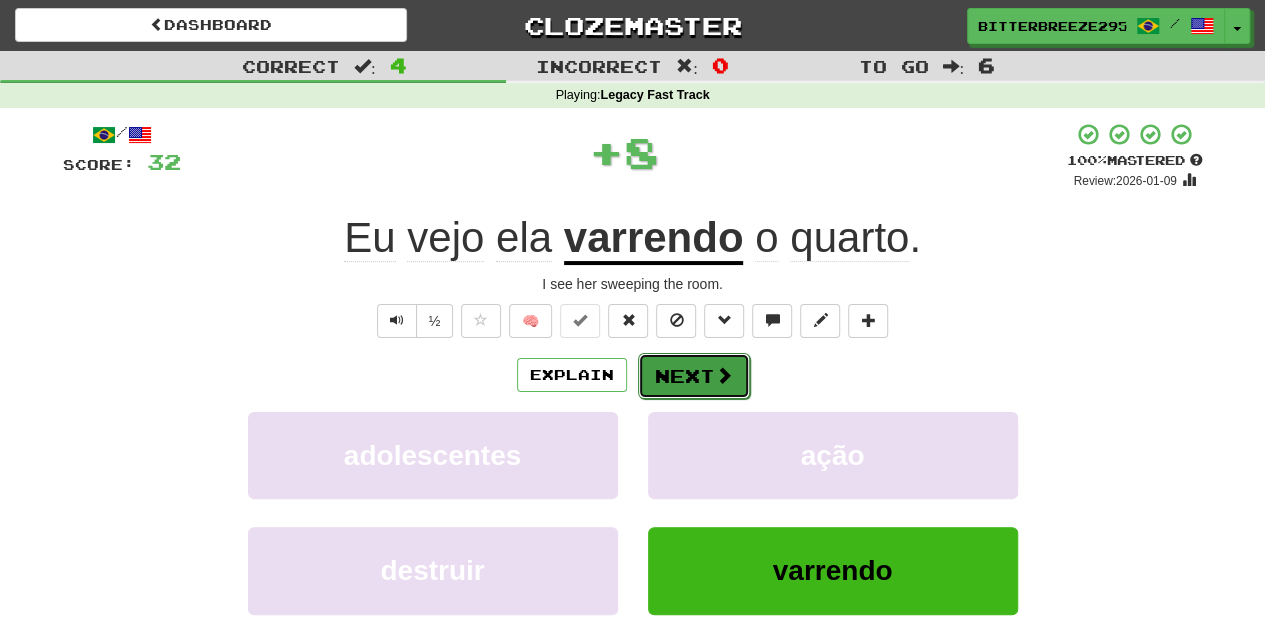 click on "Next" at bounding box center [694, 376] 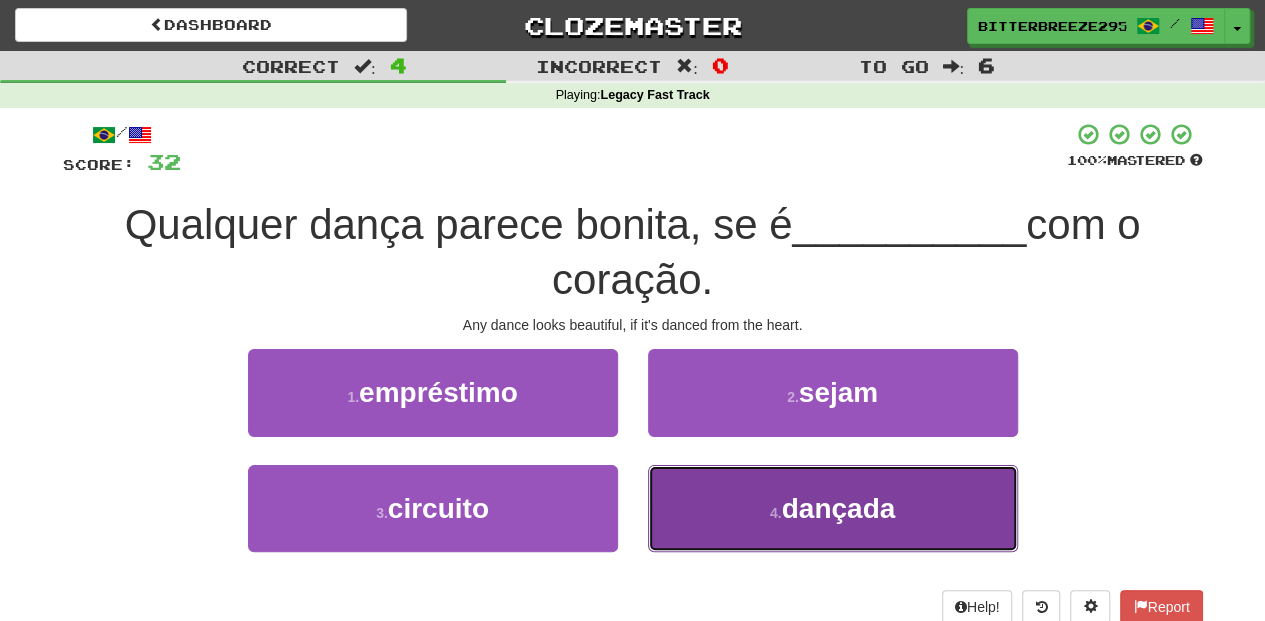 click on "4 .  dançada" at bounding box center (833, 508) 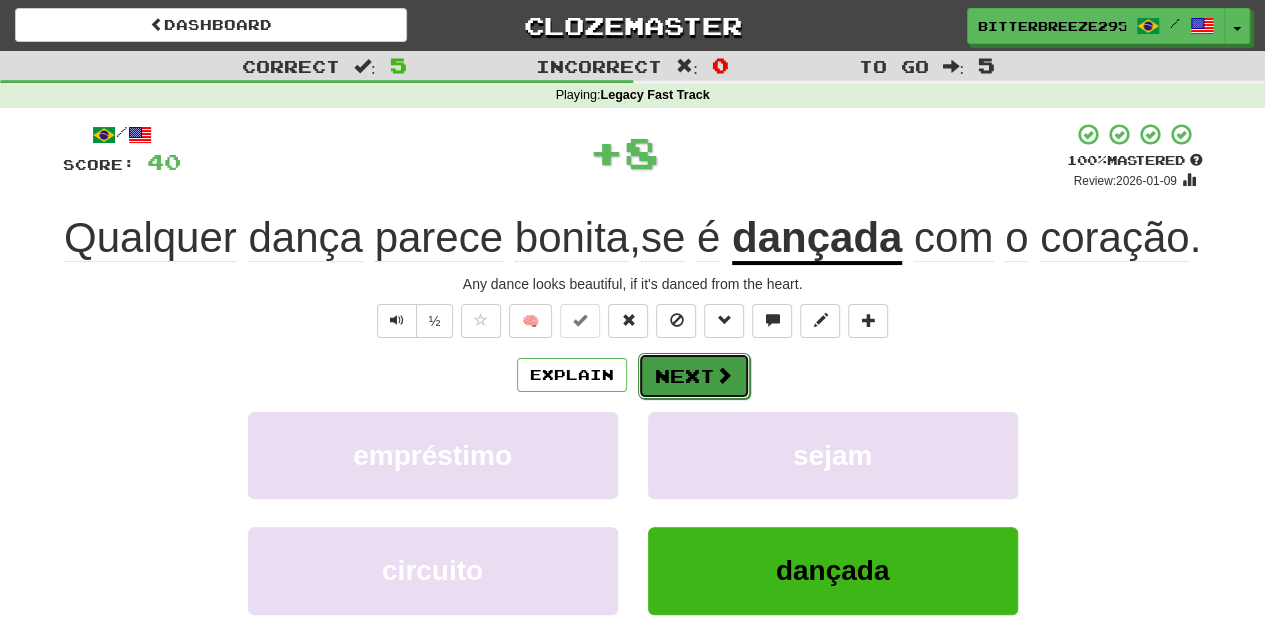 click on "Next" at bounding box center (694, 376) 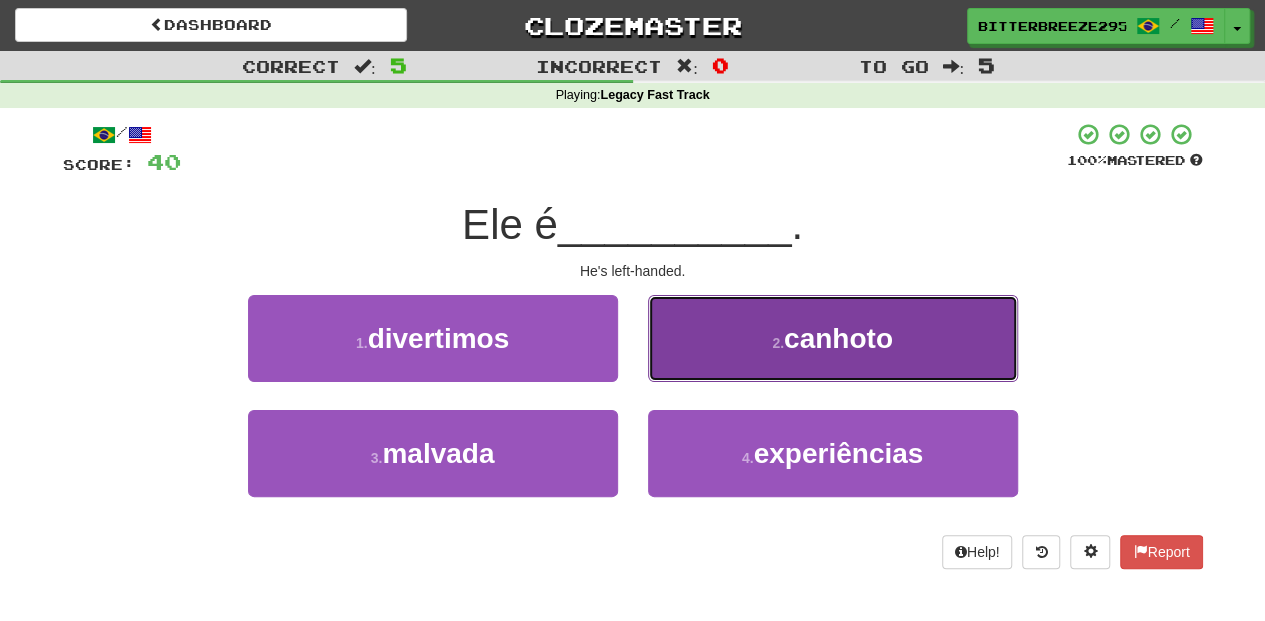 click on "2 .  canhoto" at bounding box center (833, 338) 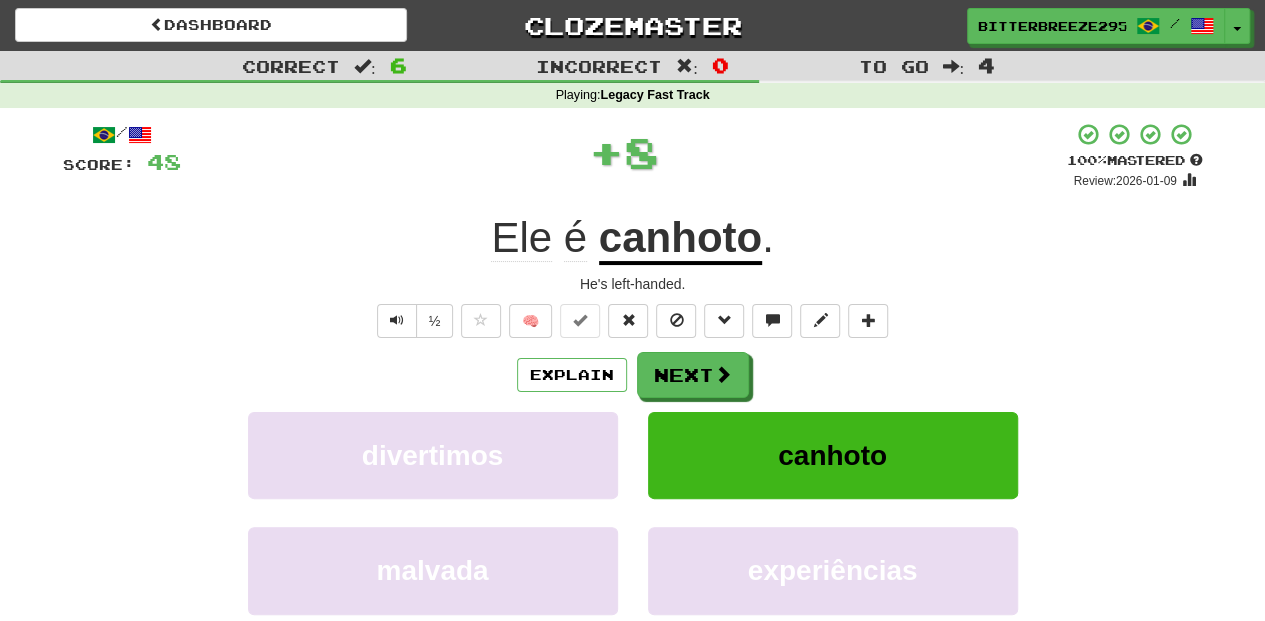 click on "Next" at bounding box center [693, 375] 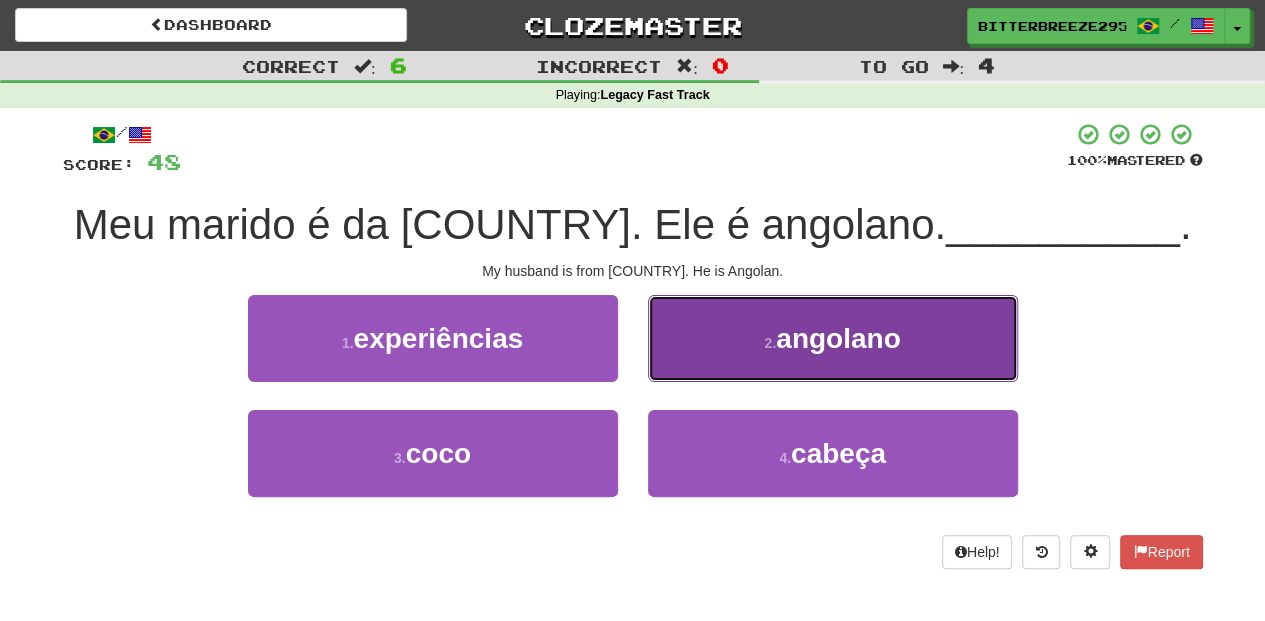 click on "2 .  angolano" at bounding box center [833, 338] 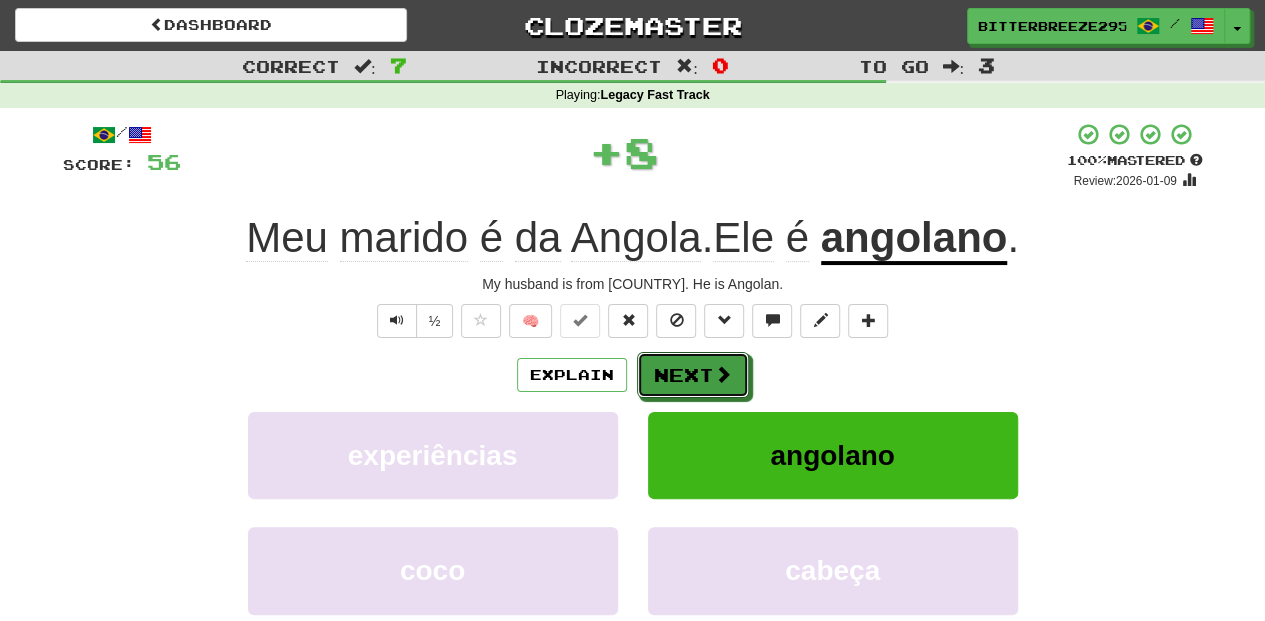 click on "Next" at bounding box center [693, 375] 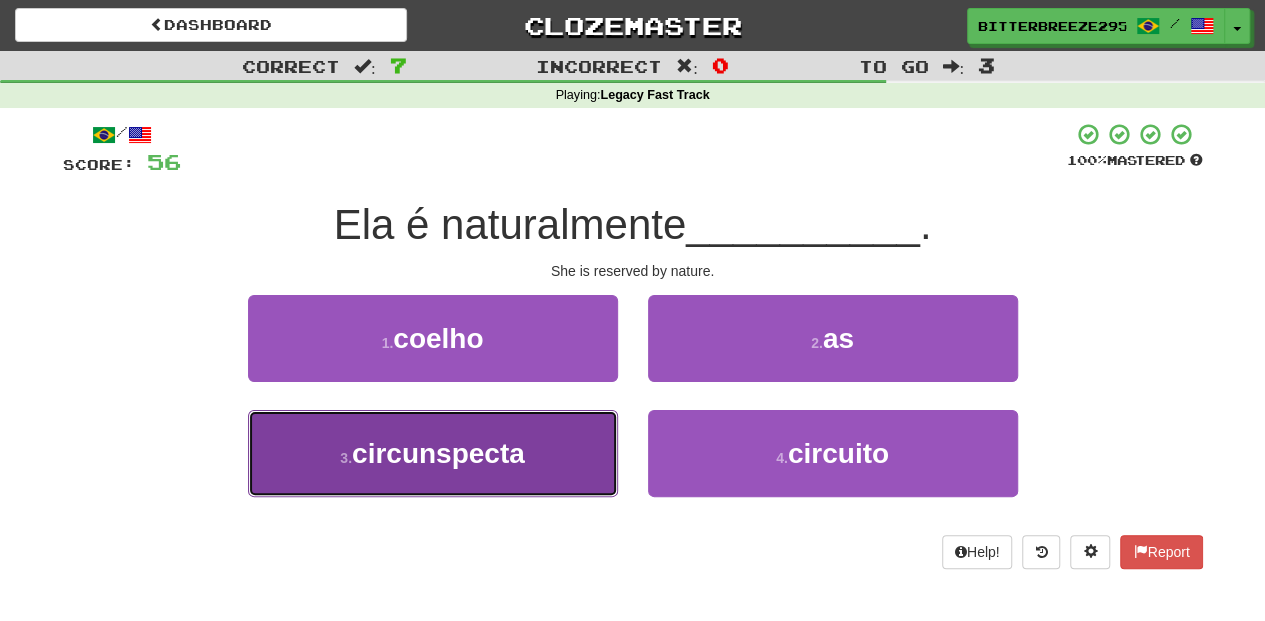 click on "3 .  circunspecta" at bounding box center [433, 453] 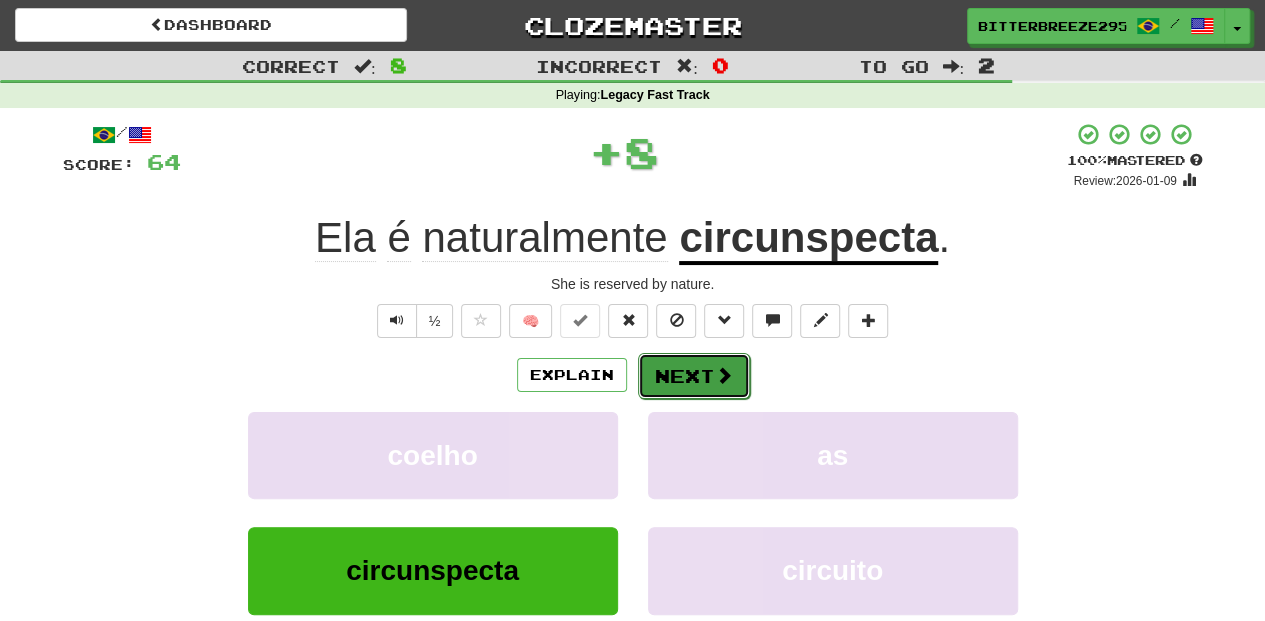 click on "Next" at bounding box center [694, 376] 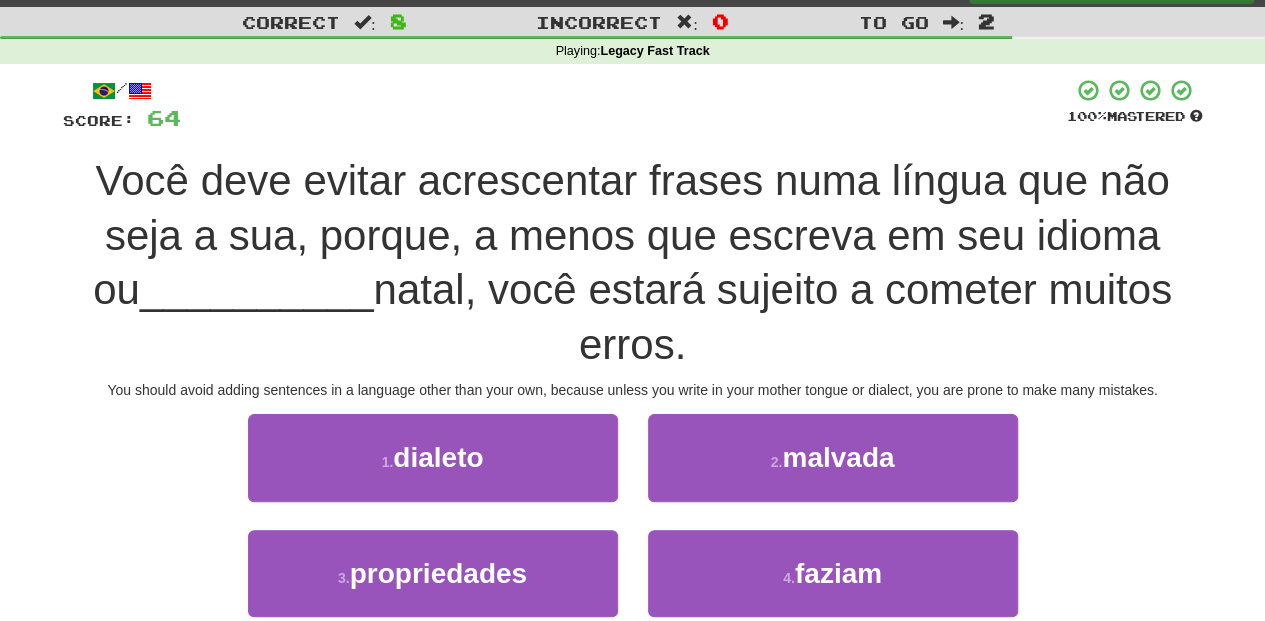 scroll, scrollTop: 66, scrollLeft: 0, axis: vertical 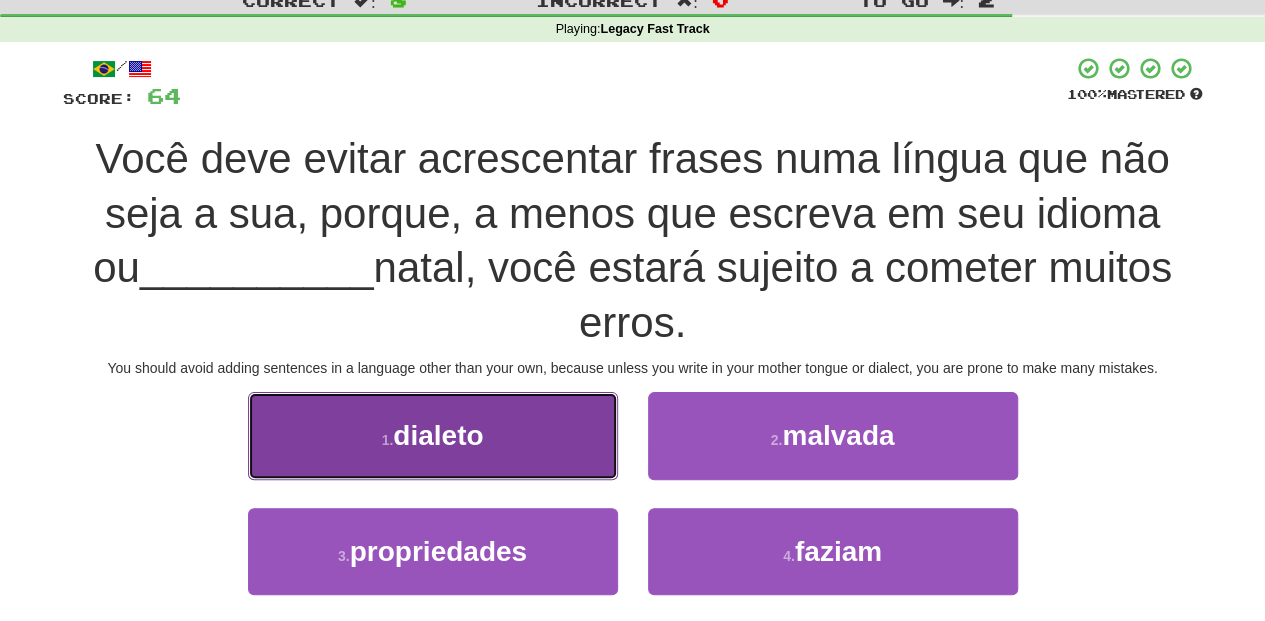 click on "1 .  dialeto" at bounding box center (433, 435) 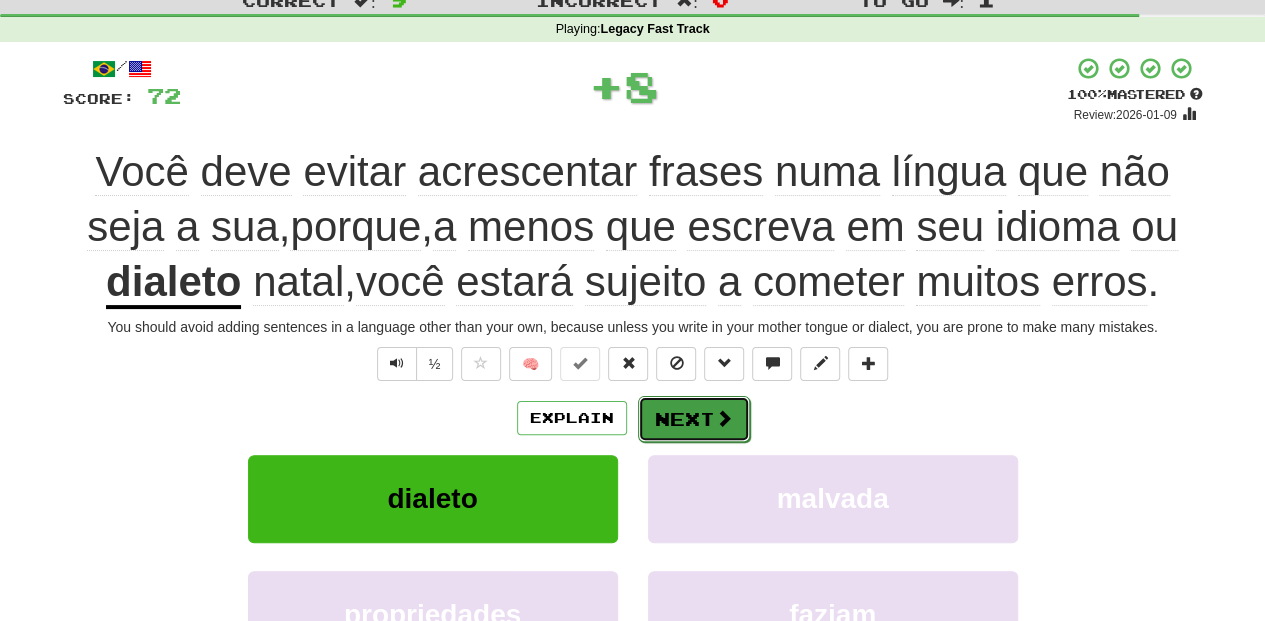 click on "Next" at bounding box center [694, 419] 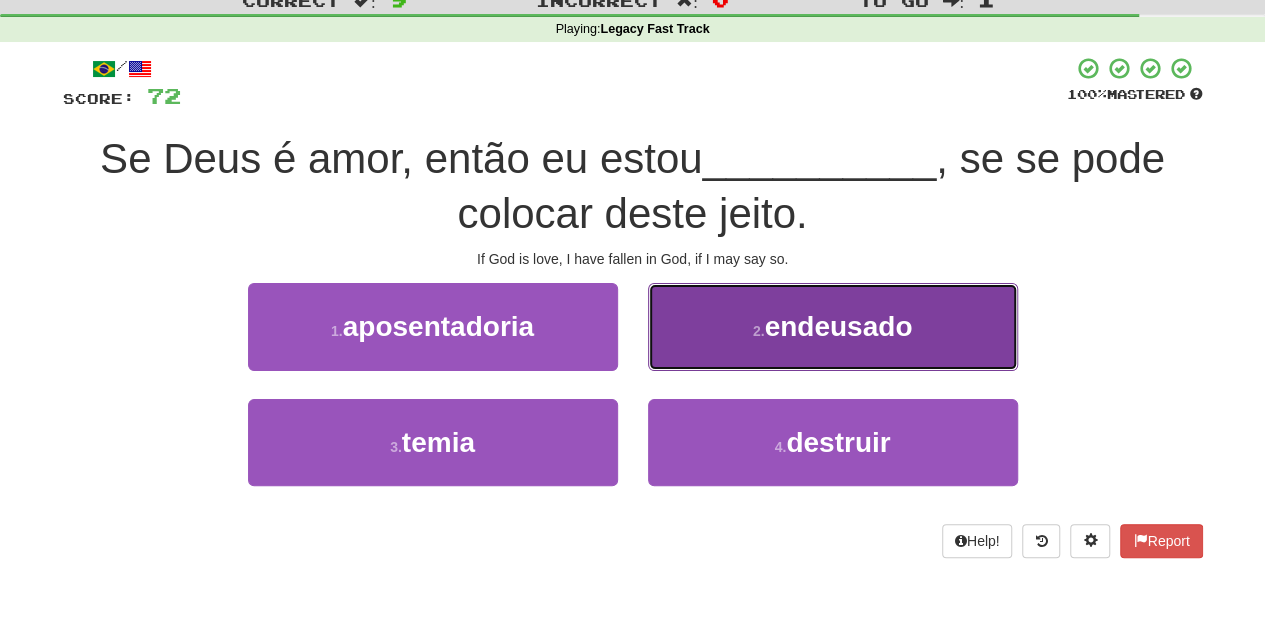 click on "2 .  endeusado" at bounding box center (833, 326) 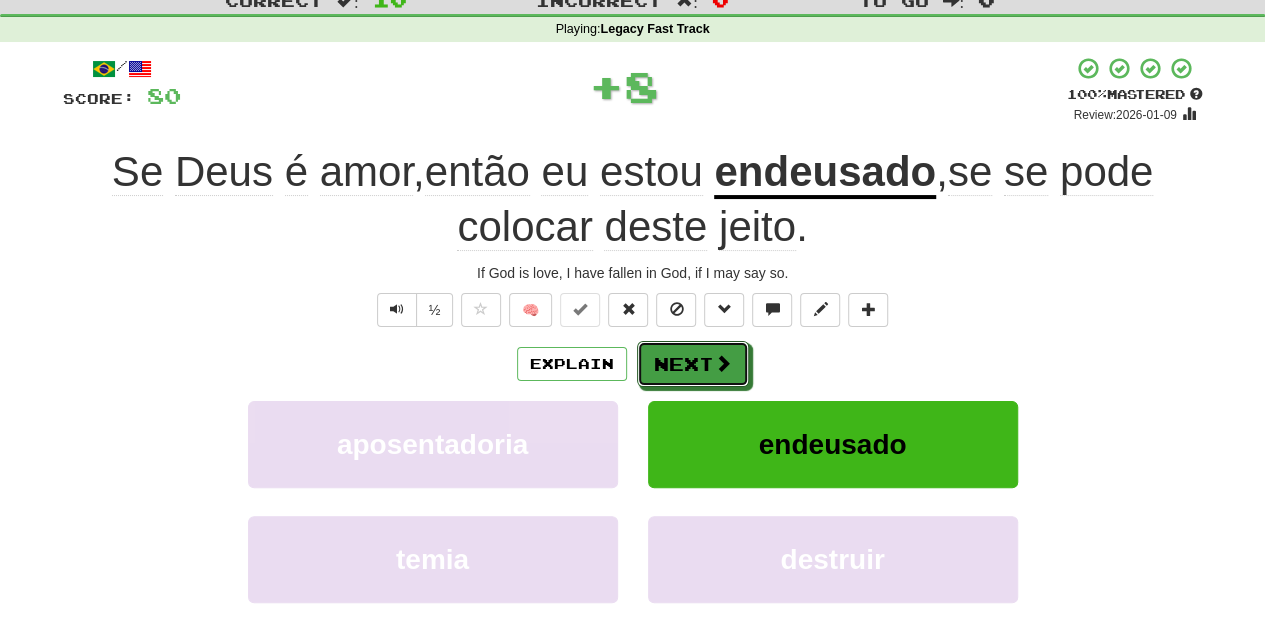 click on "Next" at bounding box center (693, 364) 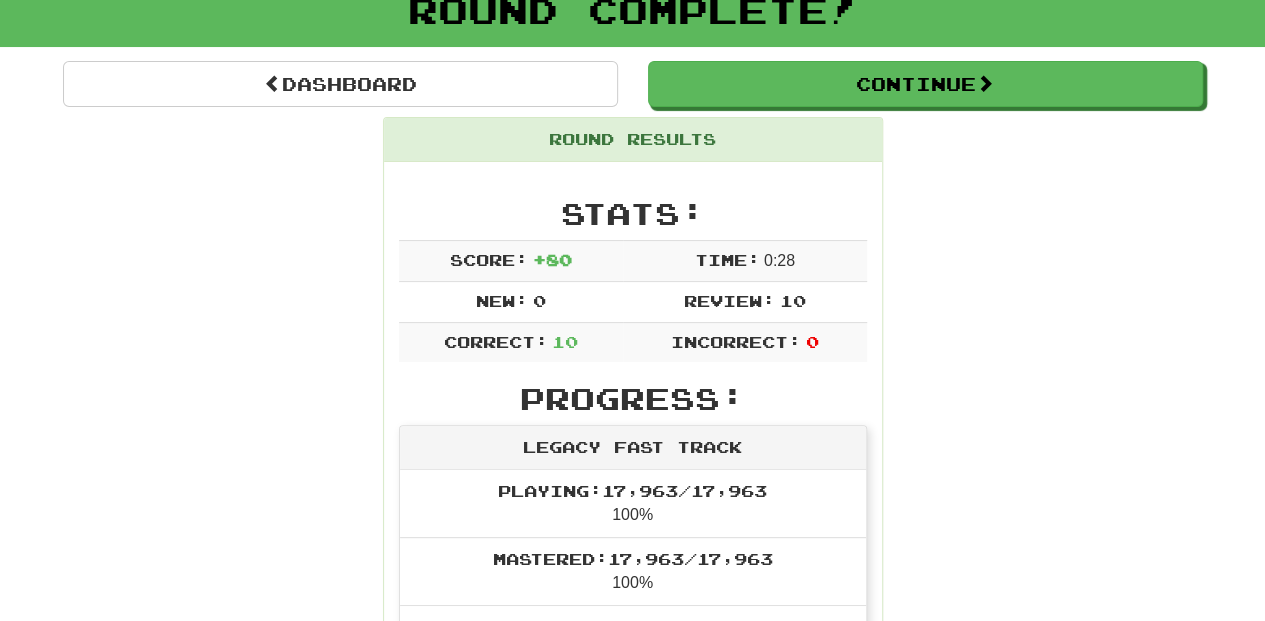 scroll, scrollTop: 0, scrollLeft: 0, axis: both 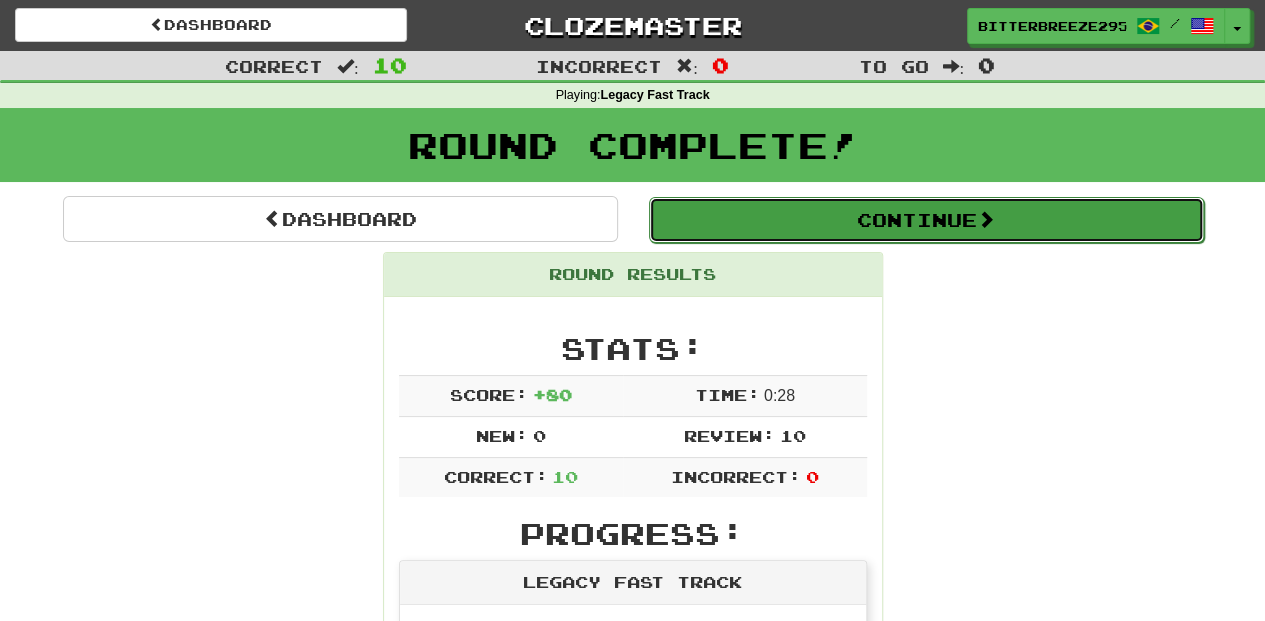 click on "Continue" at bounding box center [926, 220] 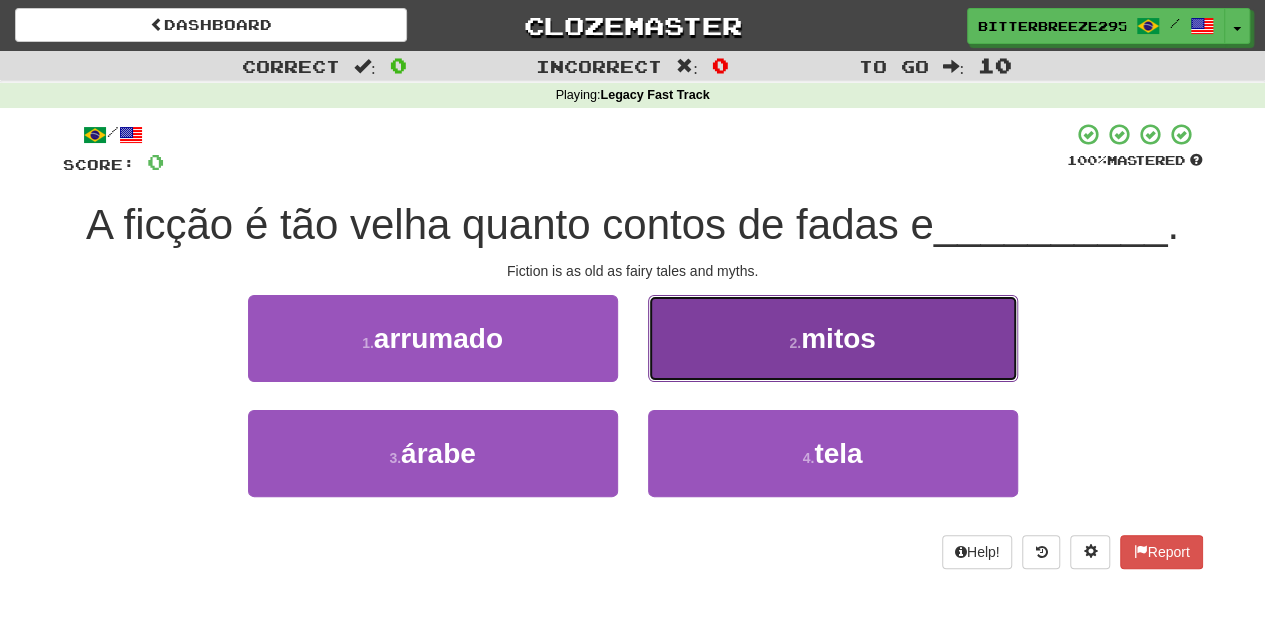 click on "2 .  mitos" at bounding box center [833, 338] 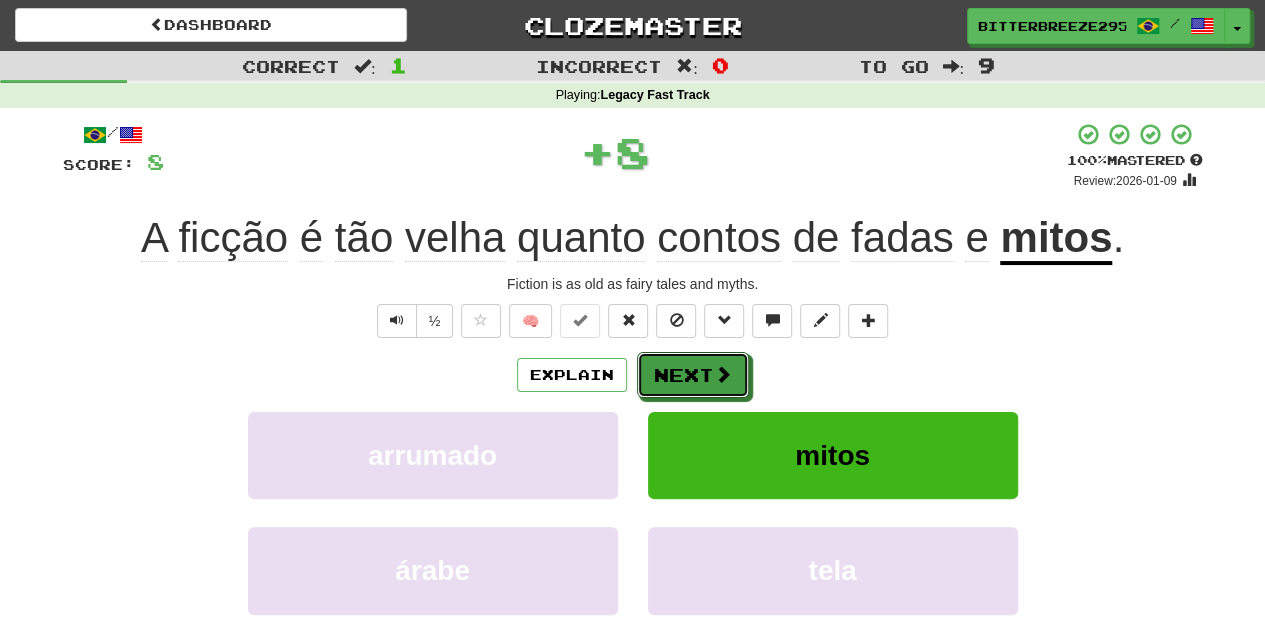 click on "Next" at bounding box center (693, 375) 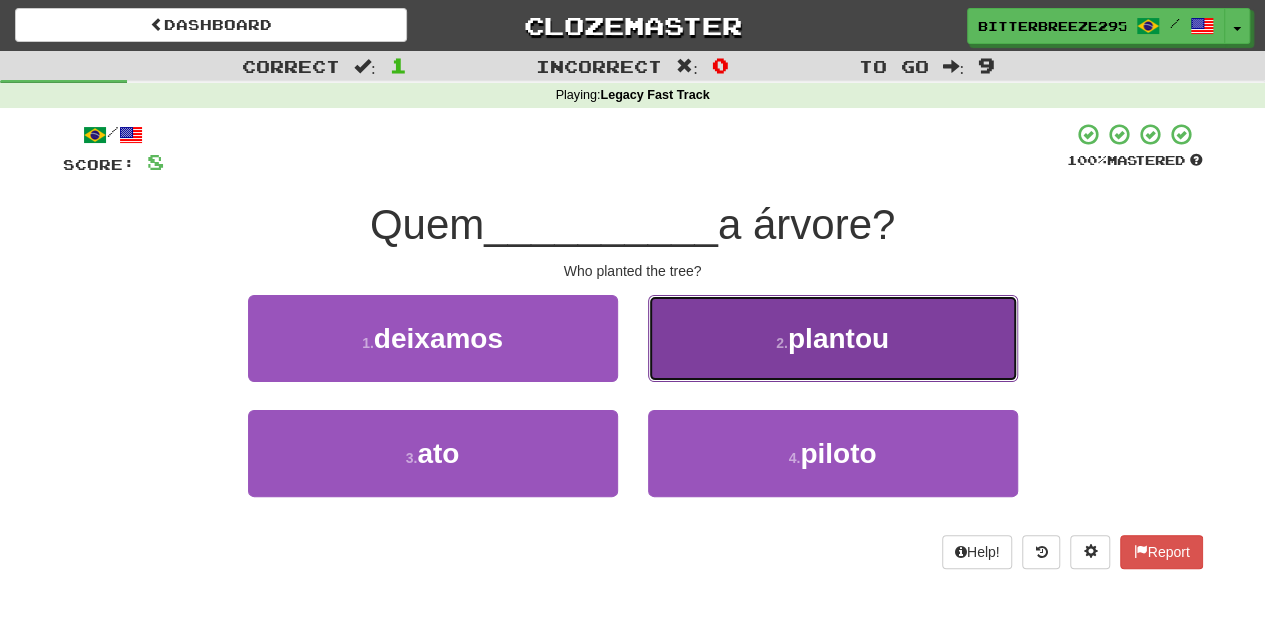 click on "2 .  plantou" at bounding box center (833, 338) 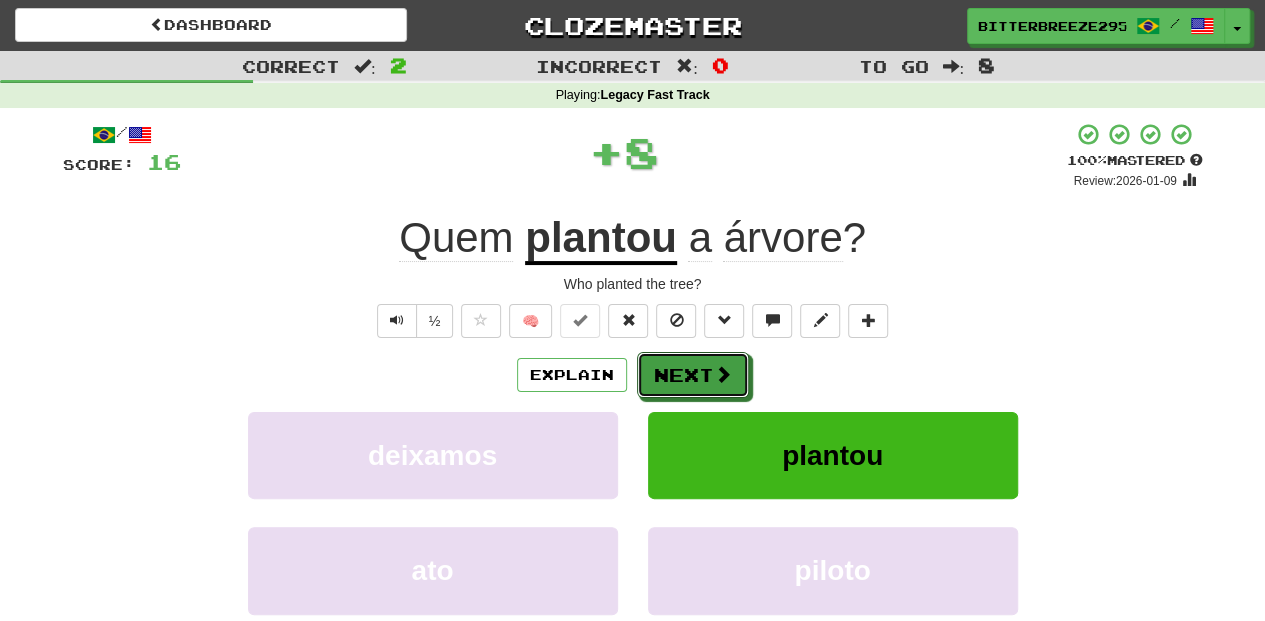 click on "Next" at bounding box center [693, 375] 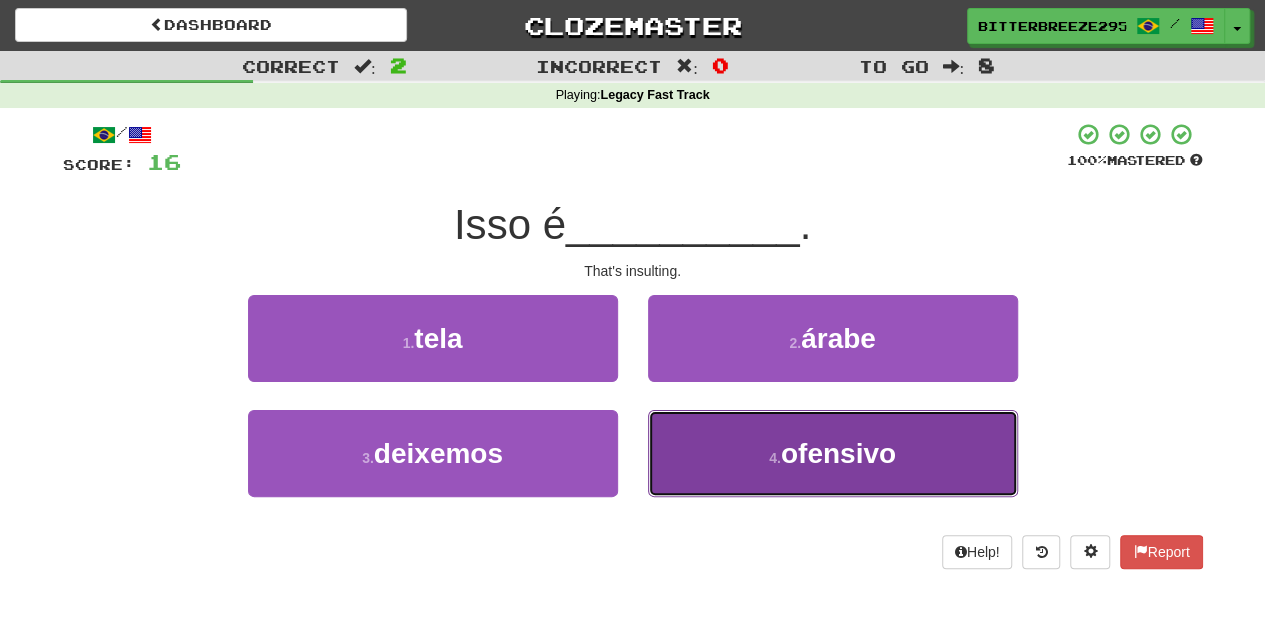 click on "4 .  ofensivo" at bounding box center [833, 453] 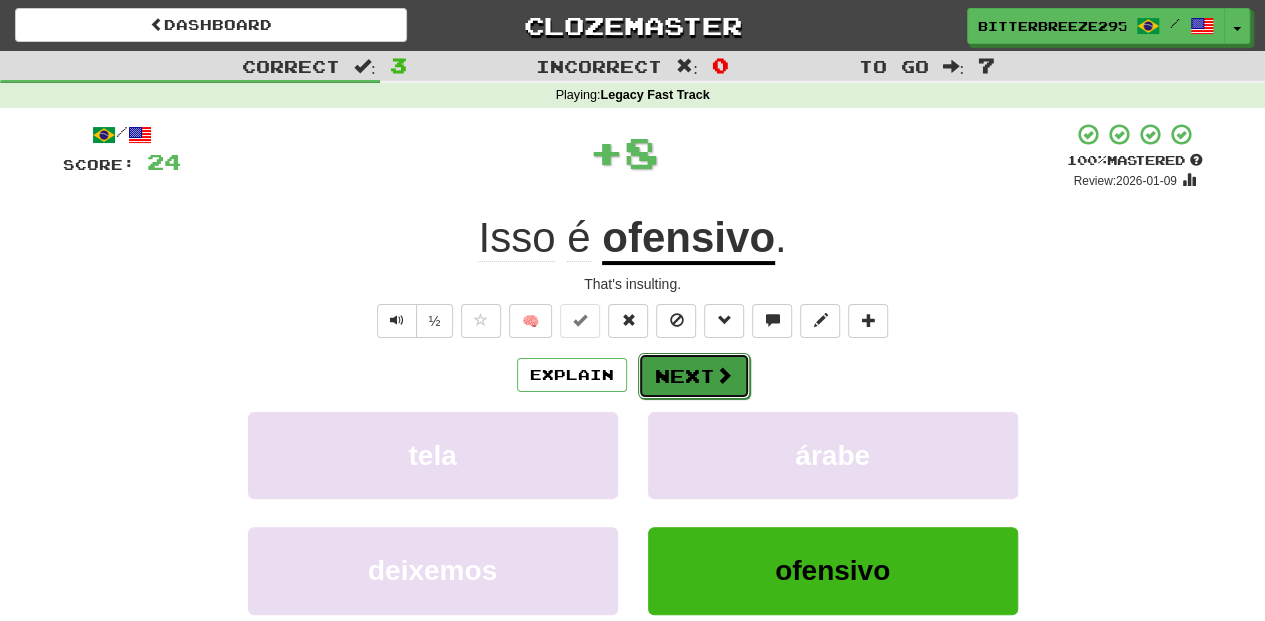 click on "Next" at bounding box center (694, 376) 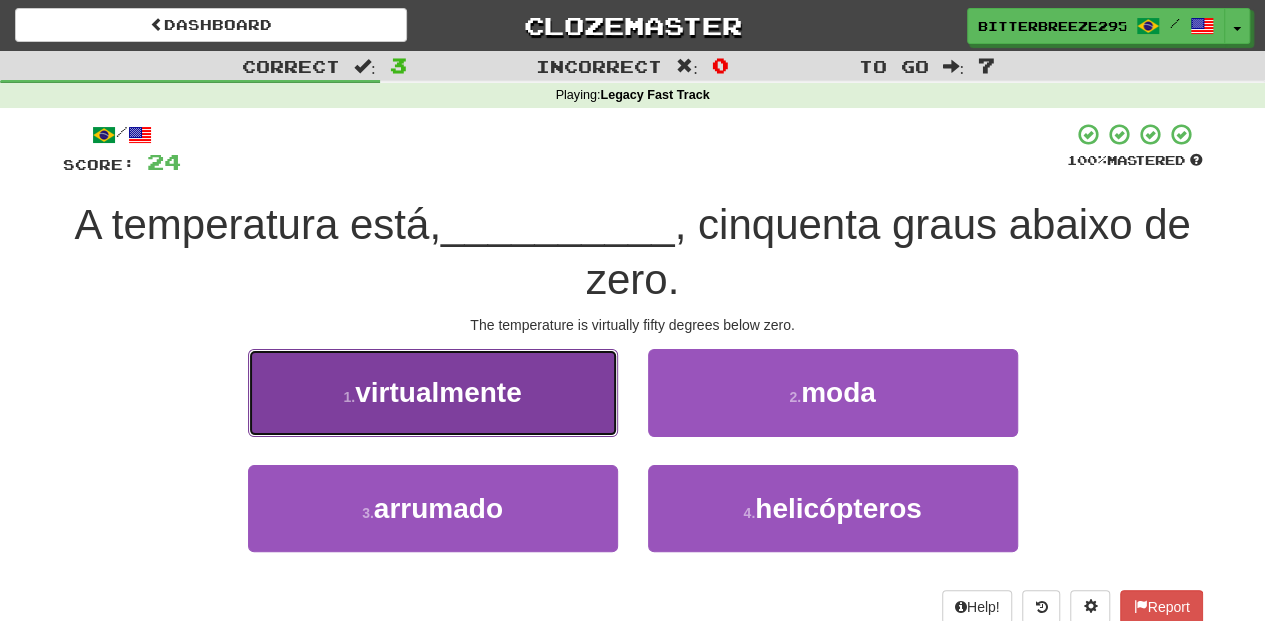 drag, startPoint x: 532, startPoint y: 424, endPoint x: 547, endPoint y: 423, distance: 15.033297 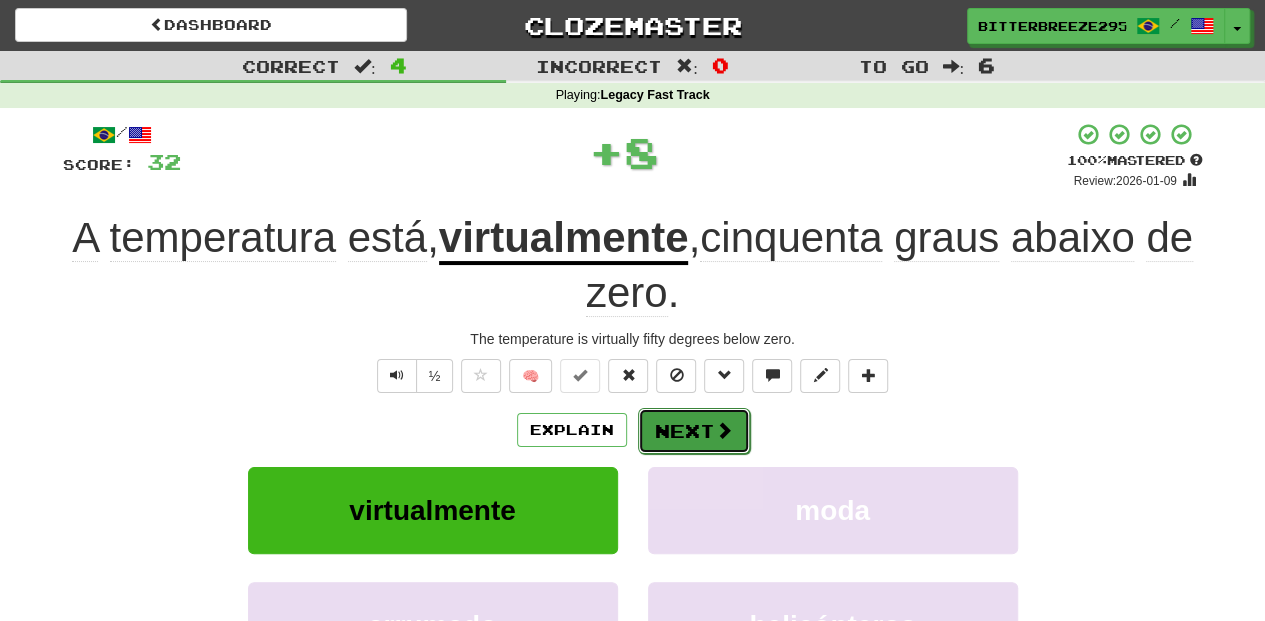 click on "Next" at bounding box center [694, 431] 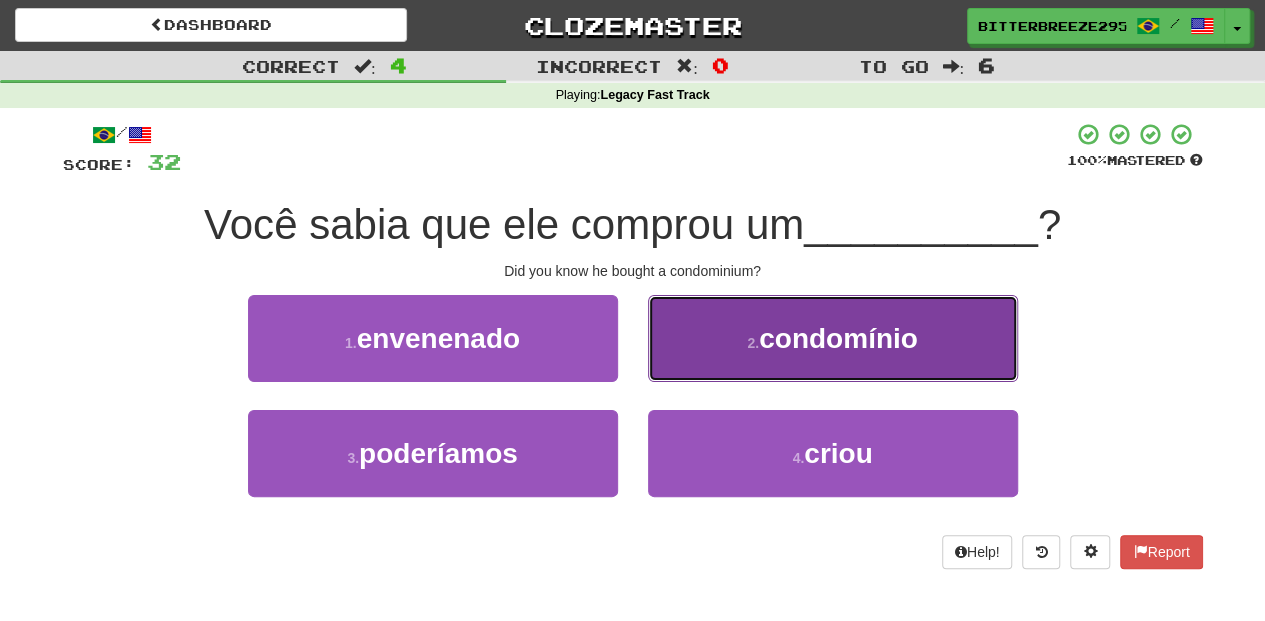 click on "2 .  condomínio" at bounding box center [833, 338] 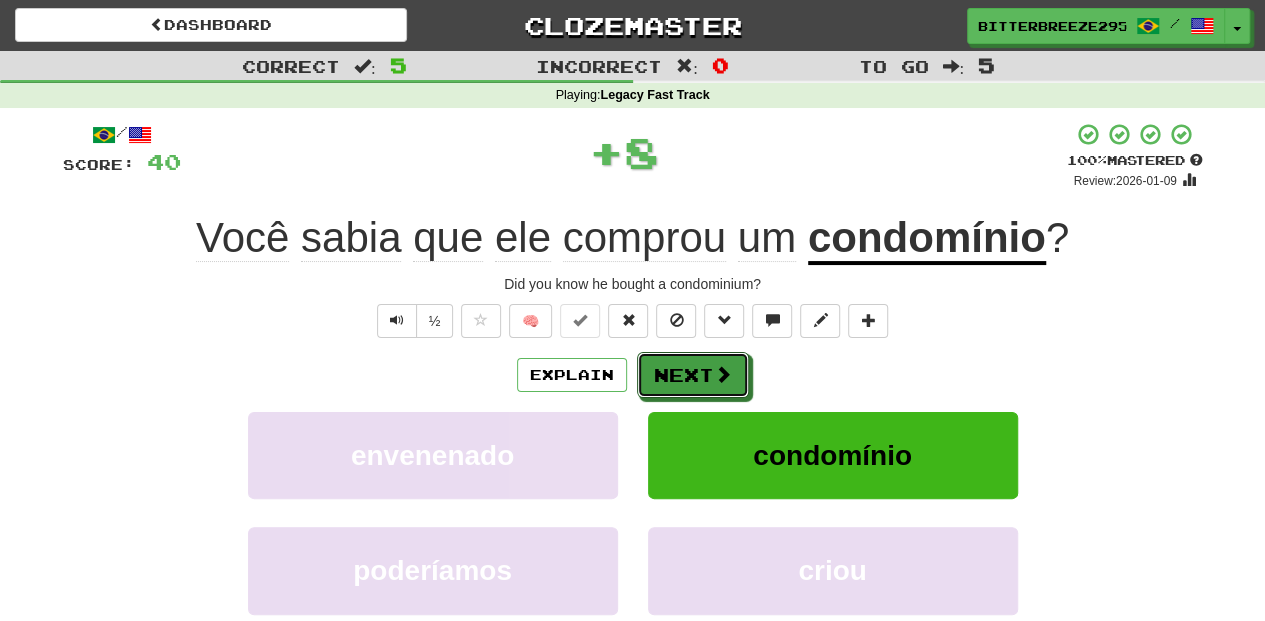 click on "Next" at bounding box center [693, 375] 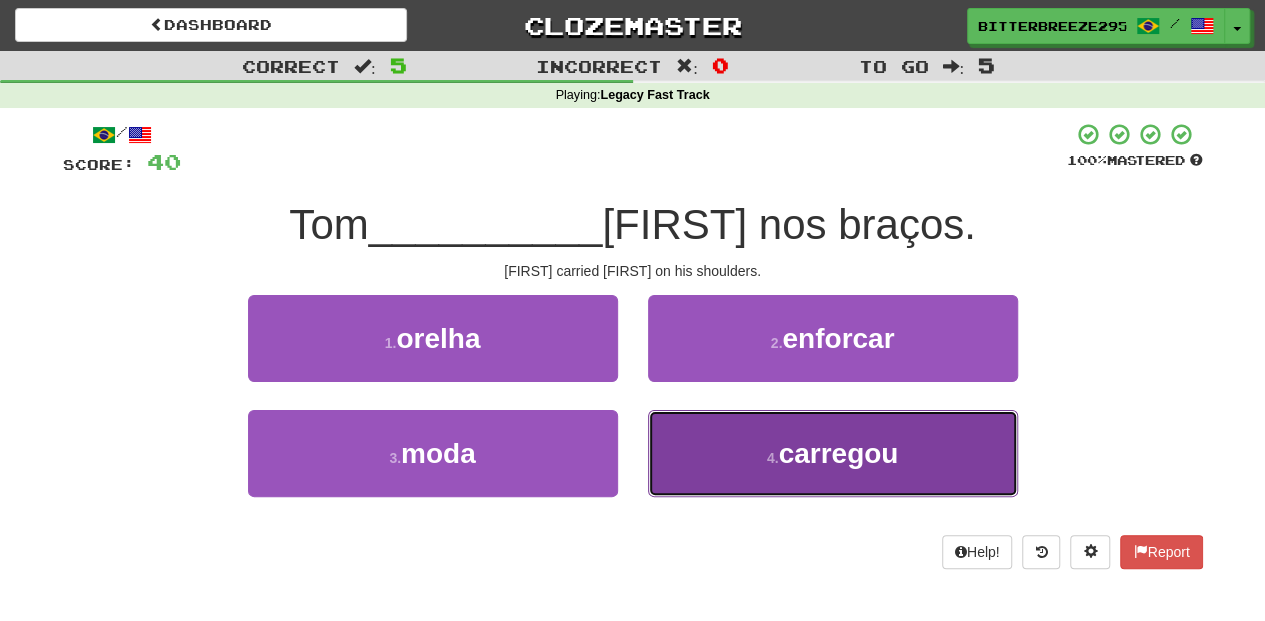 click on "4 .  carregou" at bounding box center (833, 453) 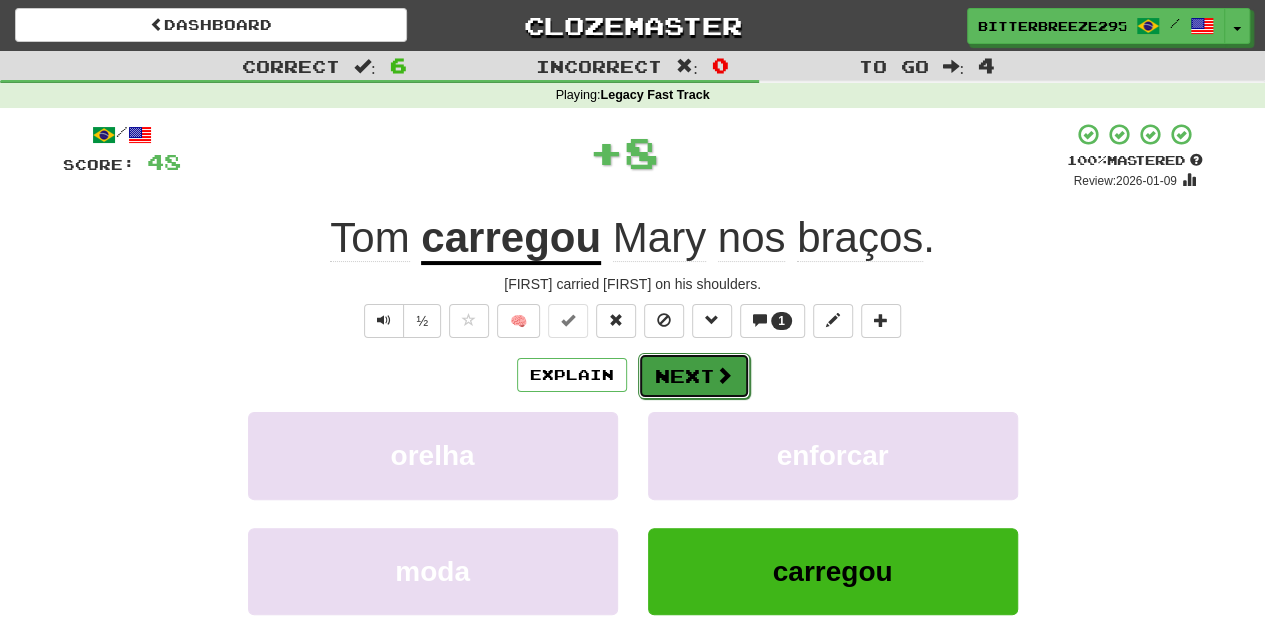 click on "Next" at bounding box center (694, 376) 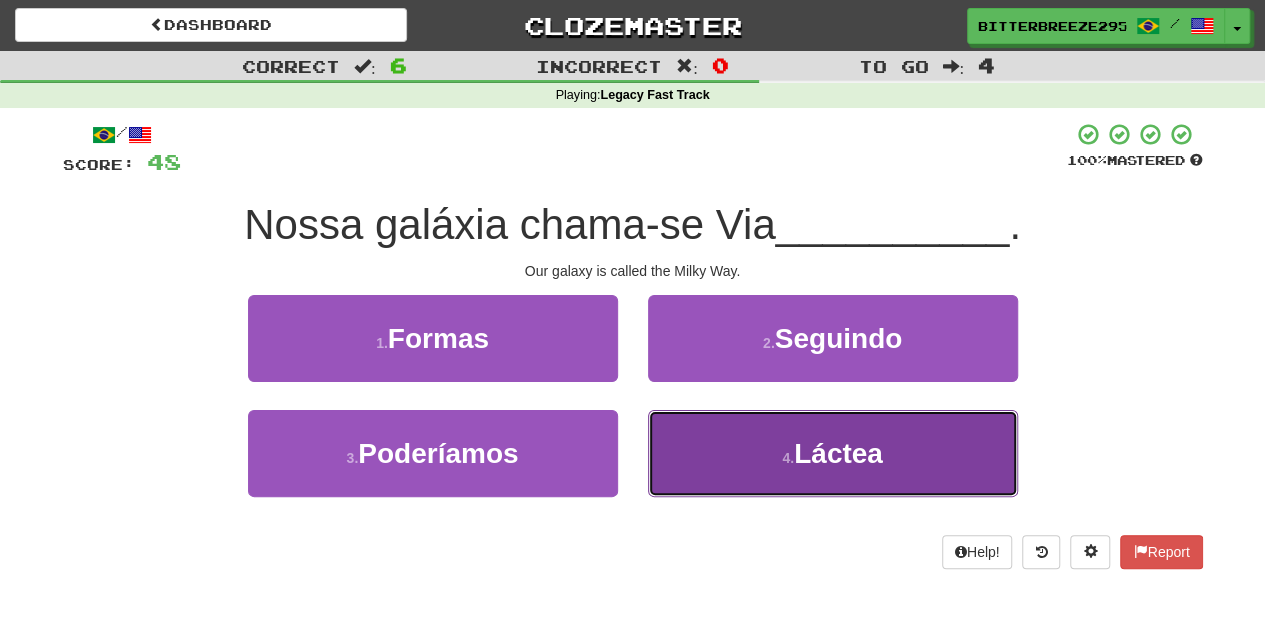 click on "4 .  Láctea" at bounding box center [833, 453] 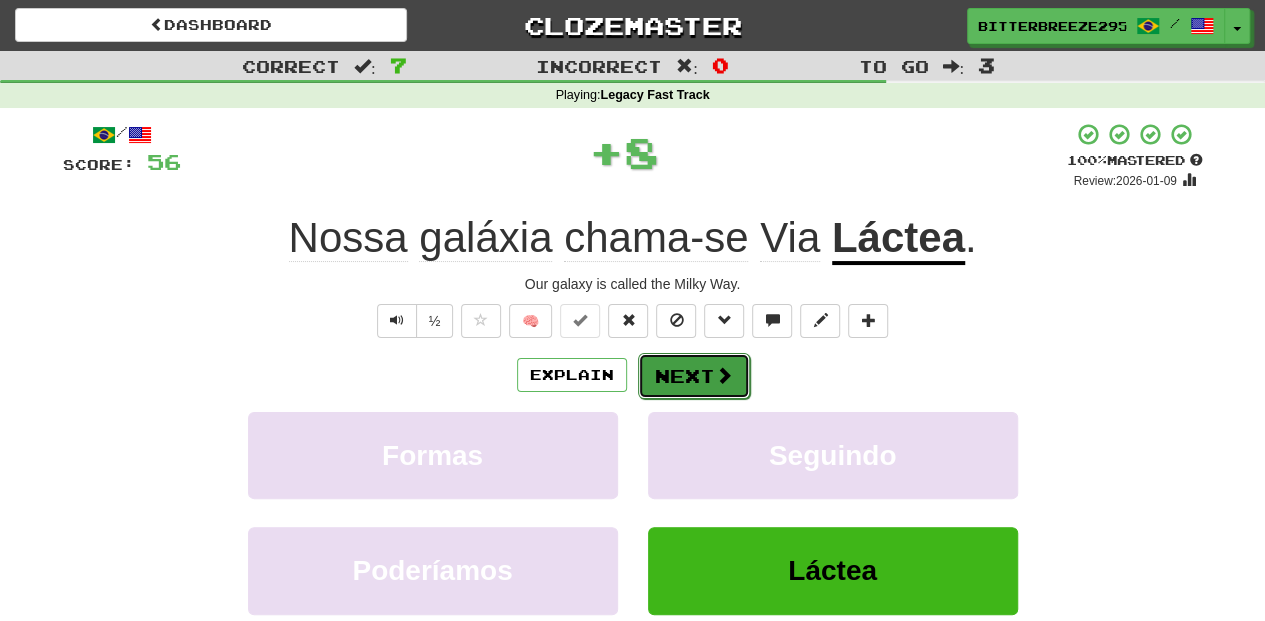 click on "Next" at bounding box center (694, 376) 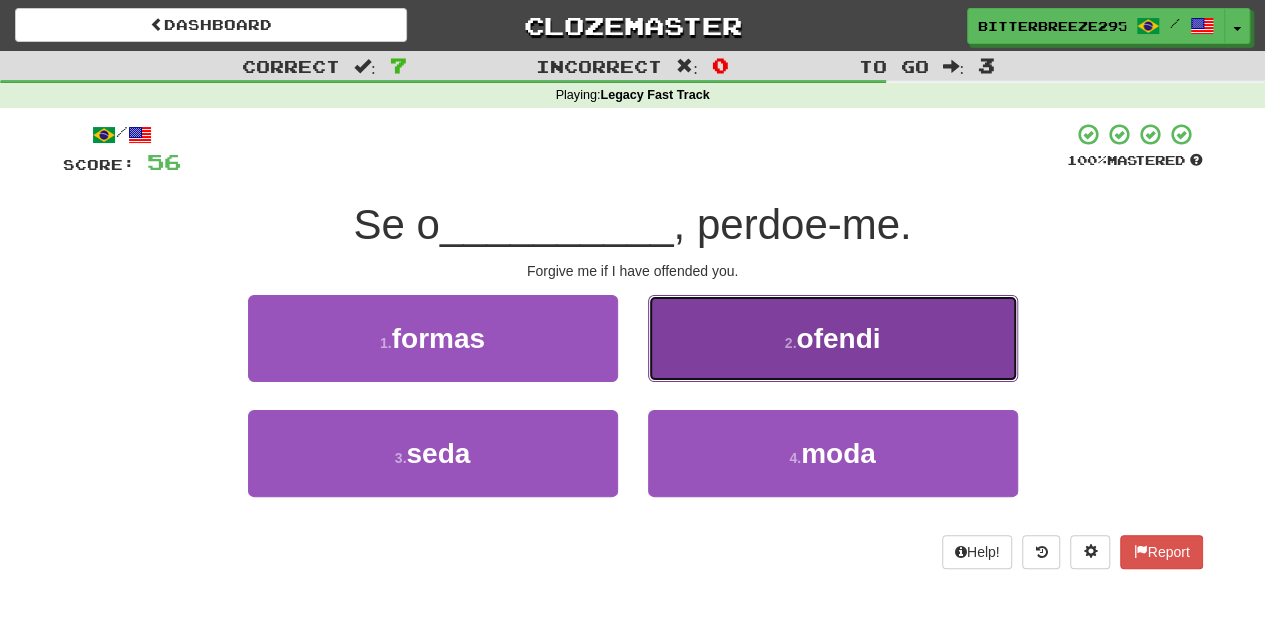 click on "2 .  ofendi" at bounding box center (833, 338) 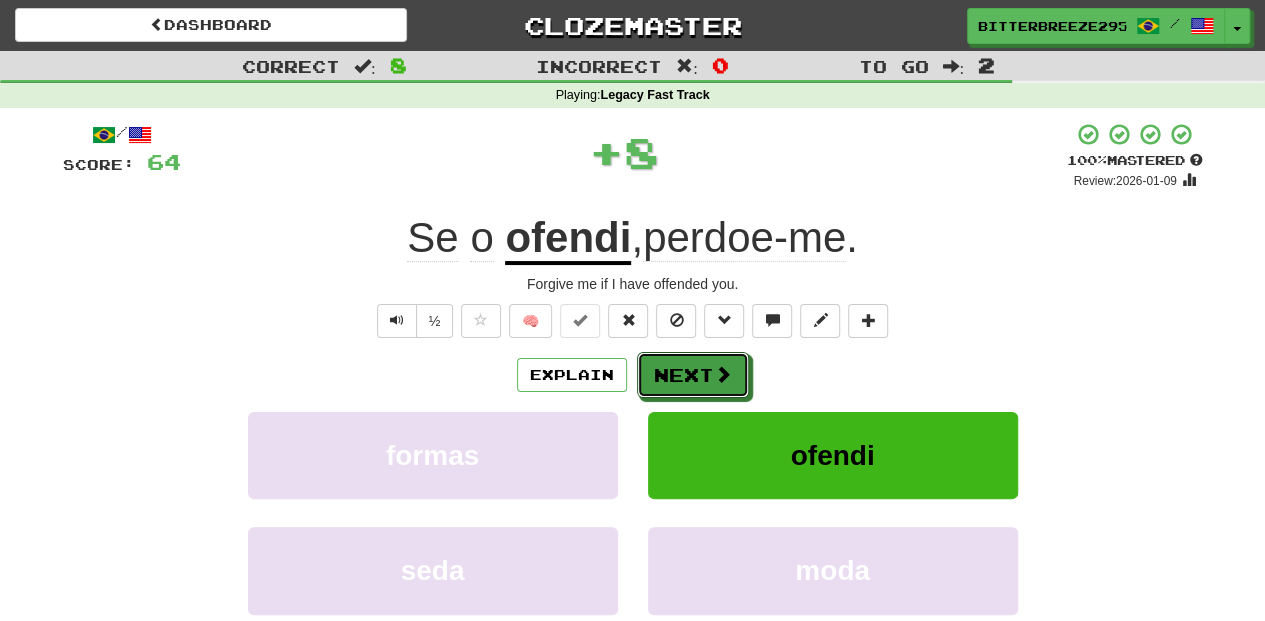 click on "Next" at bounding box center (693, 375) 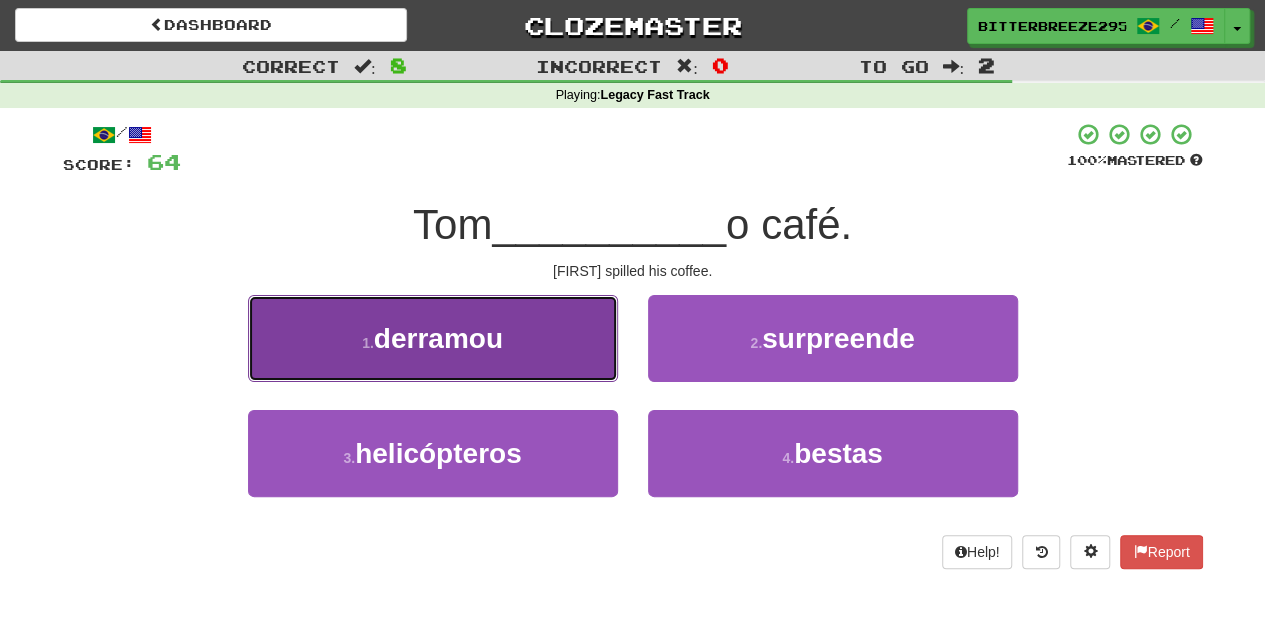 click on "1 .  derramou" at bounding box center [433, 338] 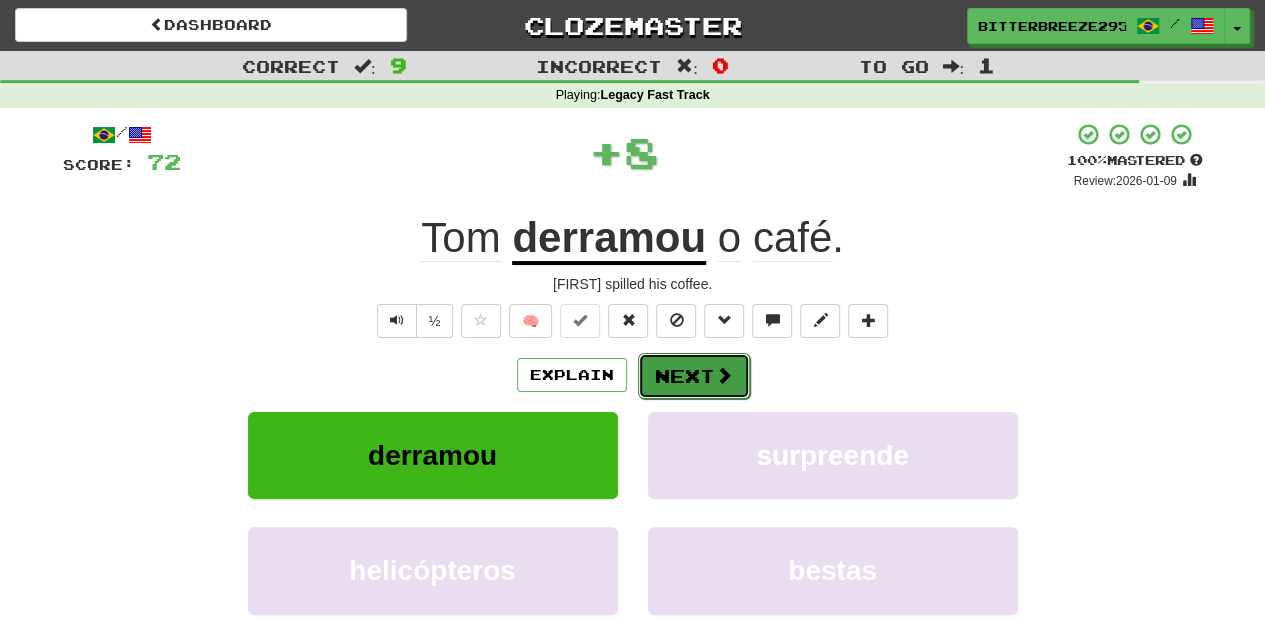 click on "Next" at bounding box center [694, 376] 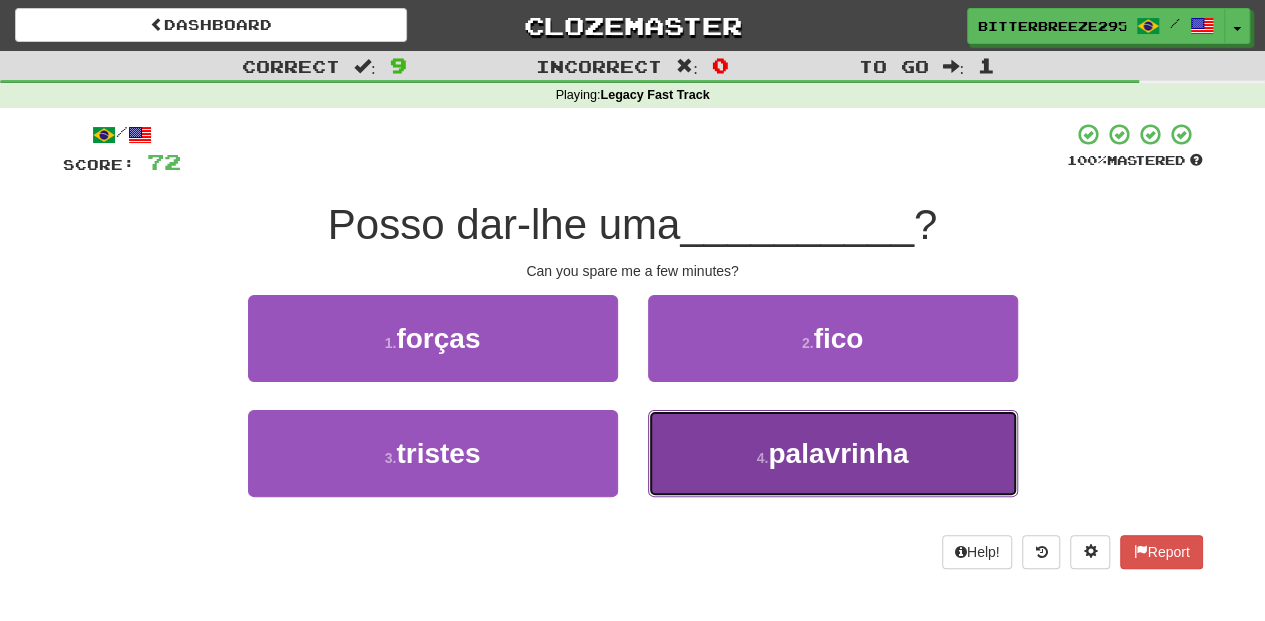 click on "4 .  palavrinha" at bounding box center [833, 453] 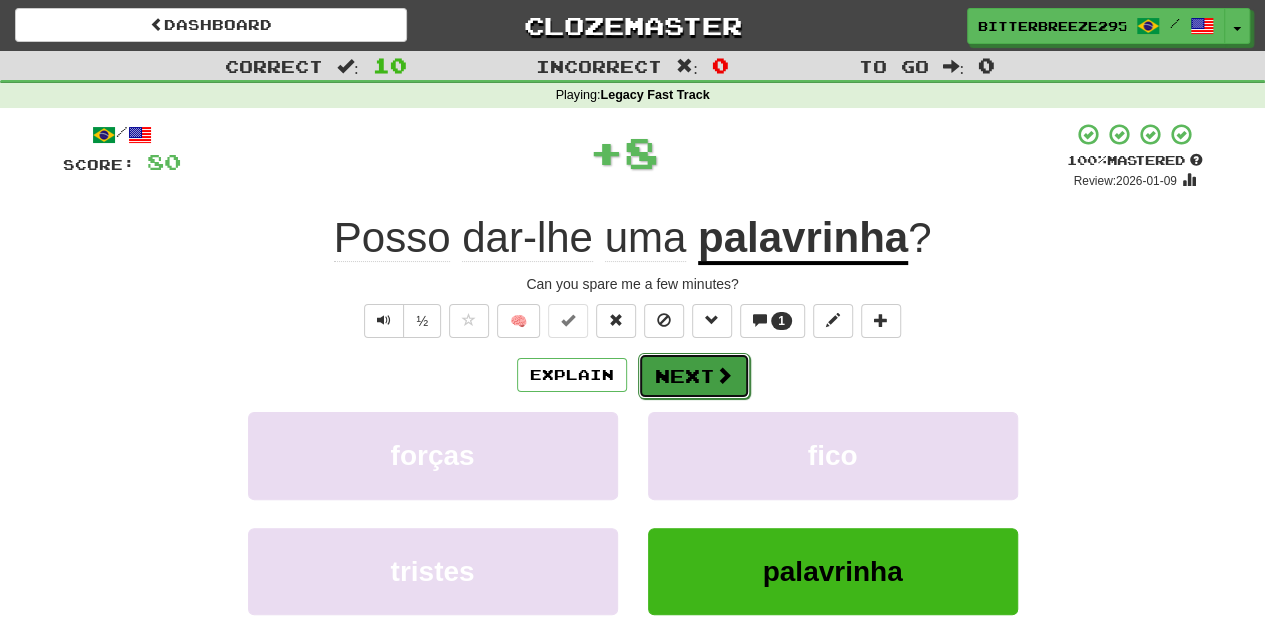 click on "Next" at bounding box center [694, 376] 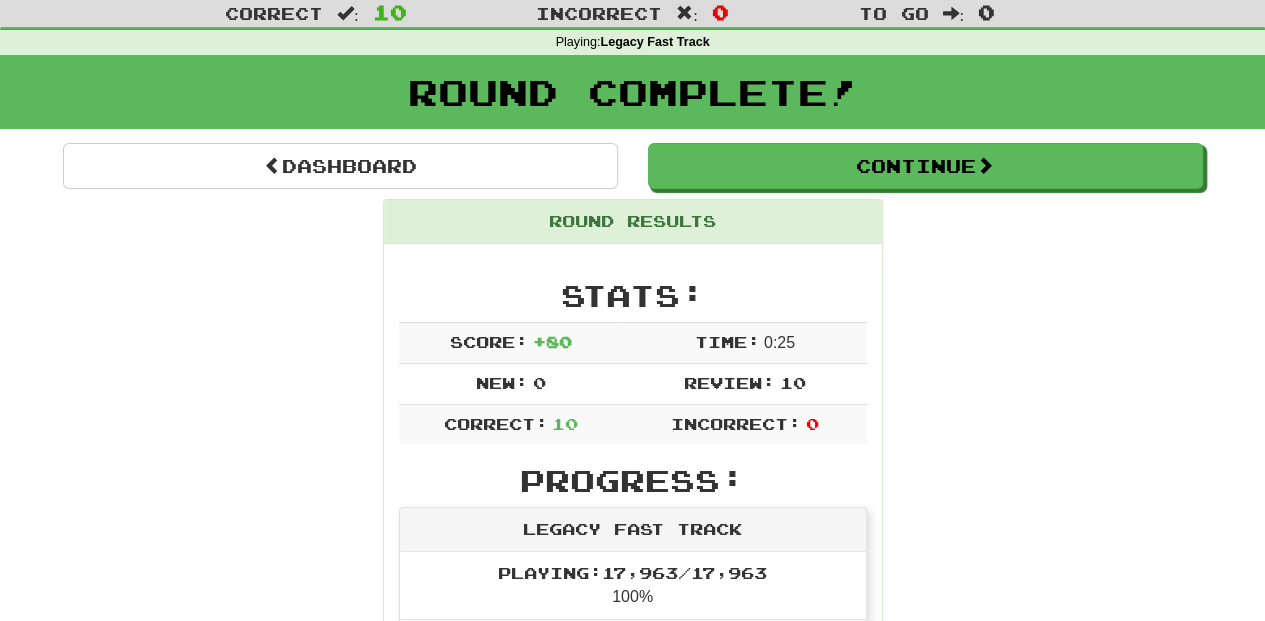 scroll, scrollTop: 0, scrollLeft: 0, axis: both 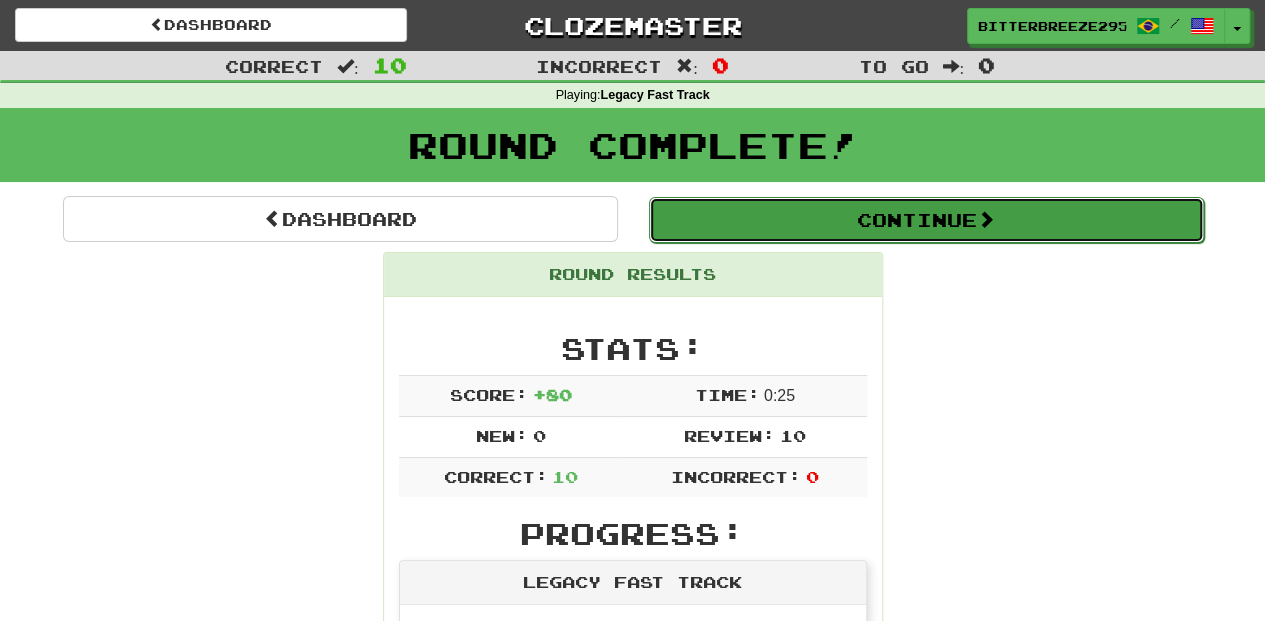 click on "Continue" at bounding box center (926, 220) 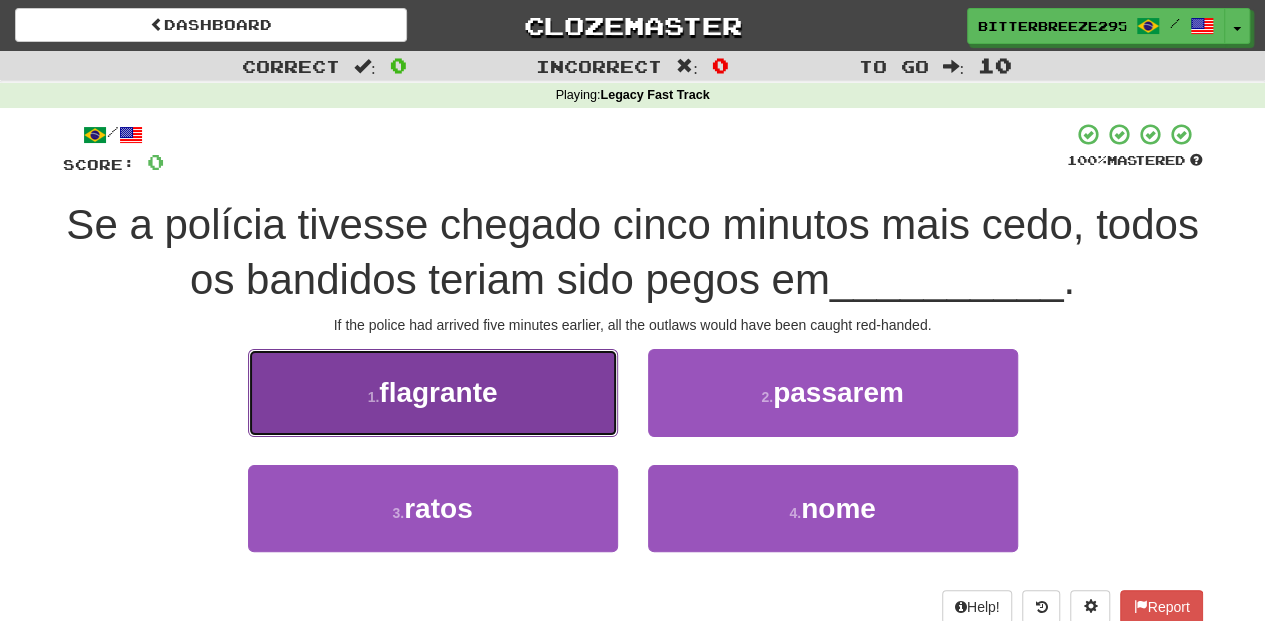 click on "1 .  flagrante" at bounding box center [433, 392] 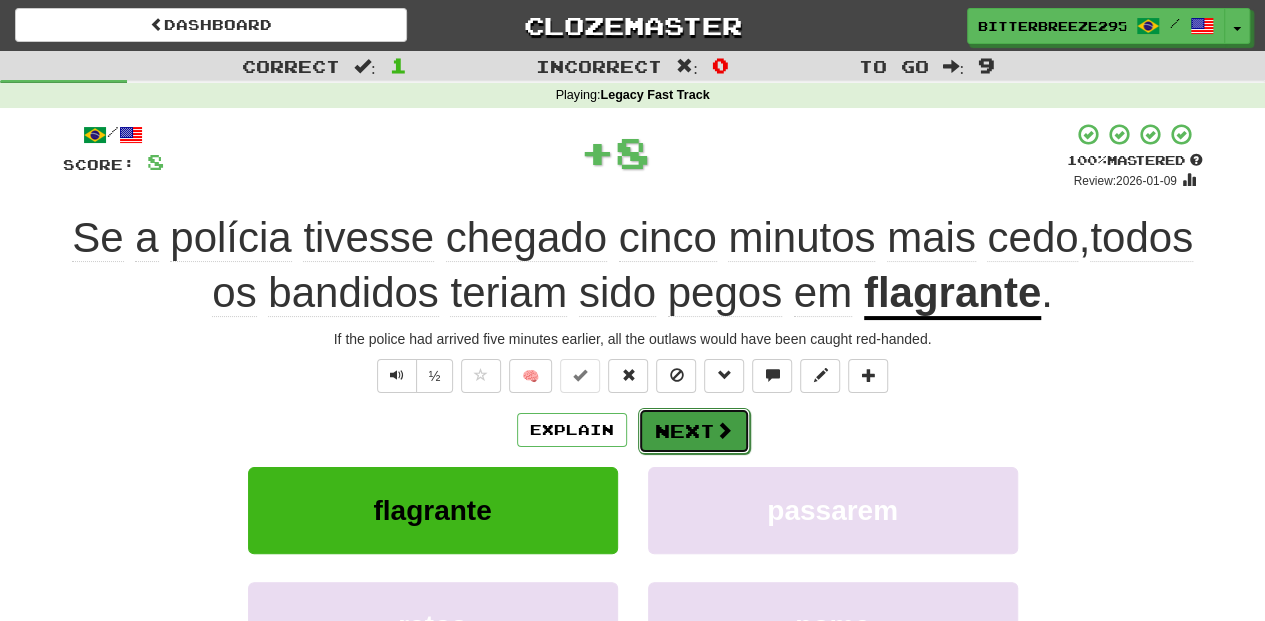 click on "Next" at bounding box center [694, 431] 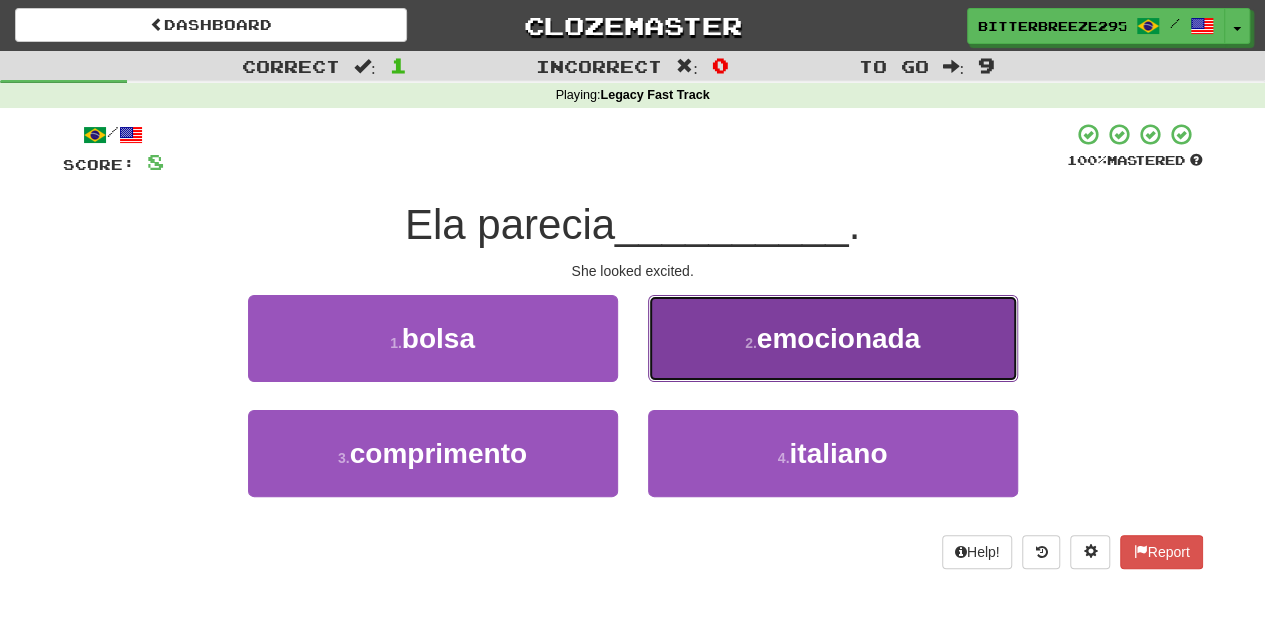 click on "2 .  emocionada" at bounding box center (833, 338) 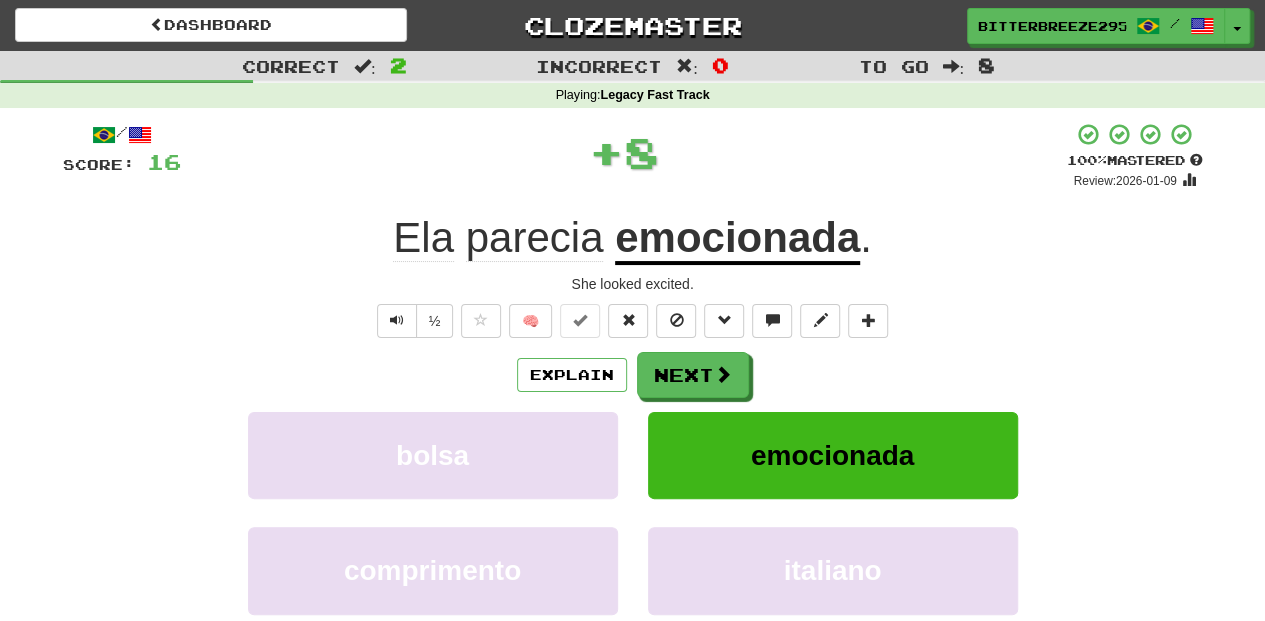 click on "Next" at bounding box center [693, 375] 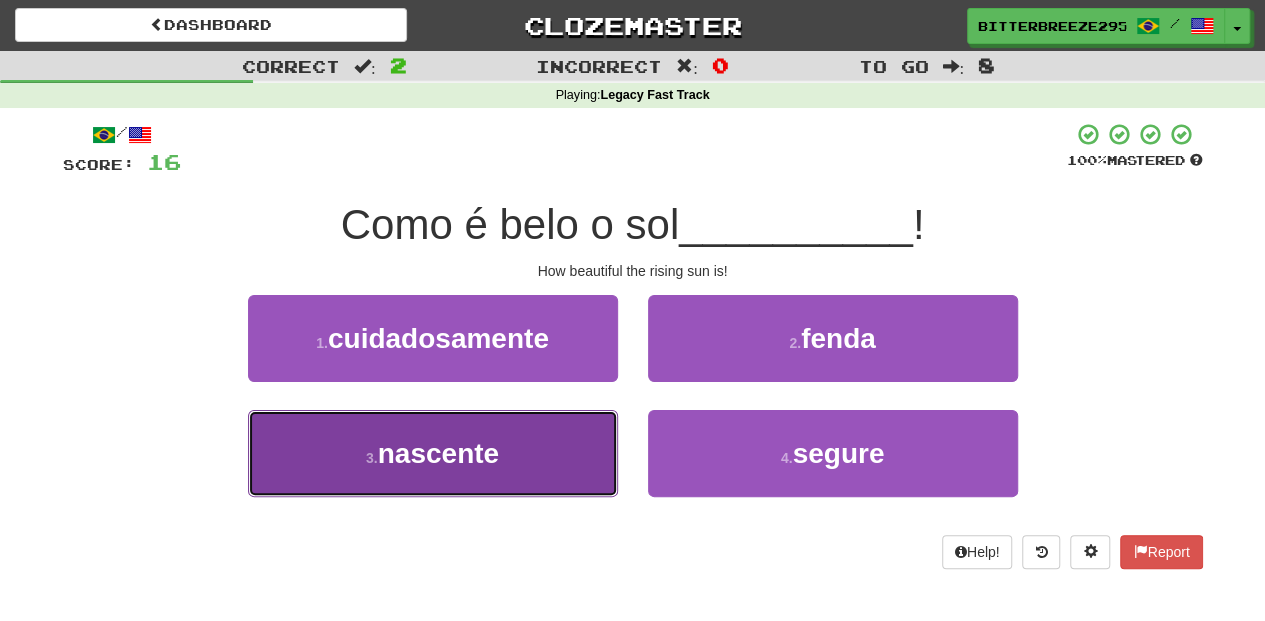click on "3 .  nascente" at bounding box center (433, 453) 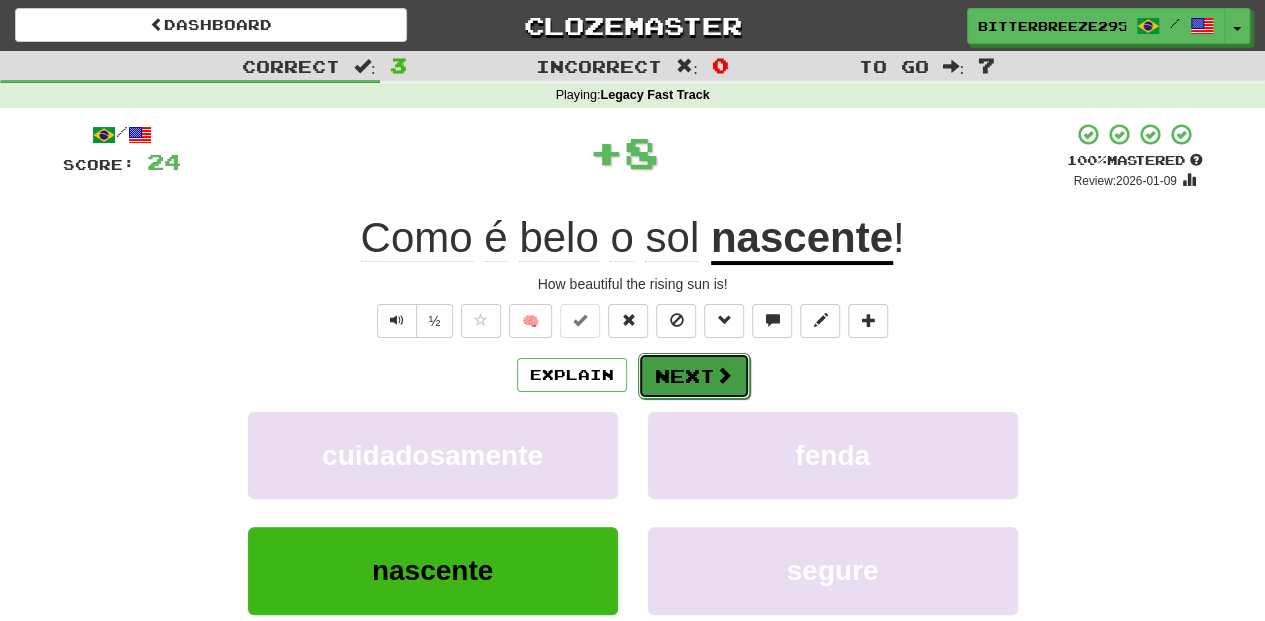 click on "Next" at bounding box center [694, 376] 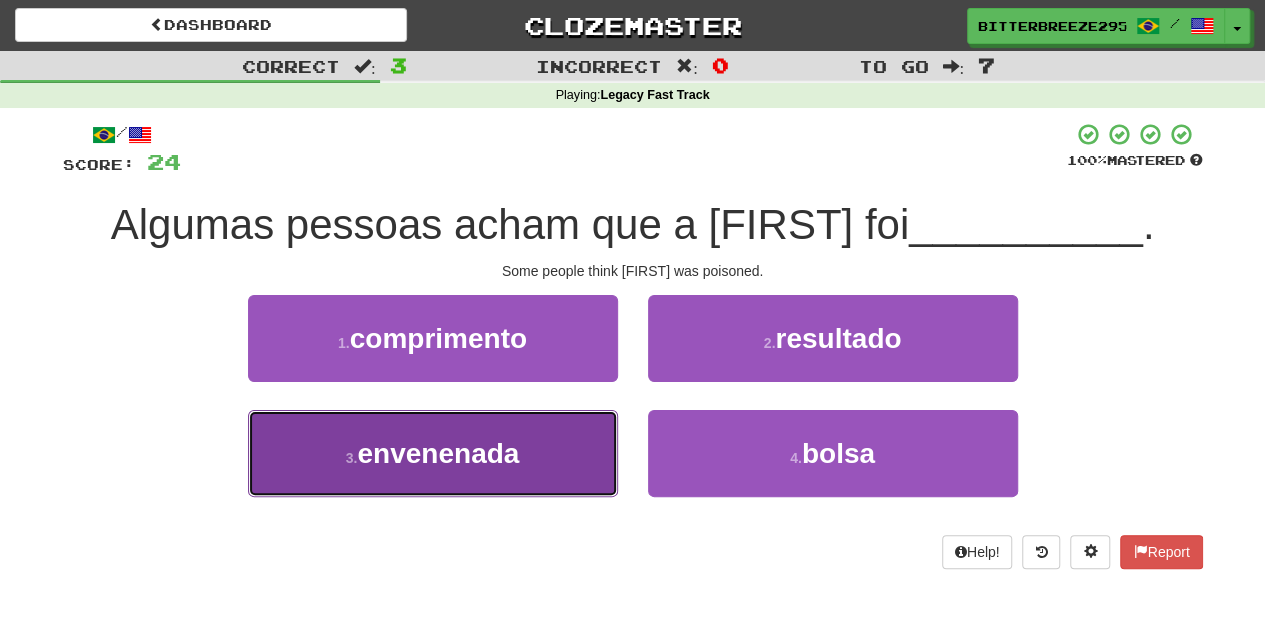 click on "3 .  envenenada" at bounding box center (433, 453) 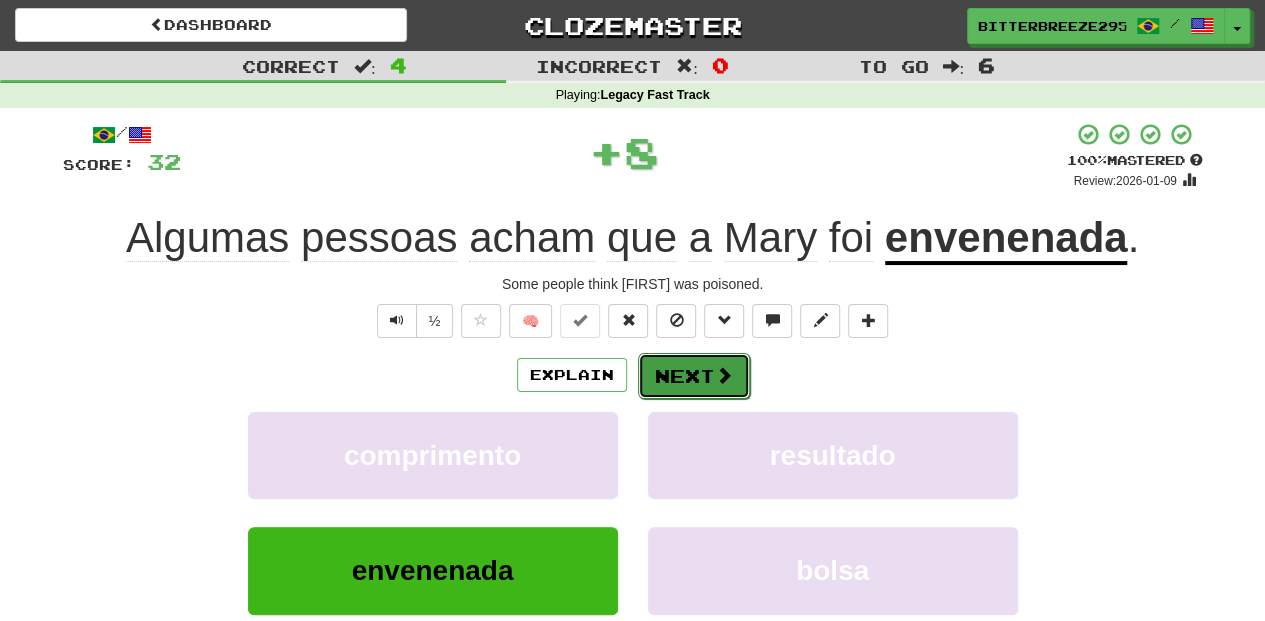 click on "Next" at bounding box center (694, 376) 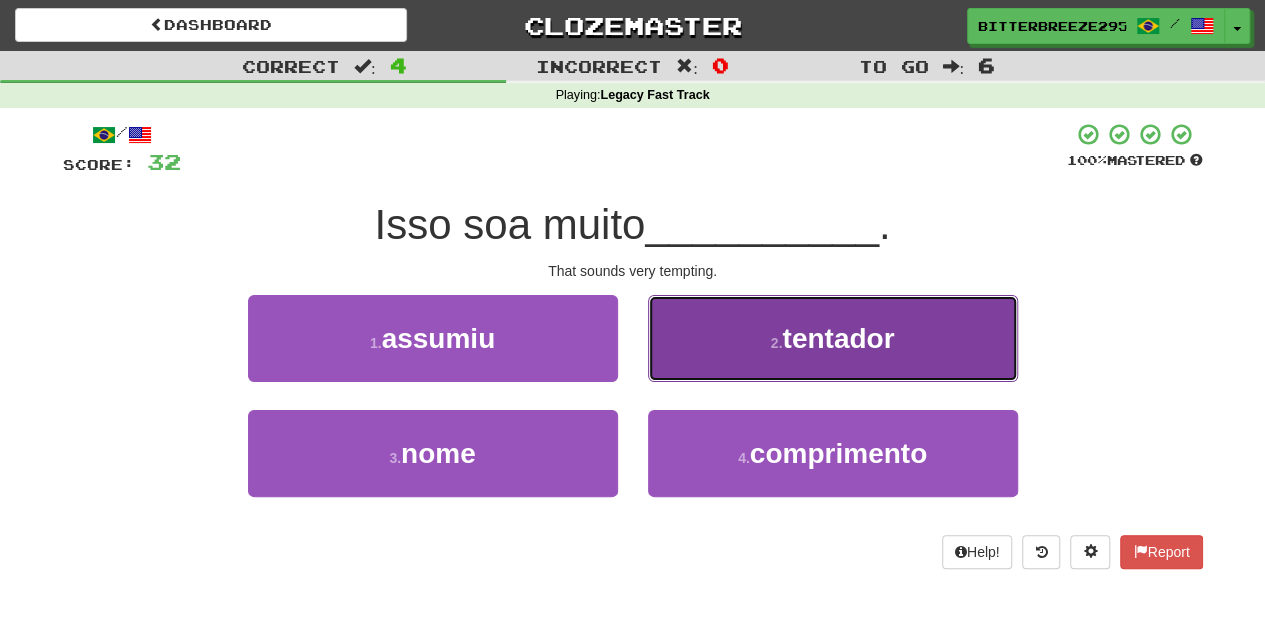 click on "2 .  tentador" at bounding box center [833, 338] 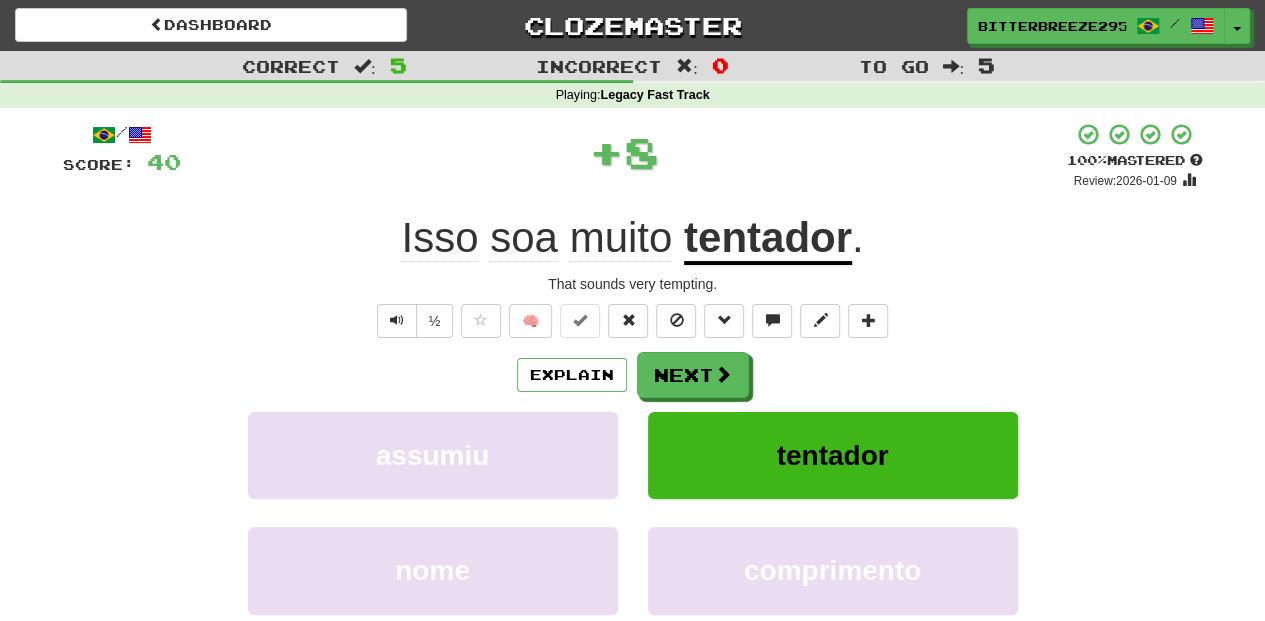 click on "Next" at bounding box center (693, 375) 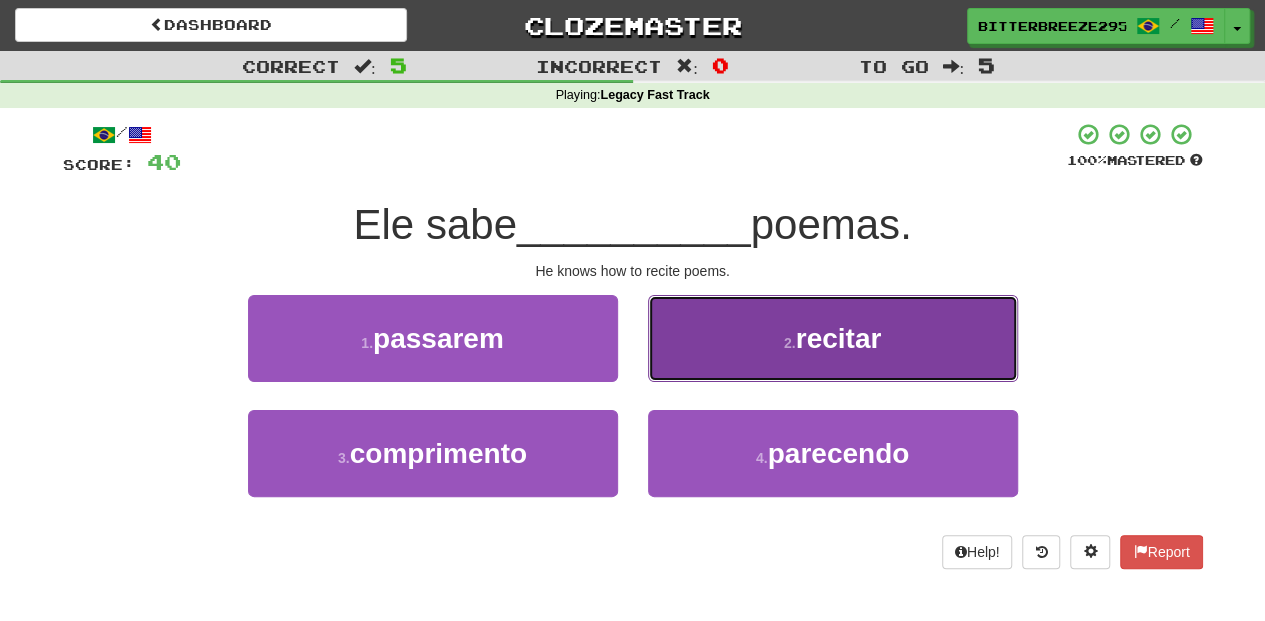 click on "2 .  recitar" at bounding box center (833, 338) 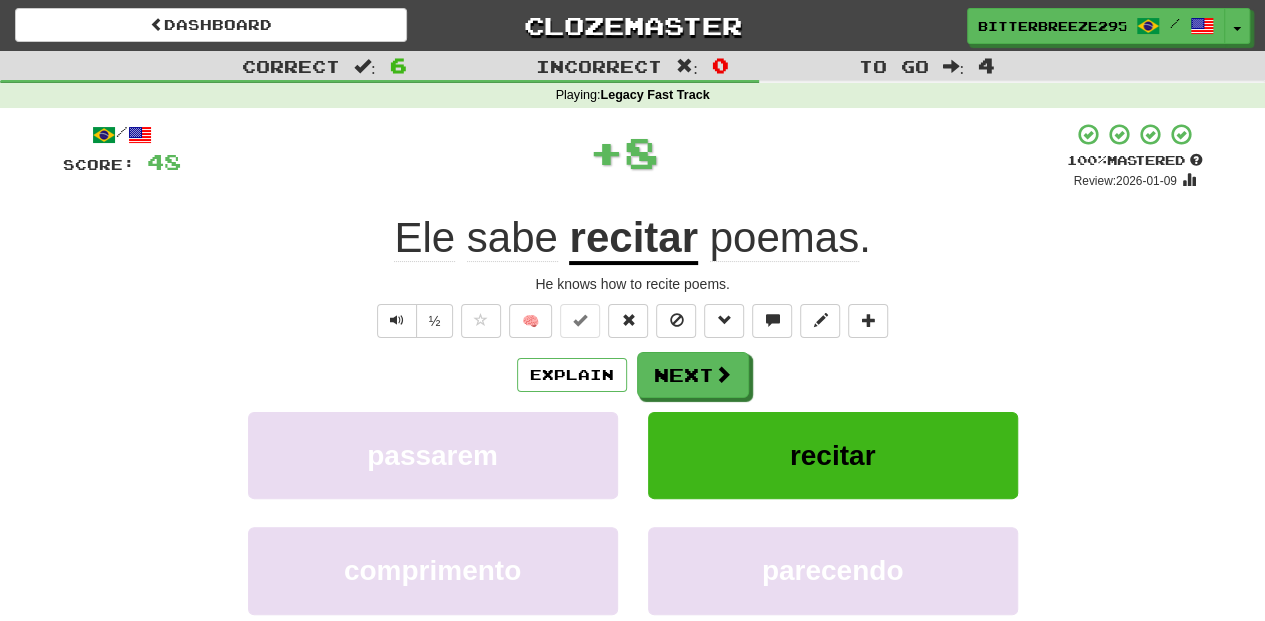 click on "Next" at bounding box center [693, 375] 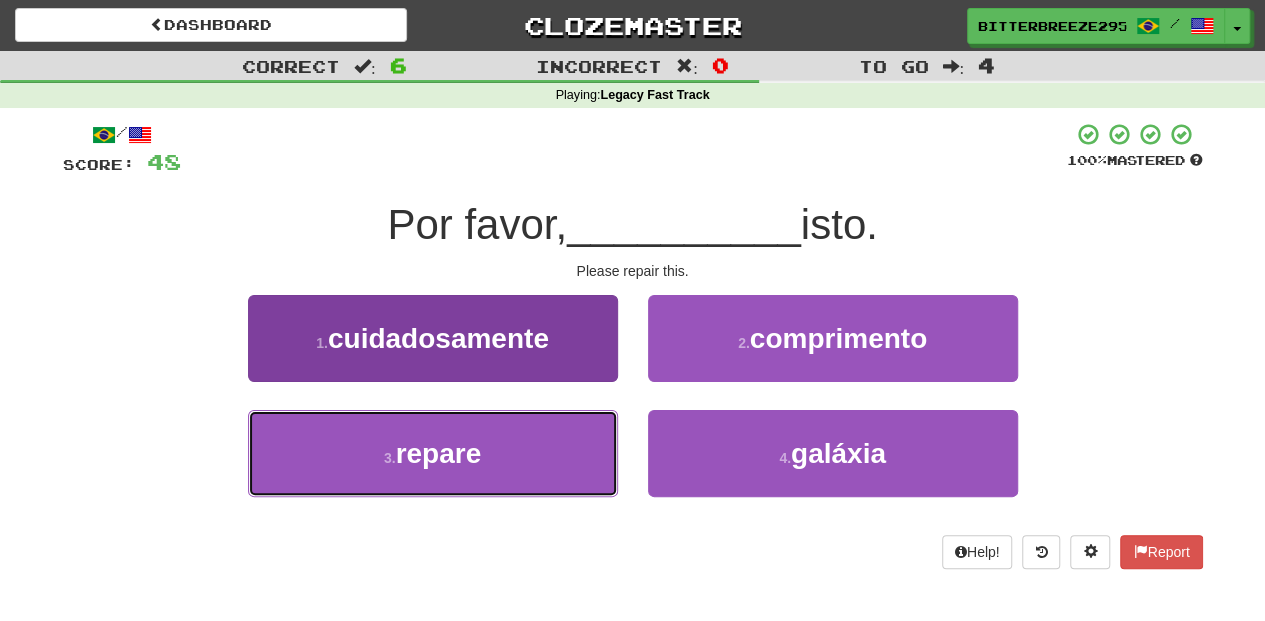 click on "repare" at bounding box center [439, 453] 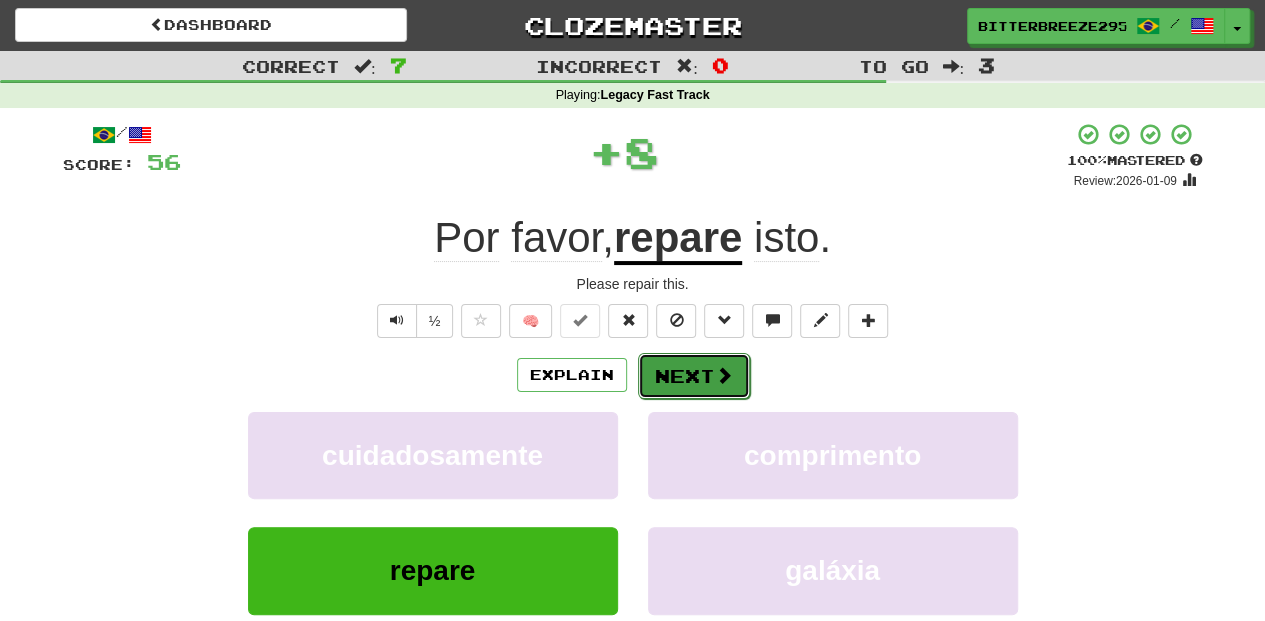 click on "Next" at bounding box center [694, 376] 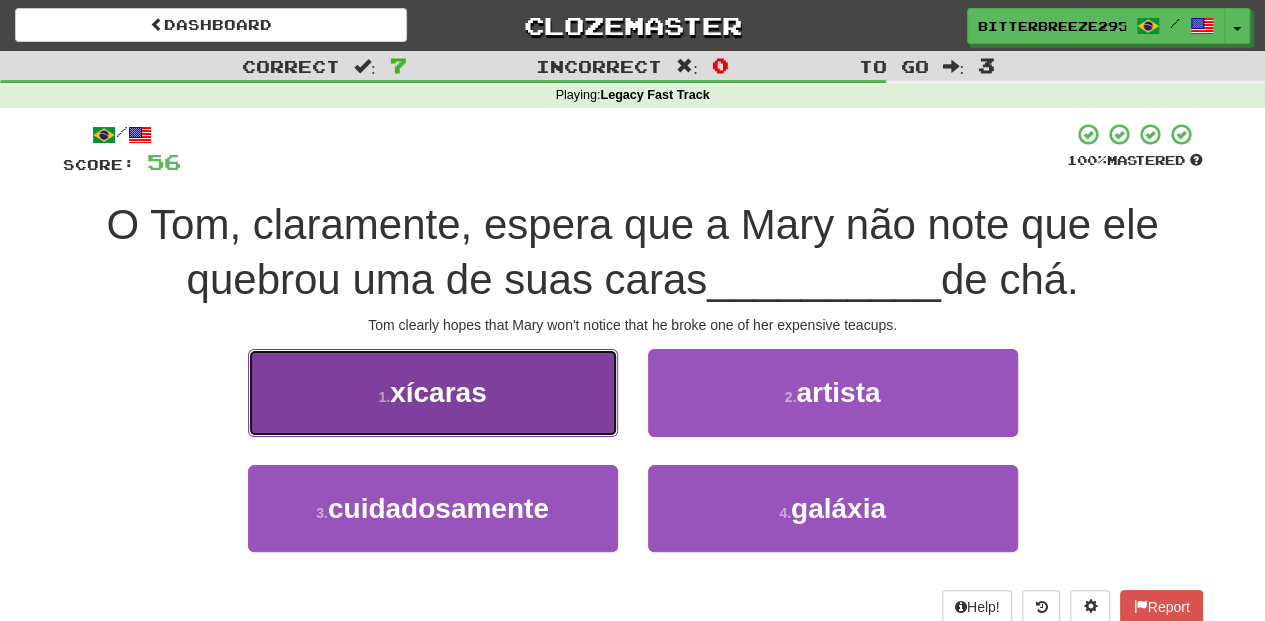 click on "1 .  xícaras" at bounding box center [433, 392] 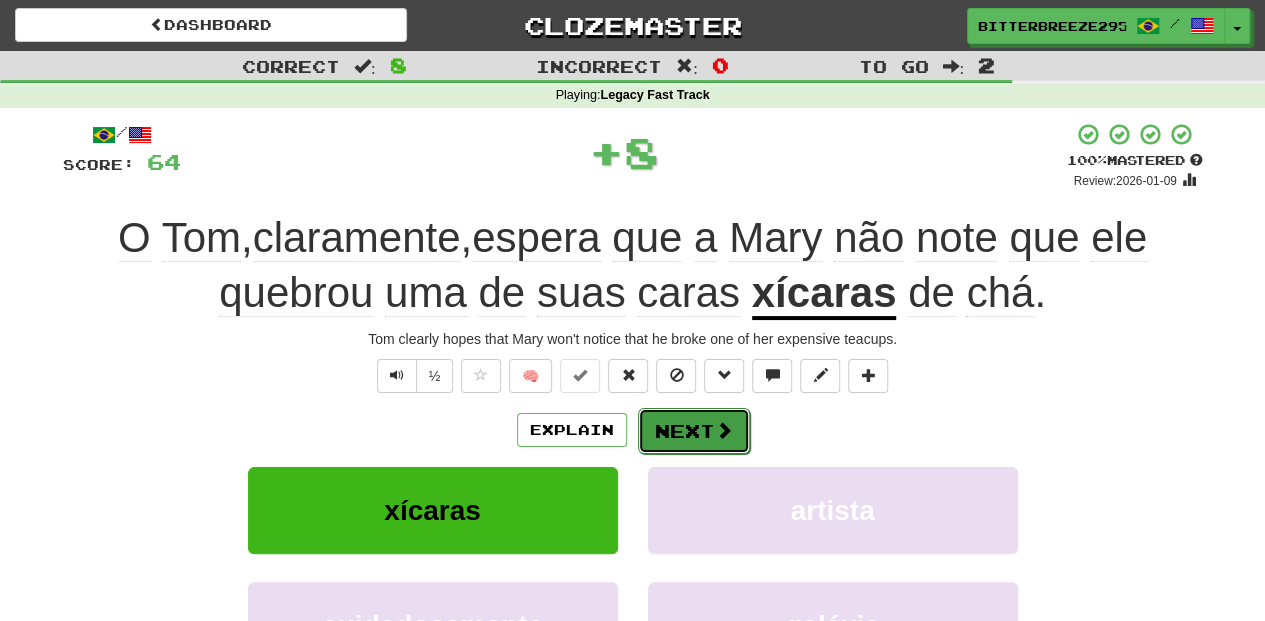 click on "Next" at bounding box center [694, 431] 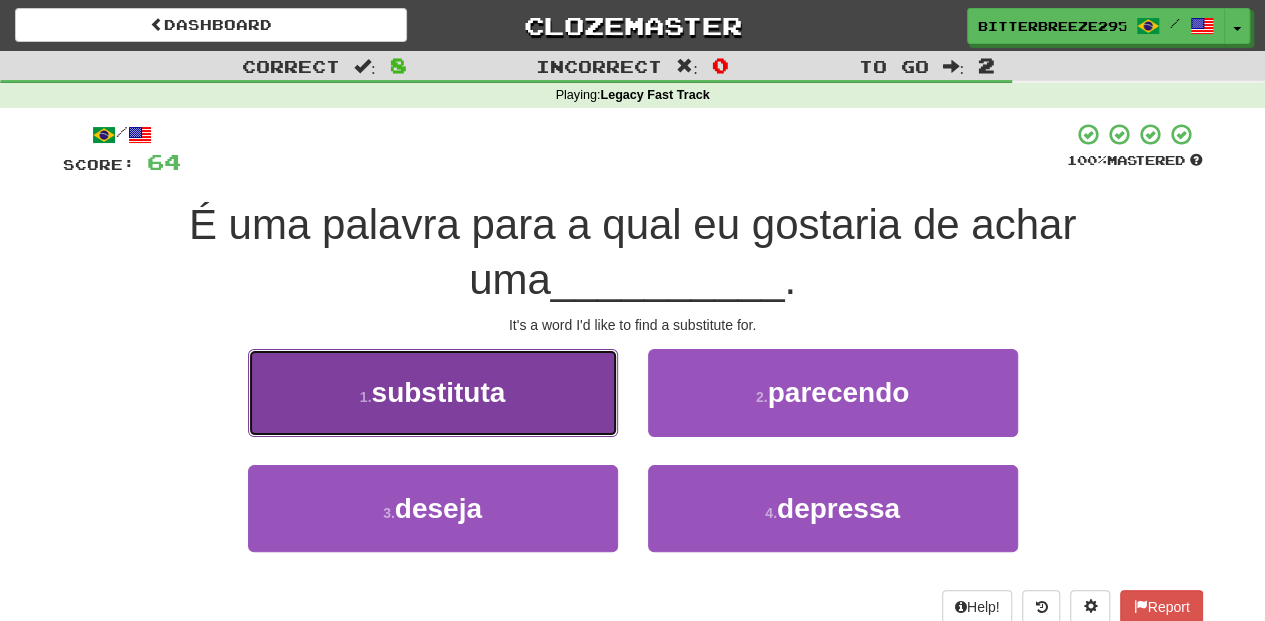 drag, startPoint x: 527, startPoint y: 410, endPoint x: 538, endPoint y: 412, distance: 11.18034 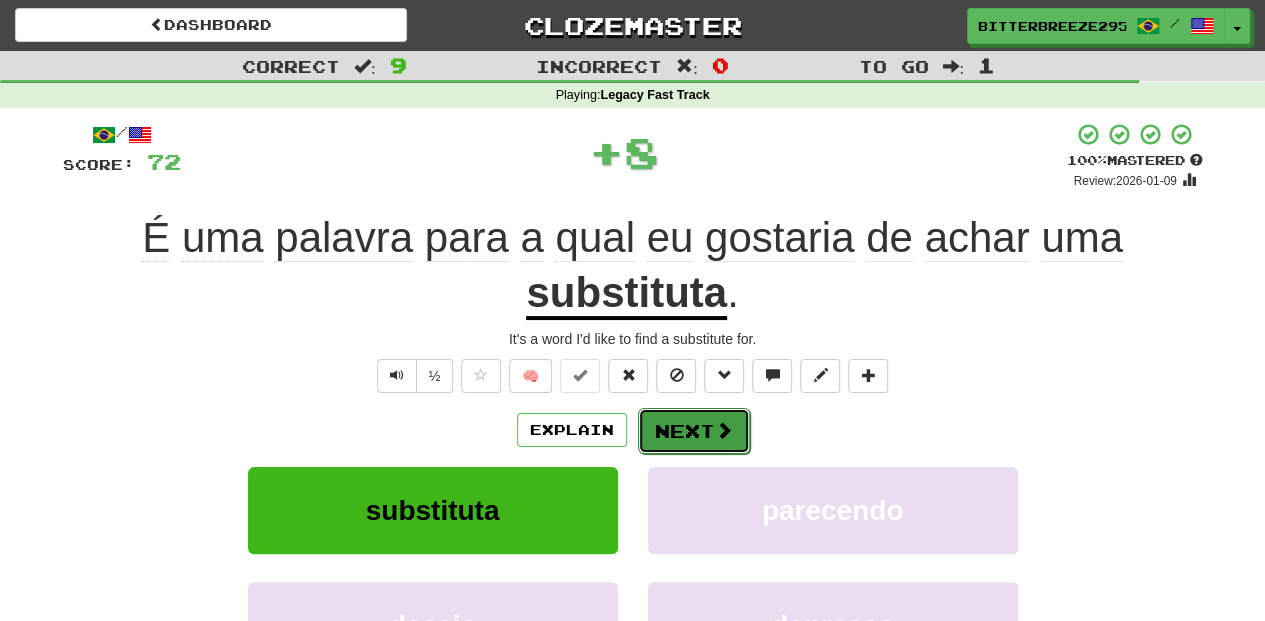 click on "Next" at bounding box center (694, 431) 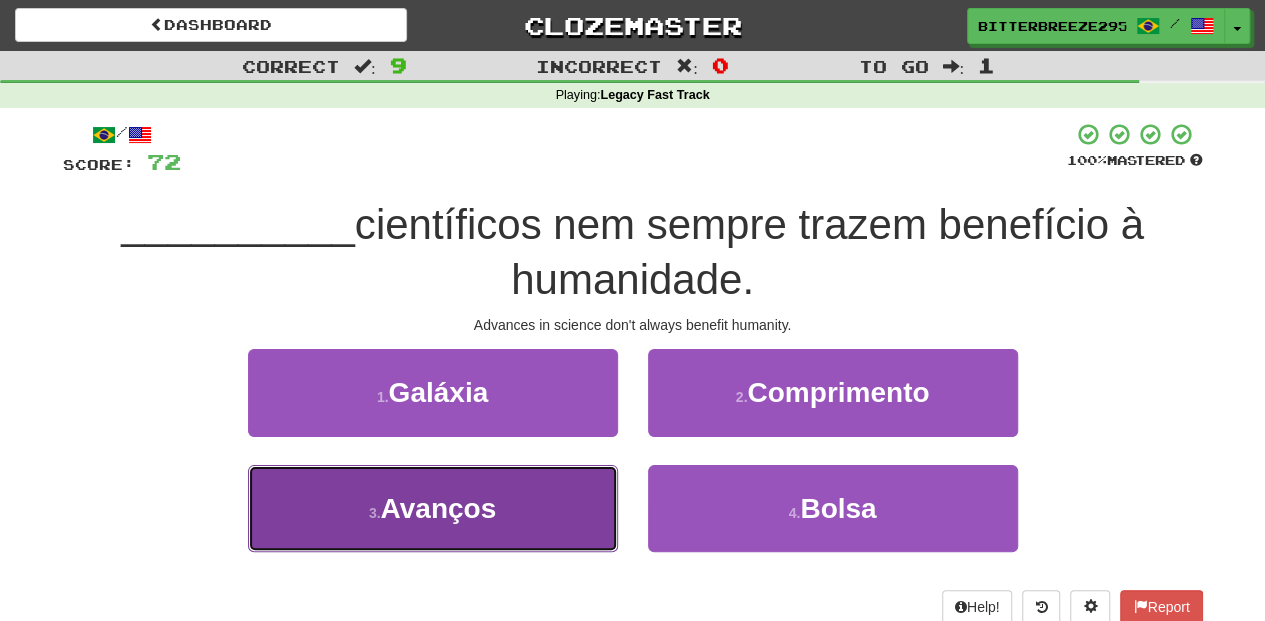 click on "3 .  Avanços" at bounding box center (433, 508) 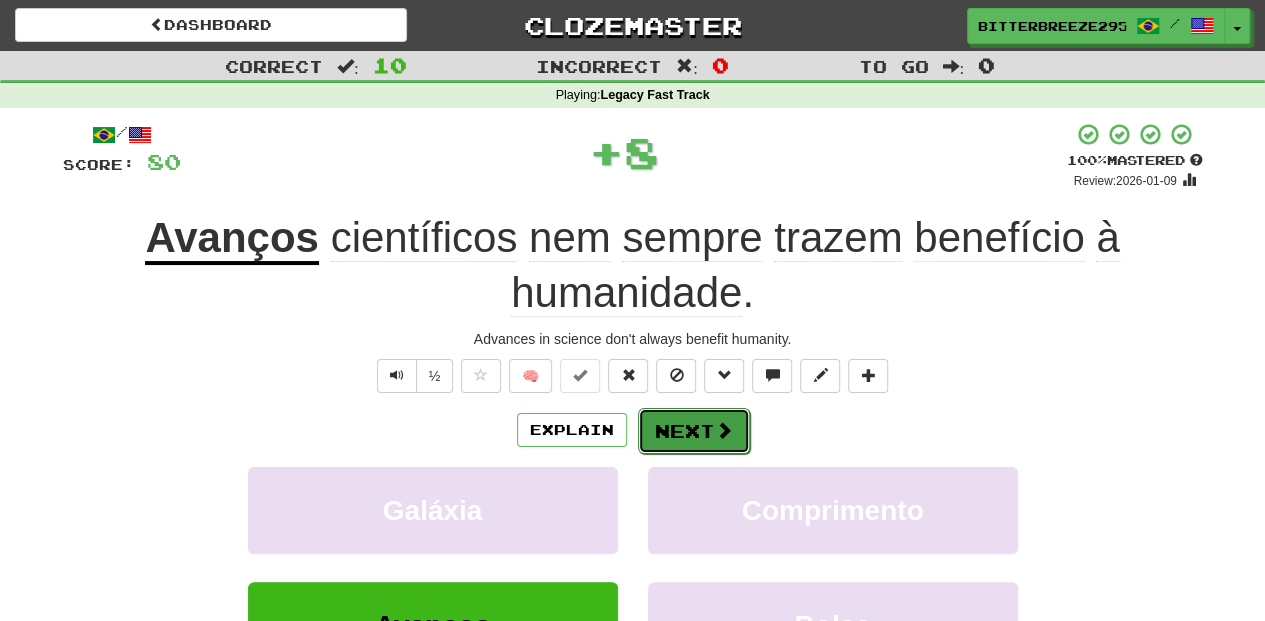 click on "Next" at bounding box center (694, 431) 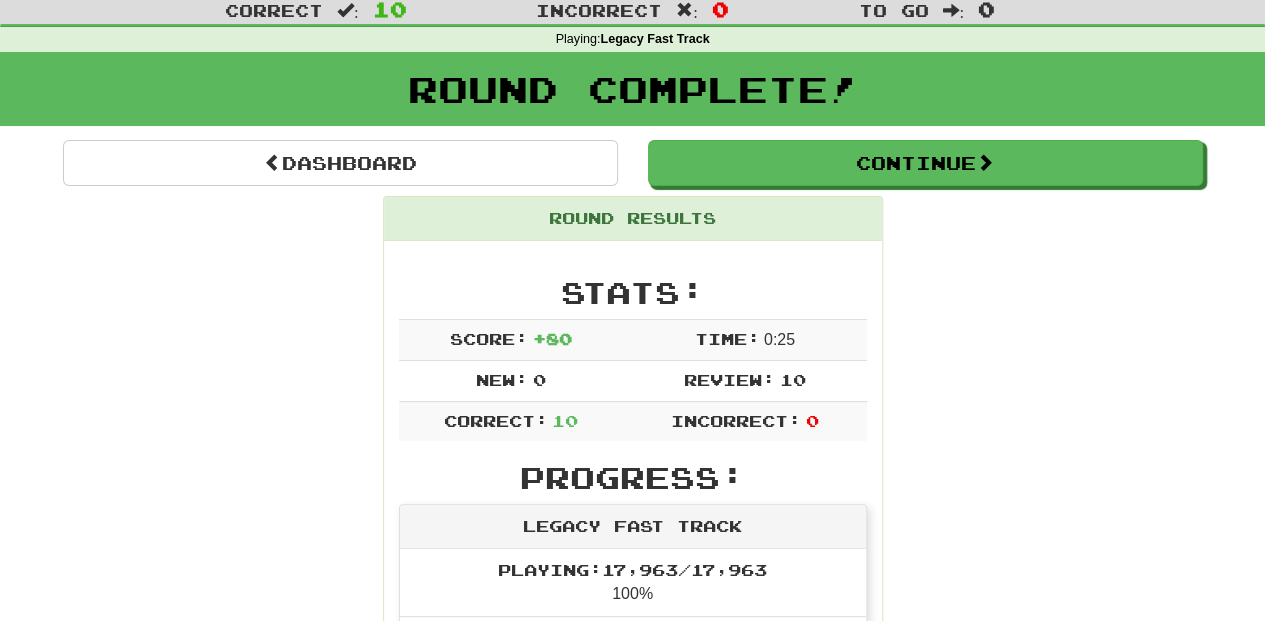 scroll, scrollTop: 0, scrollLeft: 0, axis: both 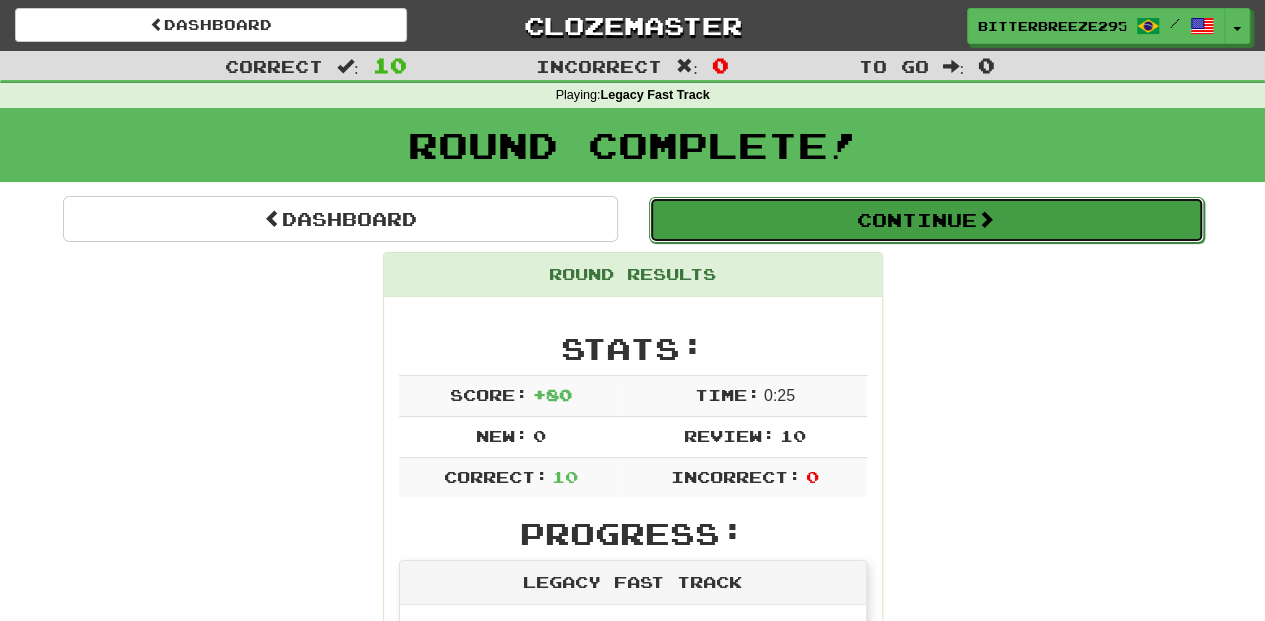 click on "Continue" at bounding box center (926, 220) 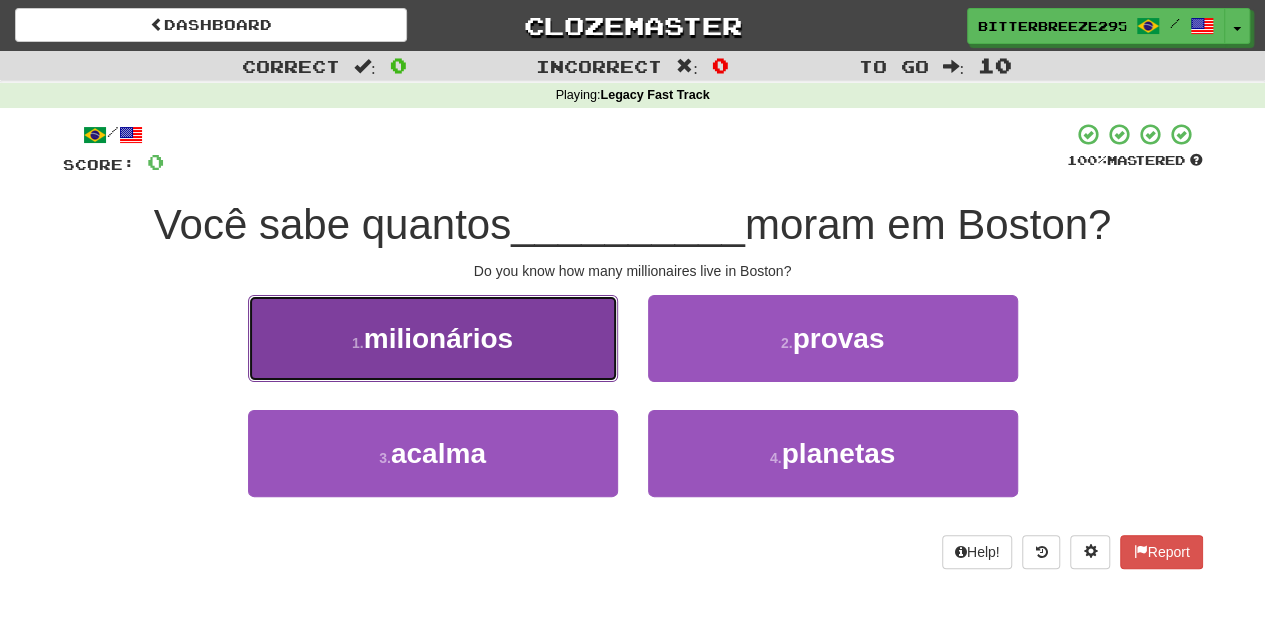 click on "1 .  milionários" at bounding box center (433, 338) 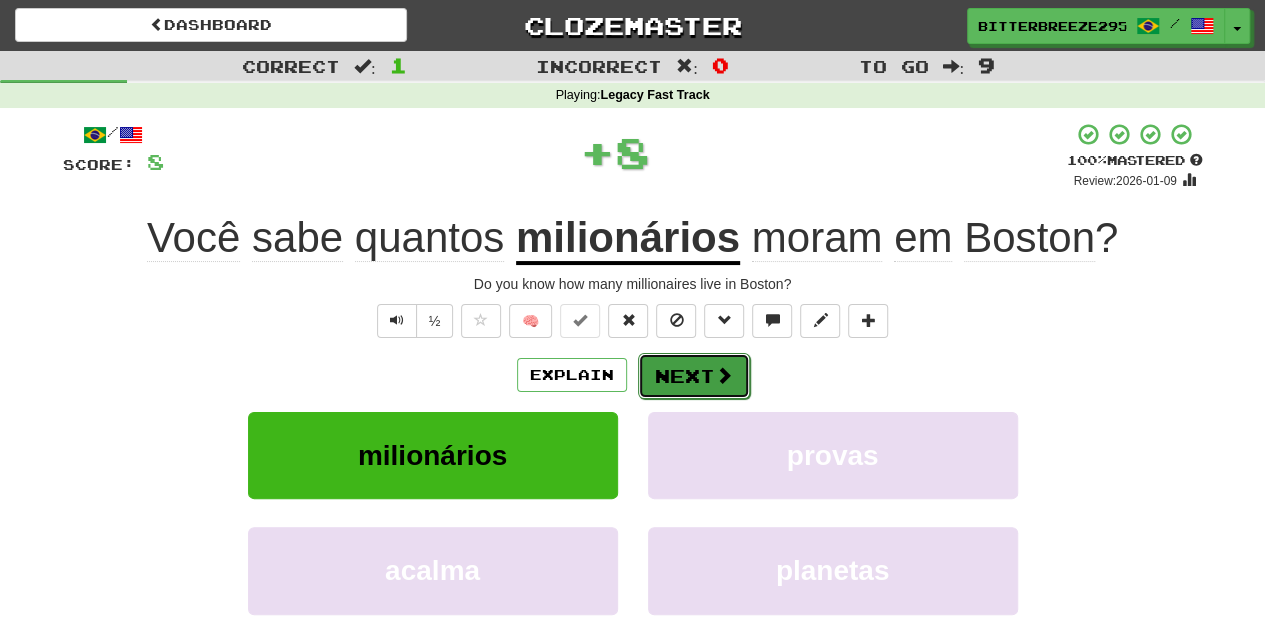 click on "Next" at bounding box center (694, 376) 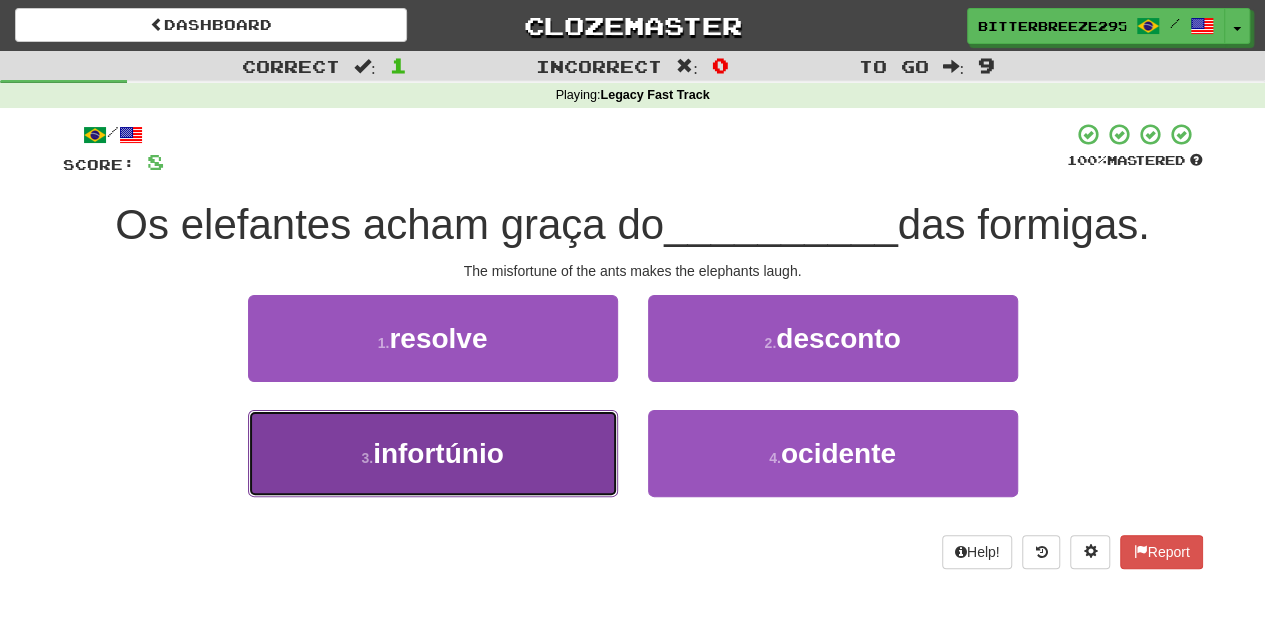 click on "3 .  infortúnio" at bounding box center [433, 453] 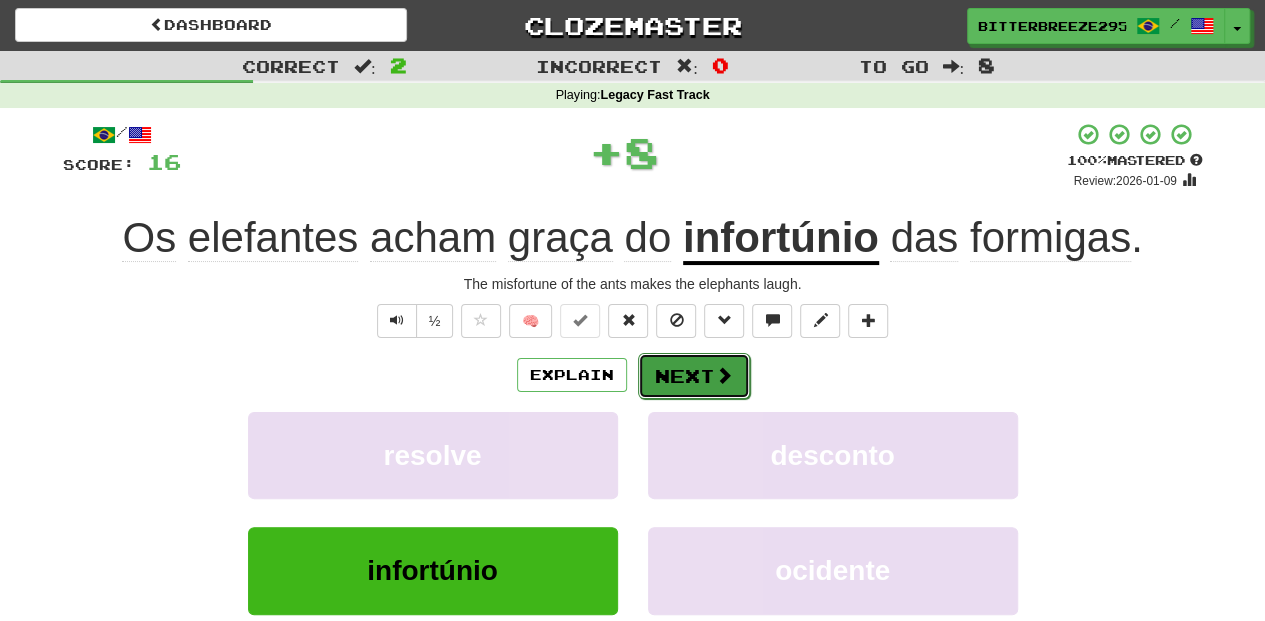 click on "Next" at bounding box center (694, 376) 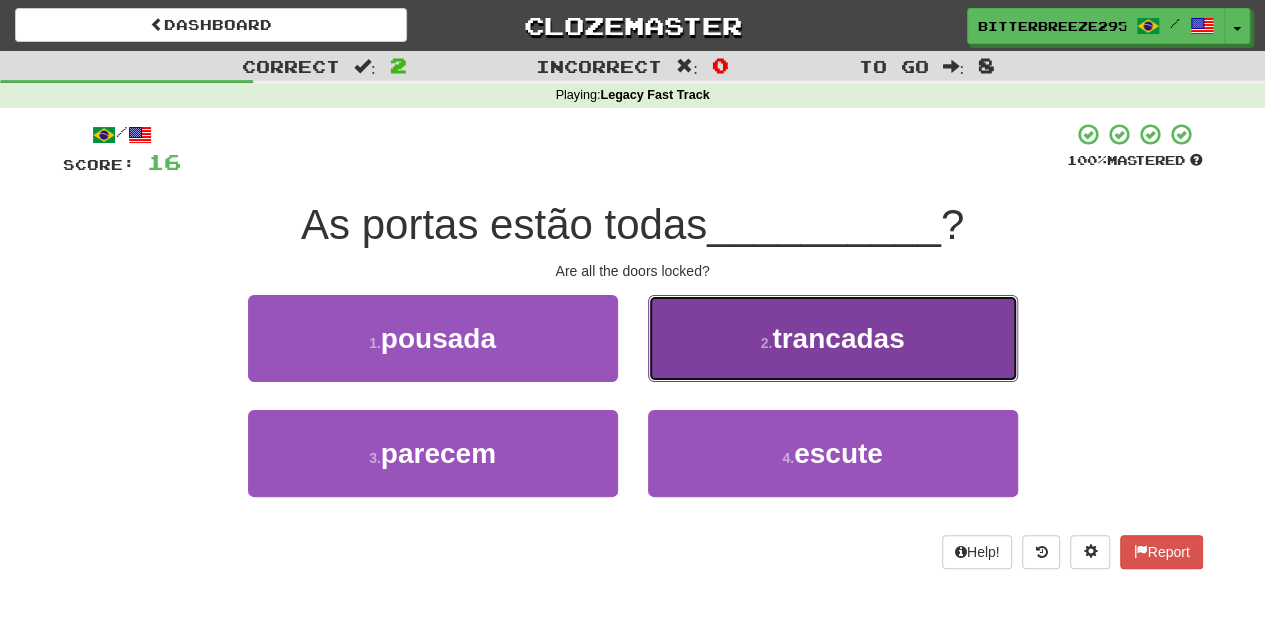 click on "2 .  trancadas" at bounding box center (833, 338) 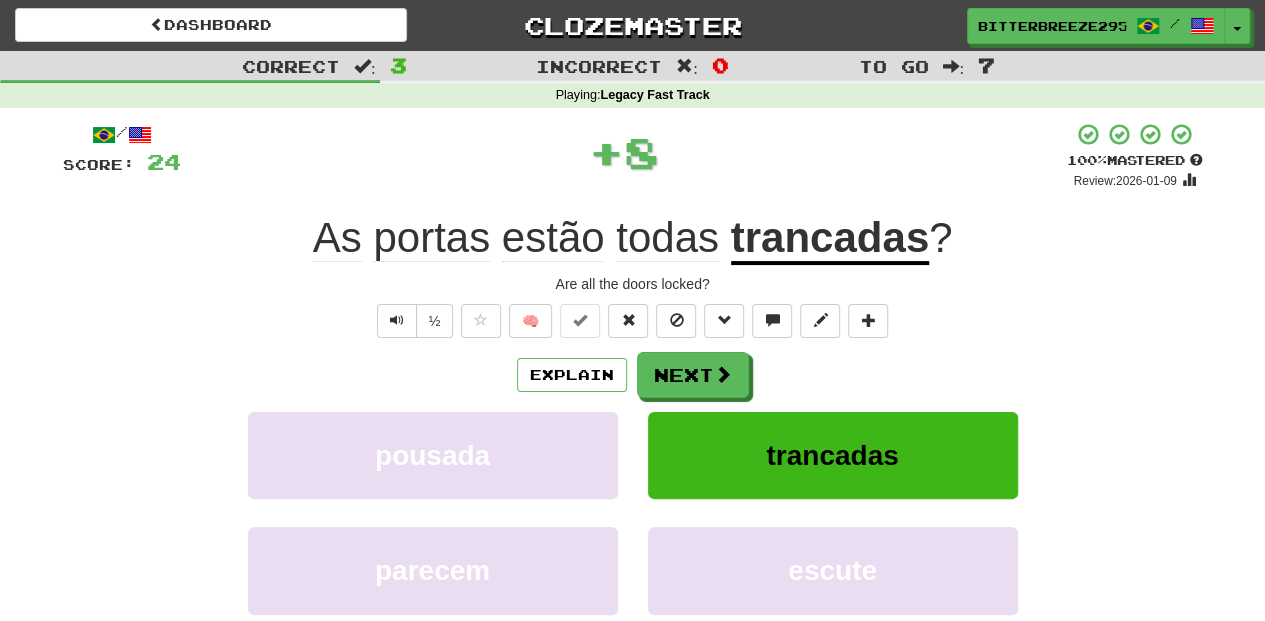 click on "Next" at bounding box center (693, 375) 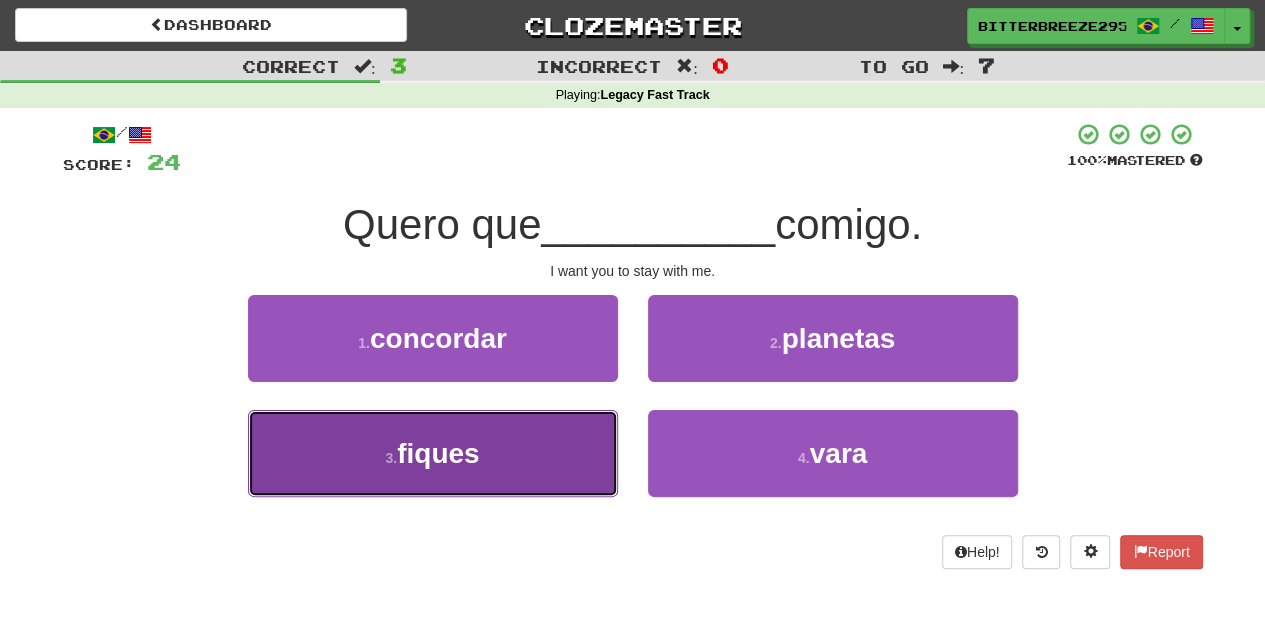 click on "3 .  fiques" at bounding box center (433, 453) 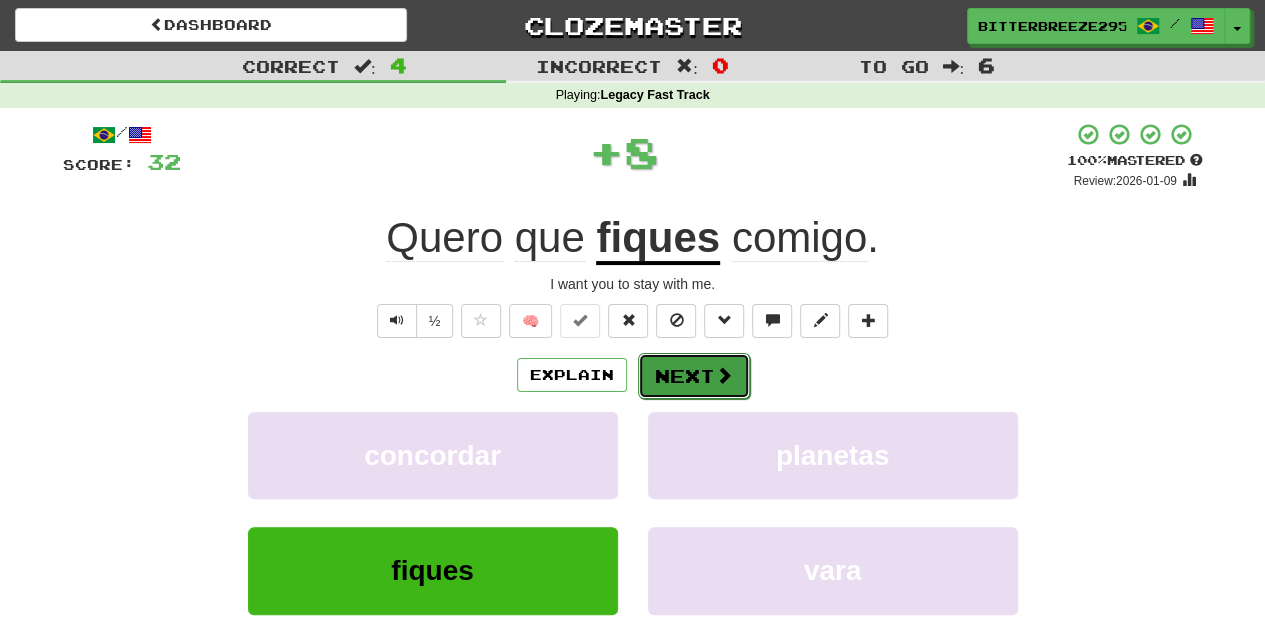 click on "Next" at bounding box center (694, 376) 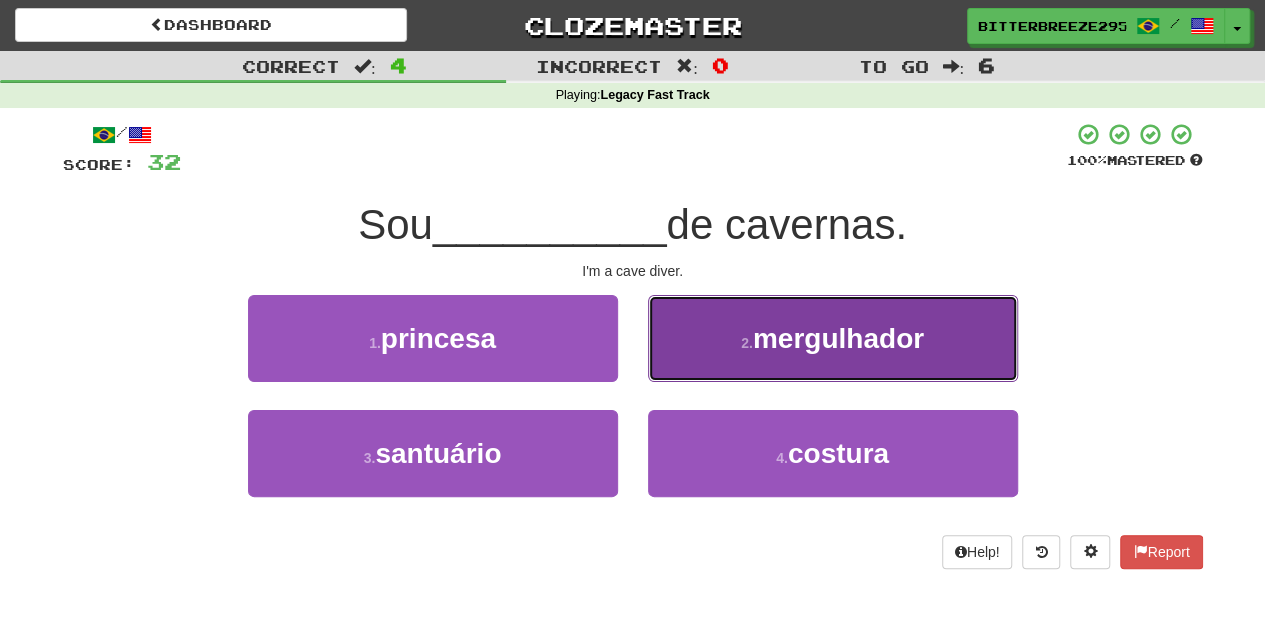 click on "2 .  mergulhador" at bounding box center [833, 338] 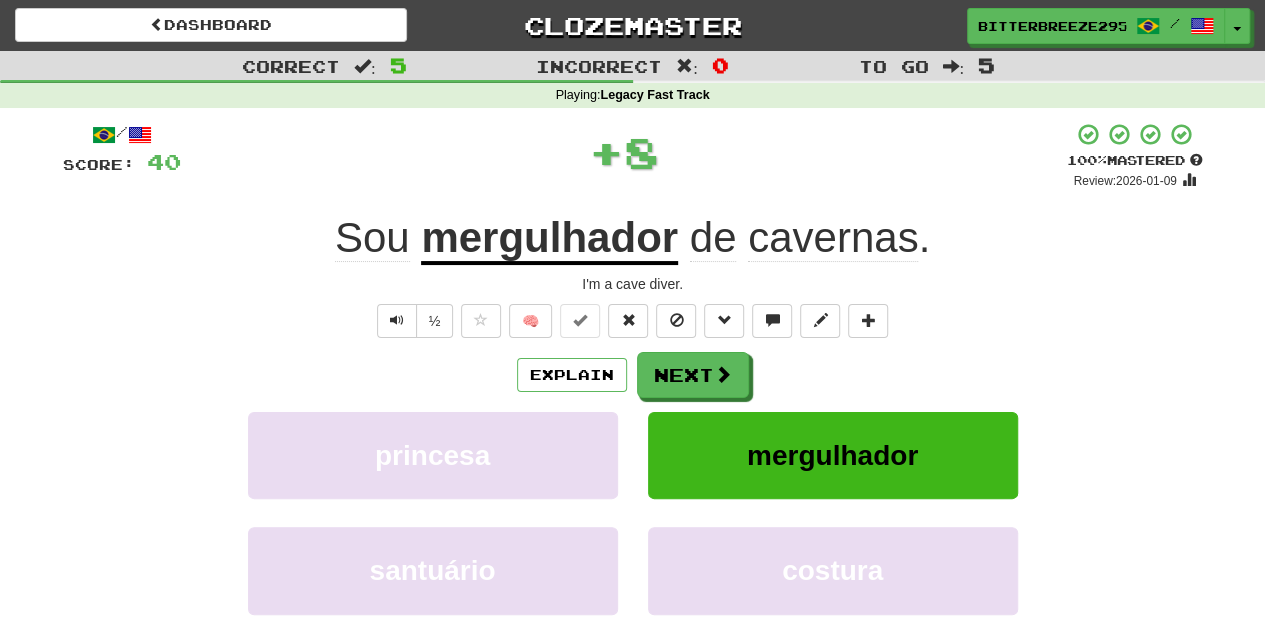 click on "Next" at bounding box center (693, 375) 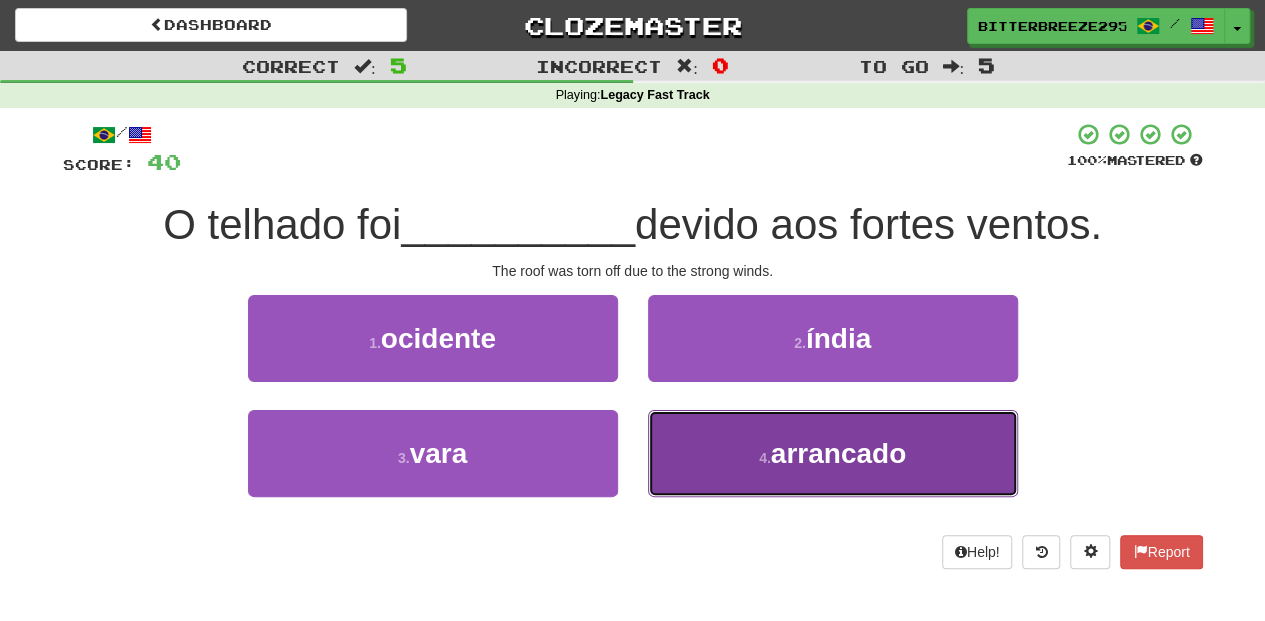 click on "4 .  arrancado" at bounding box center [833, 453] 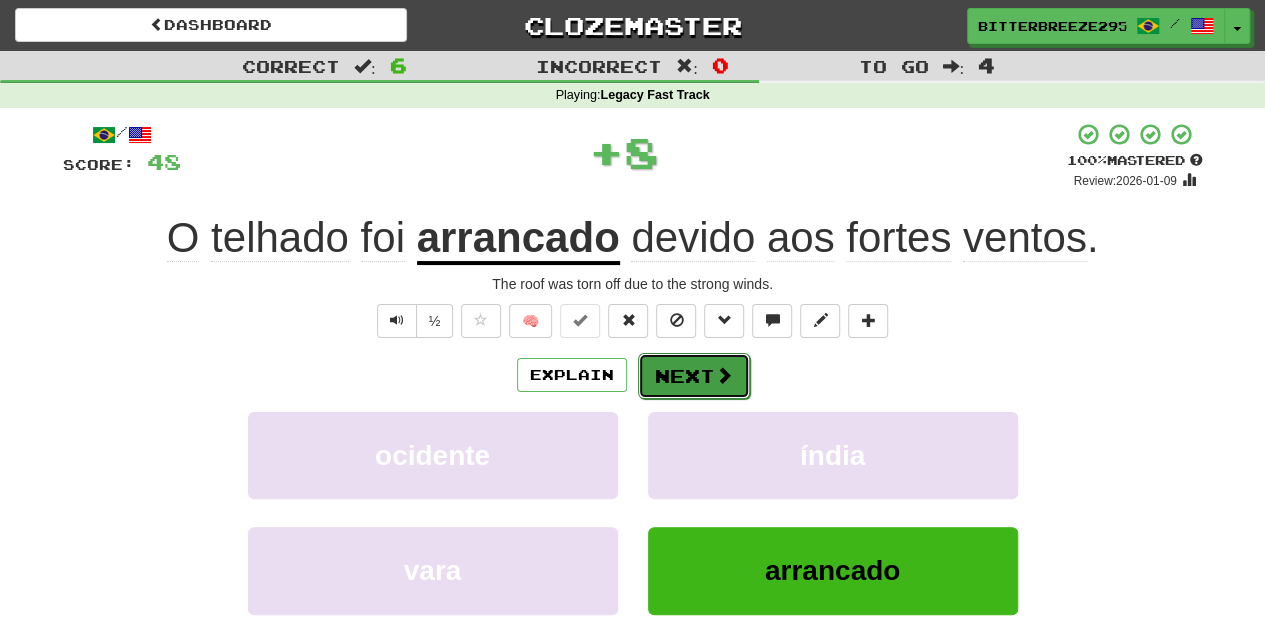 click on "Next" at bounding box center (694, 376) 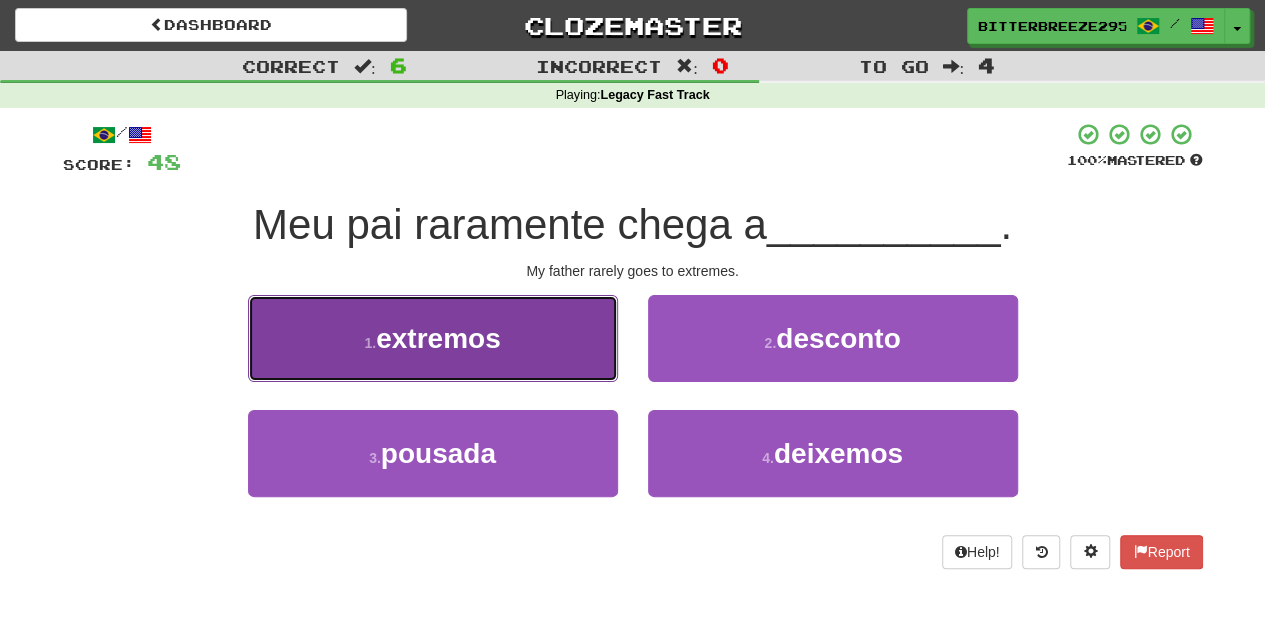 click on "1 .  extremos" at bounding box center (433, 338) 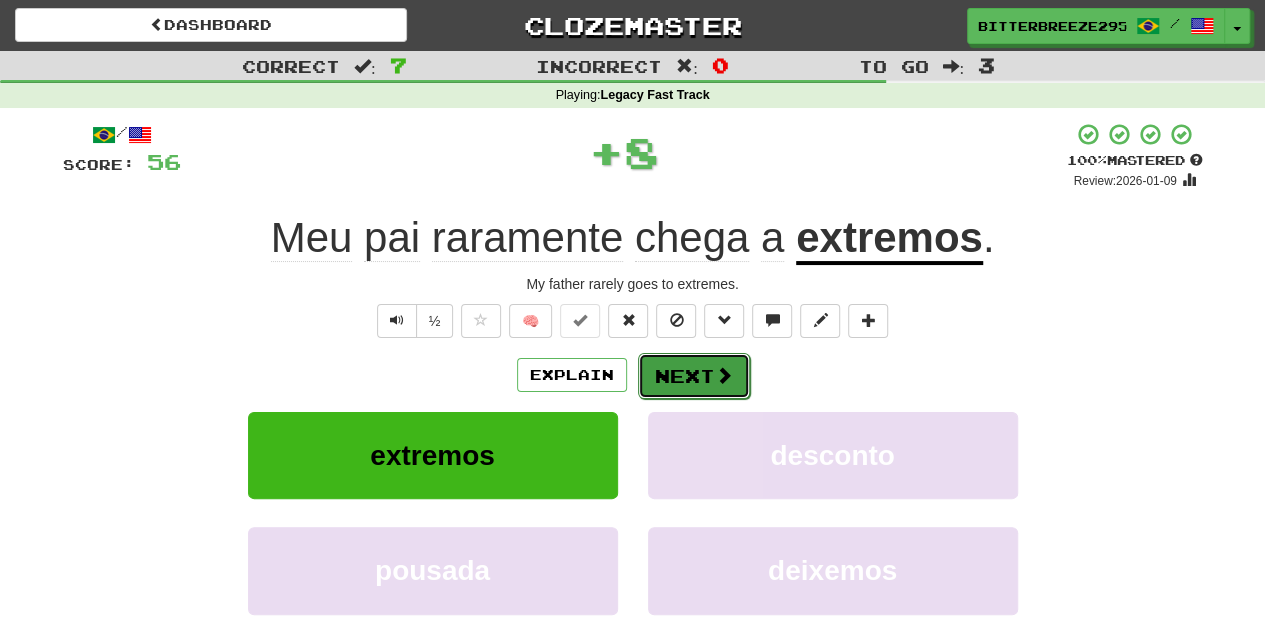 click on "Next" at bounding box center (694, 376) 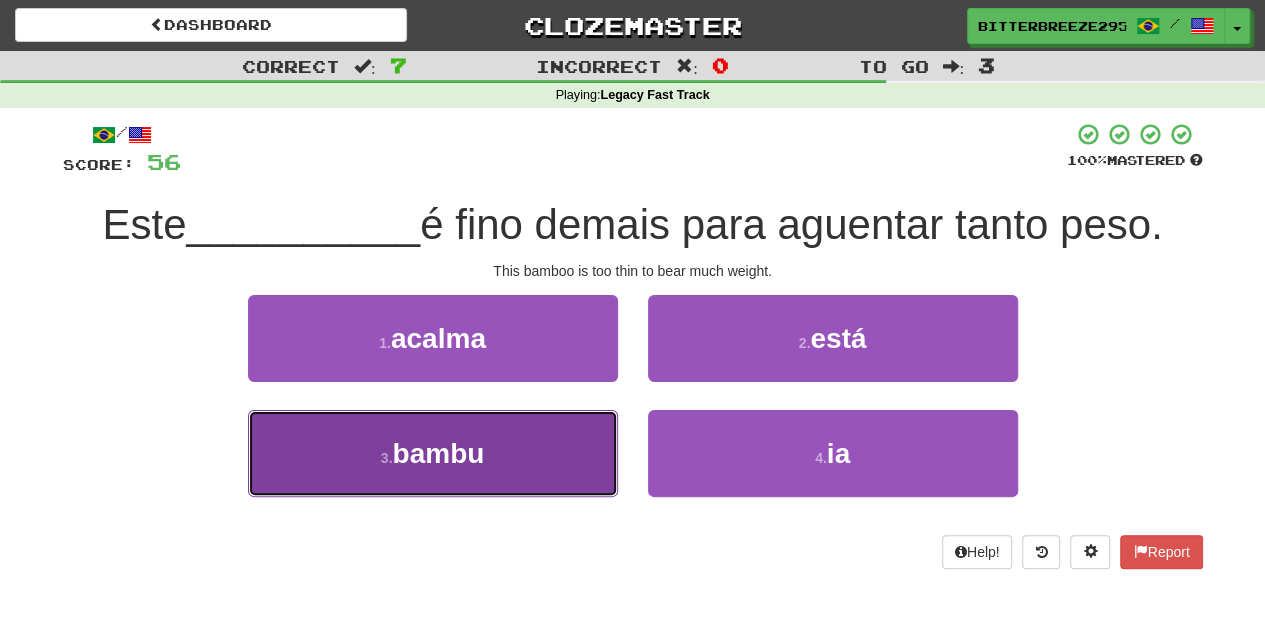 click on "3 .  bambu" at bounding box center (433, 453) 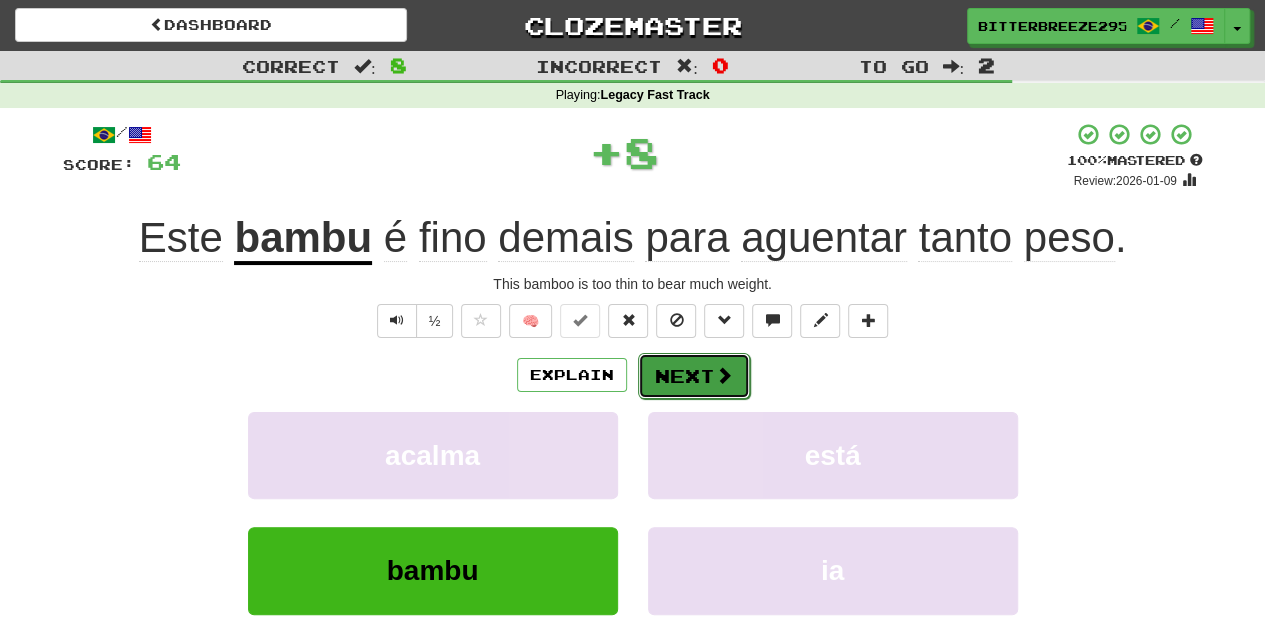 click on "Next" at bounding box center [694, 376] 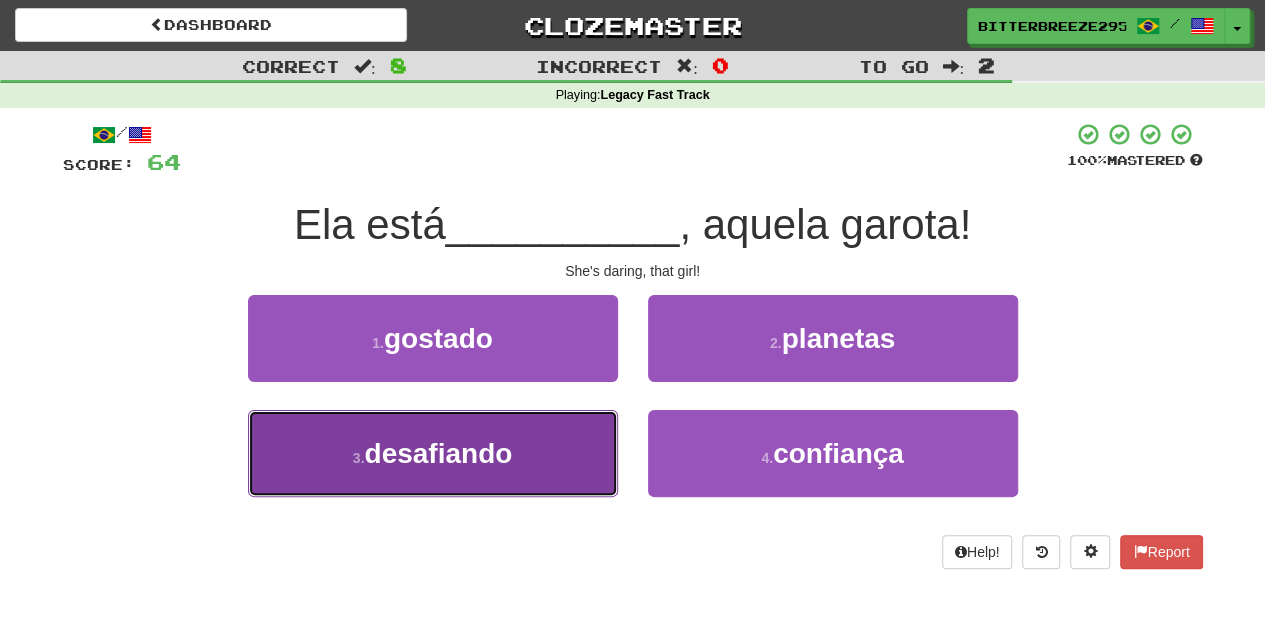 click on "3 .  desafiando" at bounding box center (433, 453) 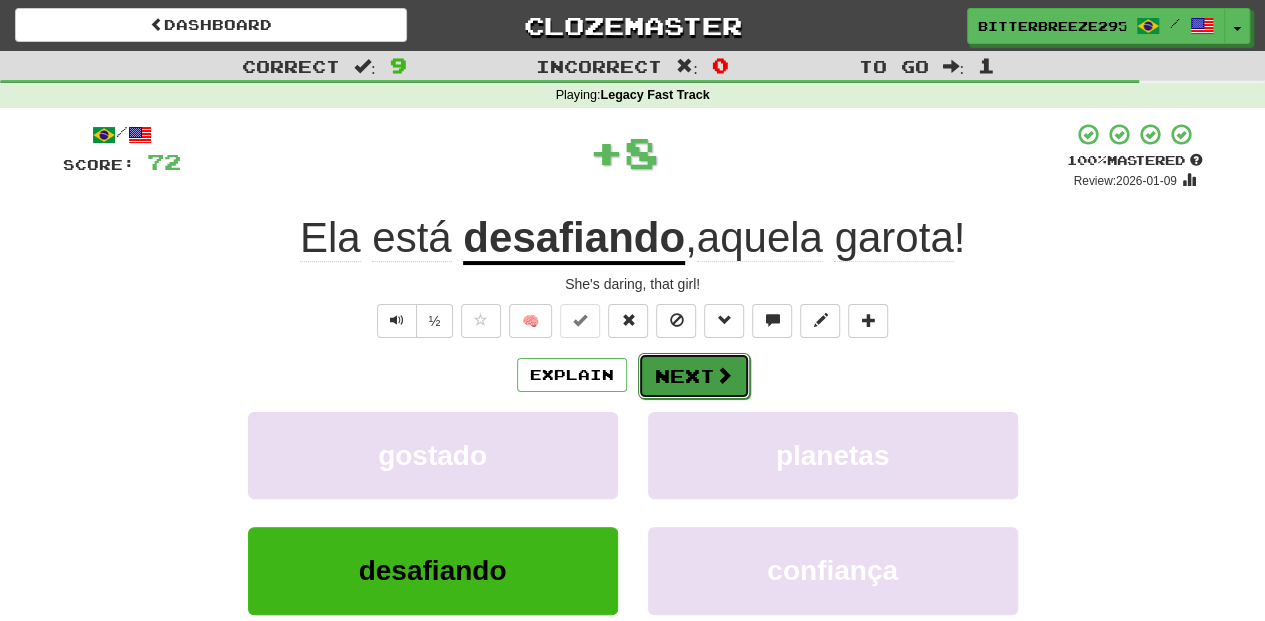 click on "Next" at bounding box center [694, 376] 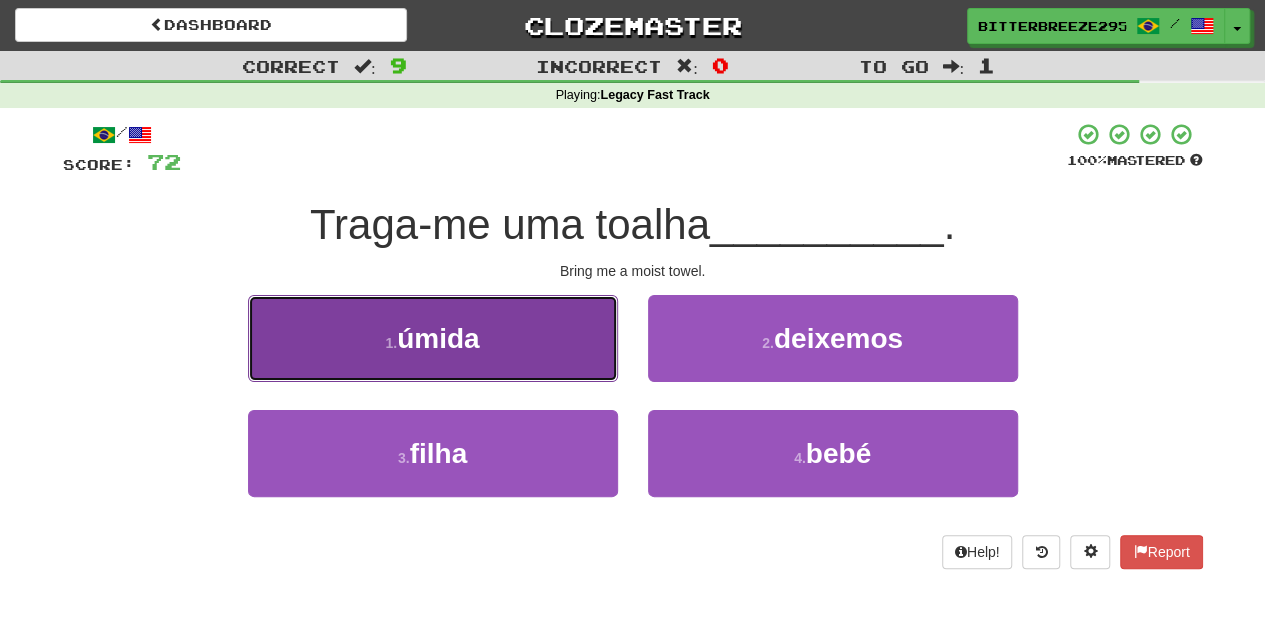 click on "1 .  úmida" at bounding box center (433, 338) 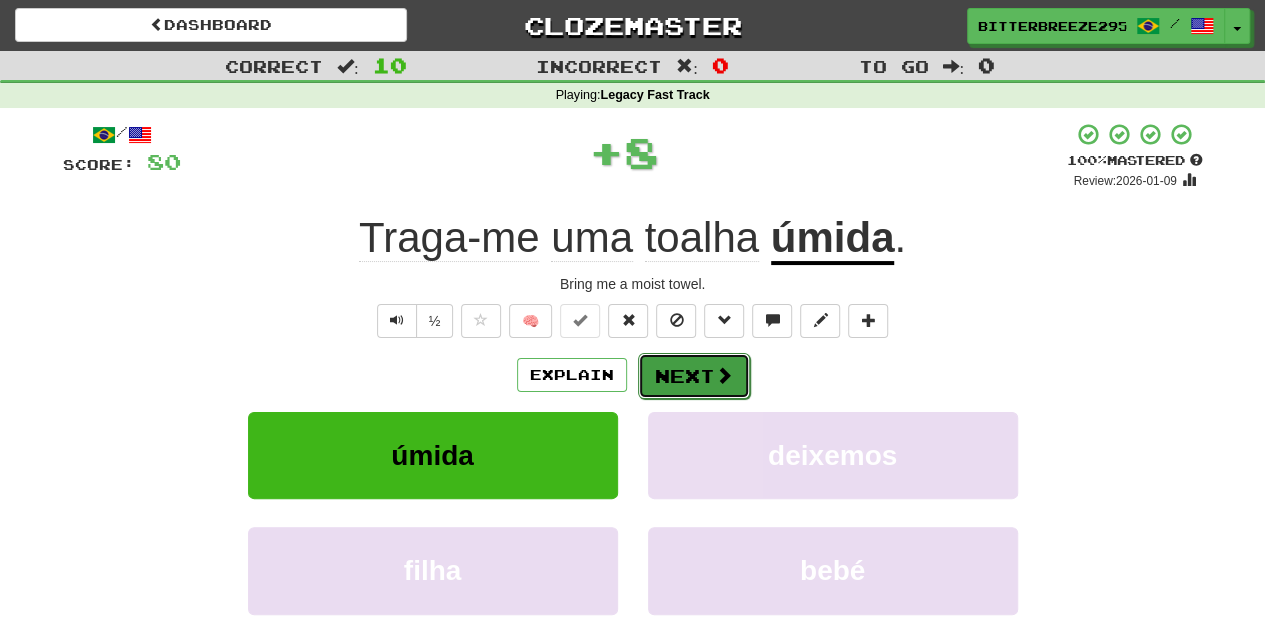 click on "Next" at bounding box center [694, 376] 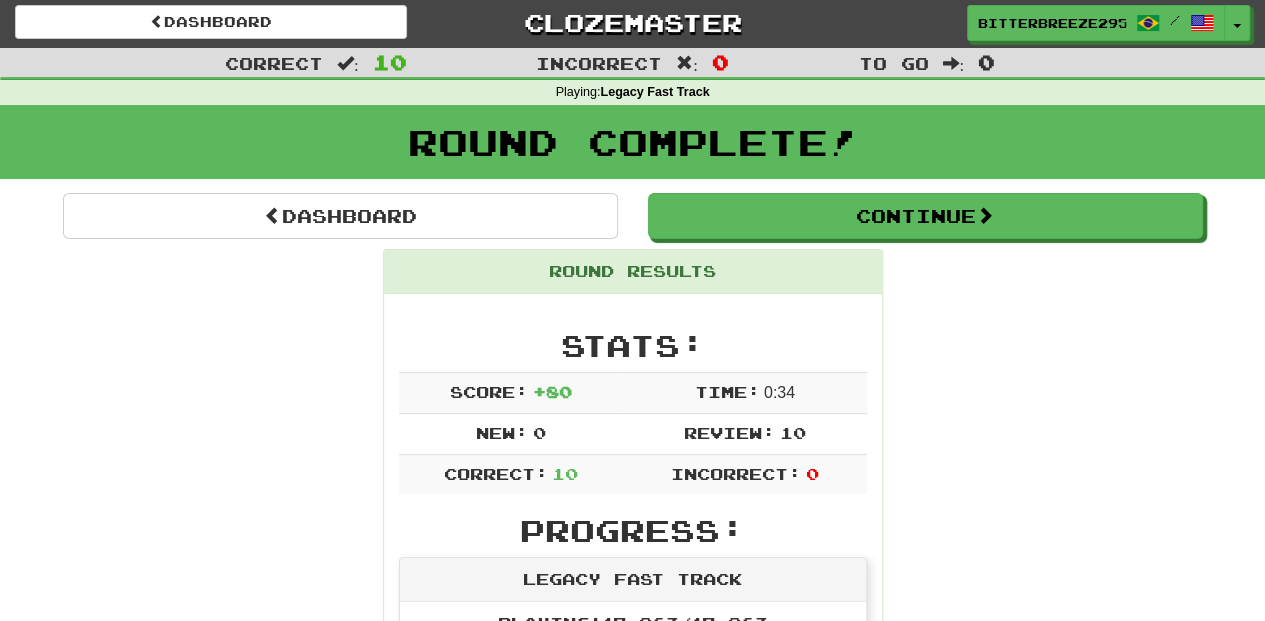 scroll, scrollTop: 0, scrollLeft: 0, axis: both 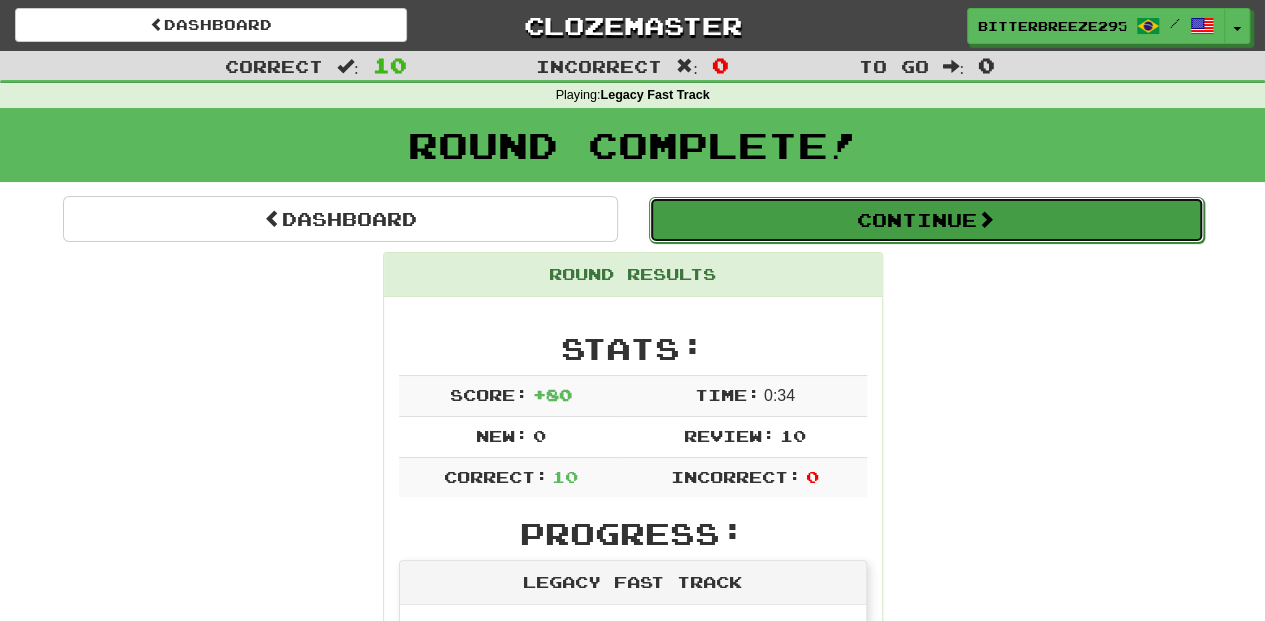 click on "Continue" at bounding box center (926, 220) 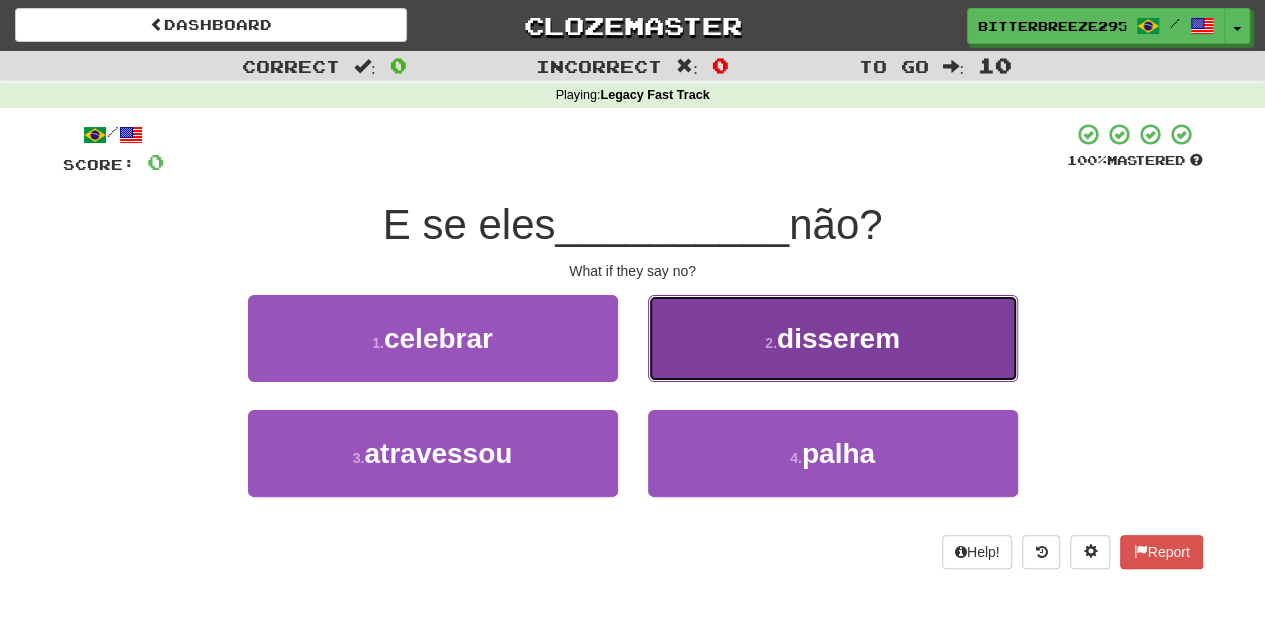 click on "2 .  disserem" at bounding box center (833, 338) 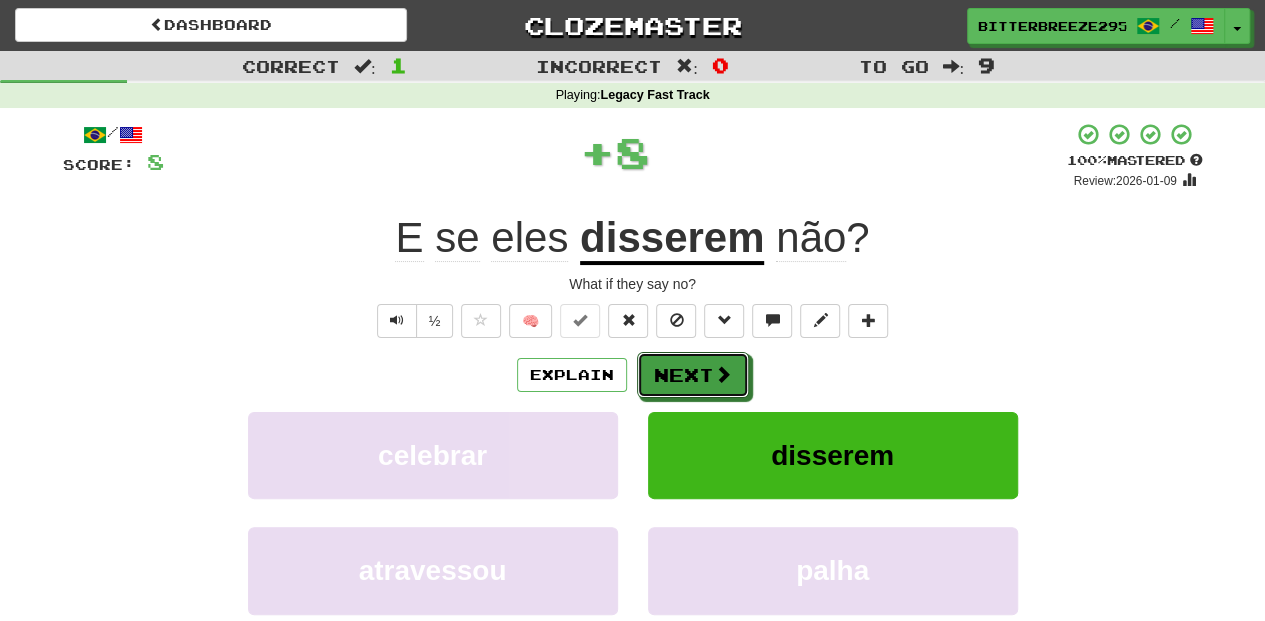 click on "Next" at bounding box center (693, 375) 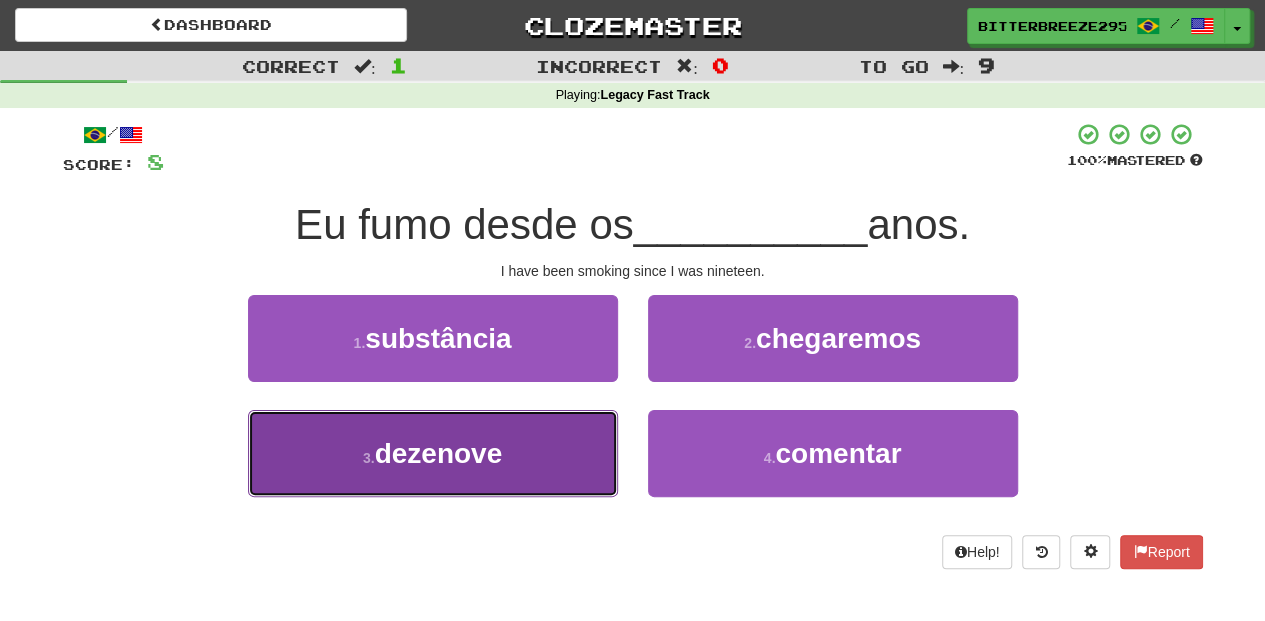 click on "3 .  dezenove" at bounding box center (433, 453) 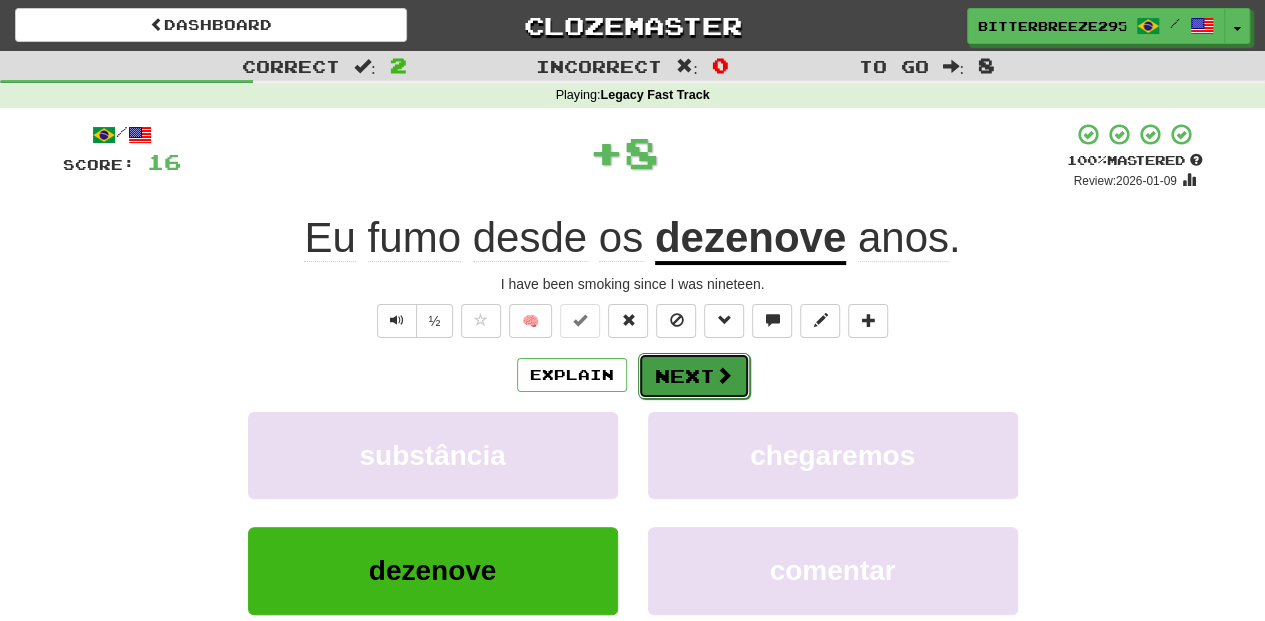 click on "Next" at bounding box center [694, 376] 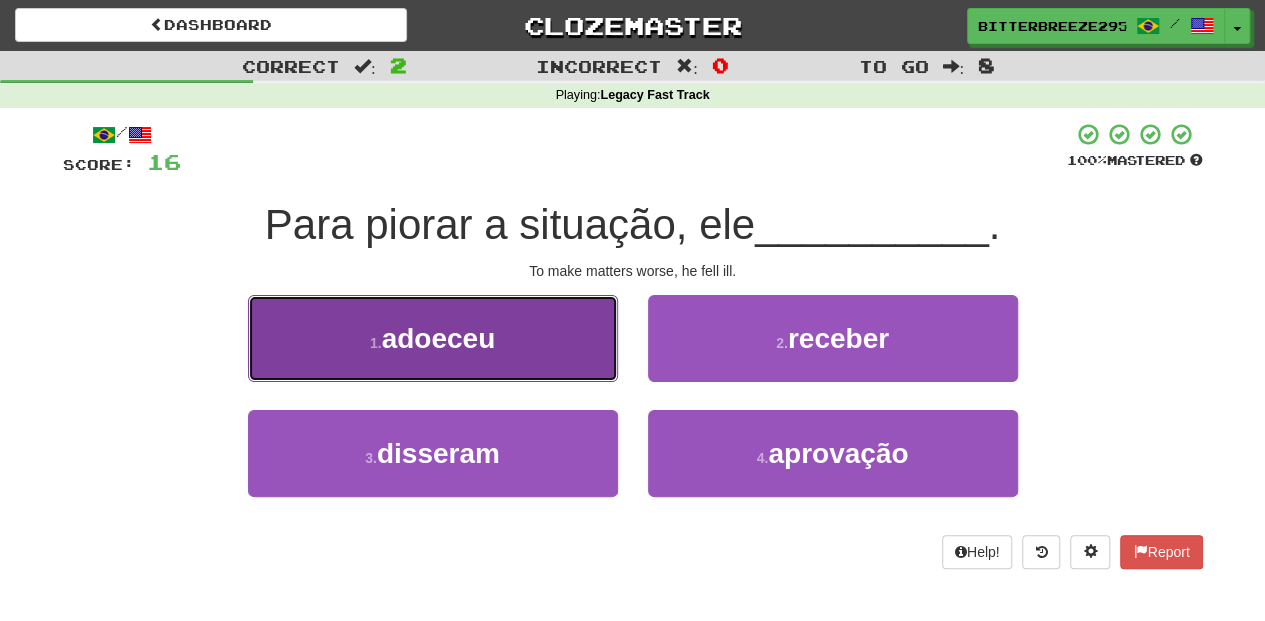 click on "1 .  adoeceu" at bounding box center (433, 338) 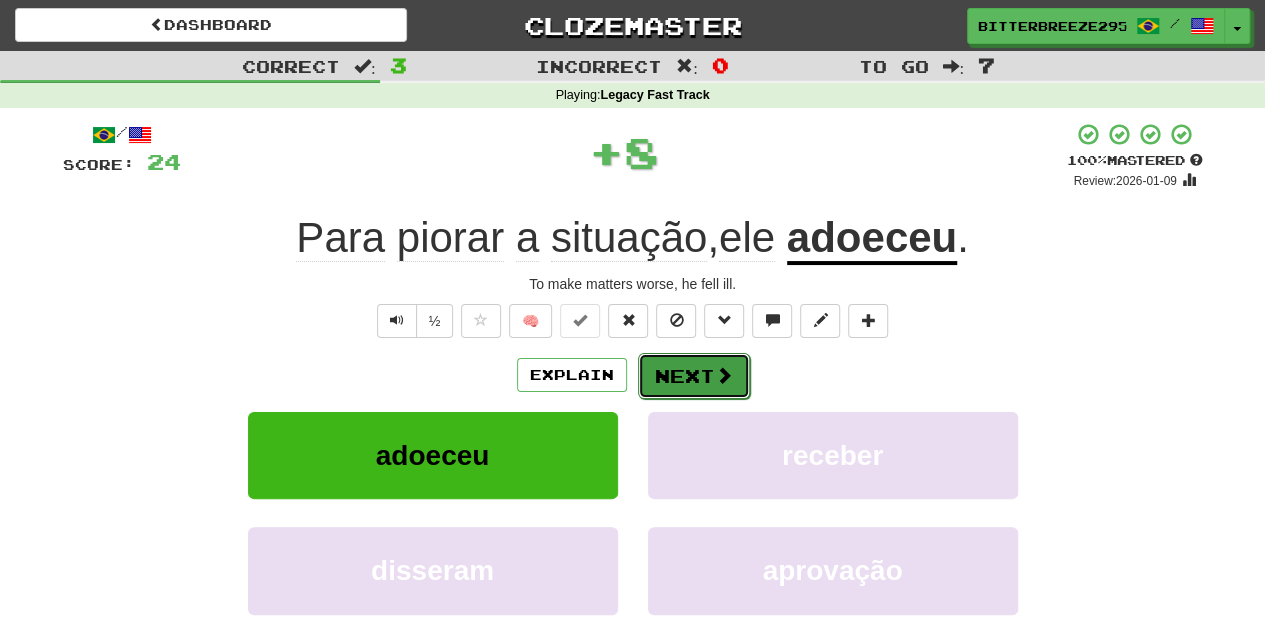 click on "Next" at bounding box center [694, 376] 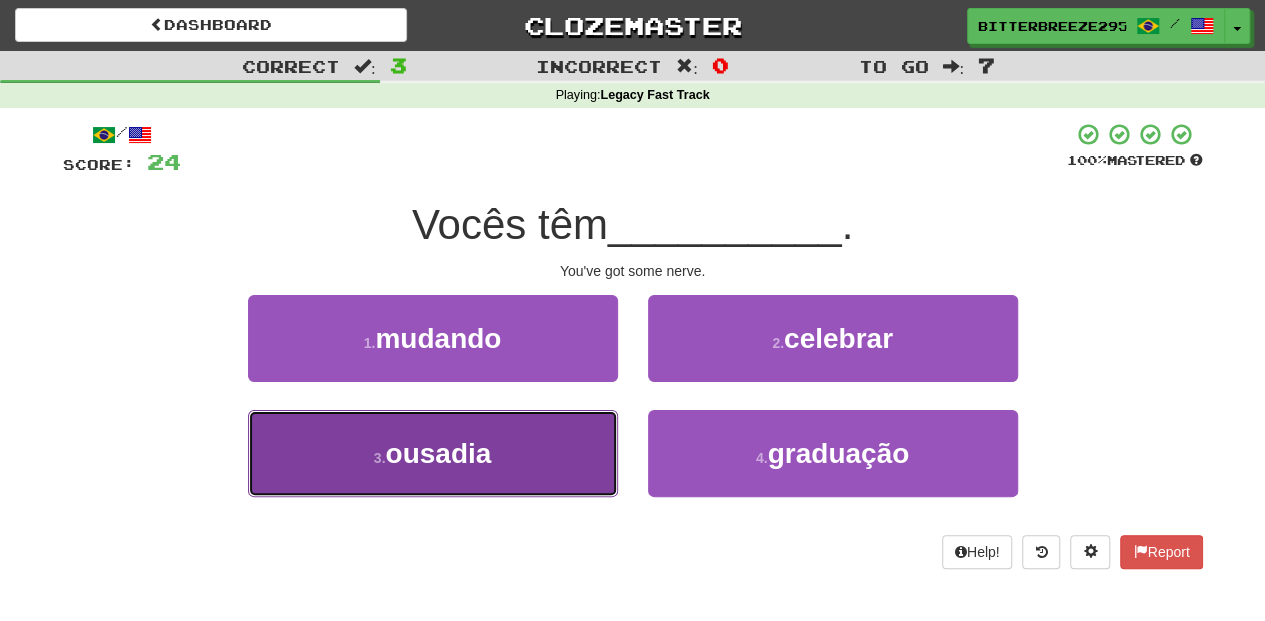 click on "3 .  ousadia" at bounding box center (433, 453) 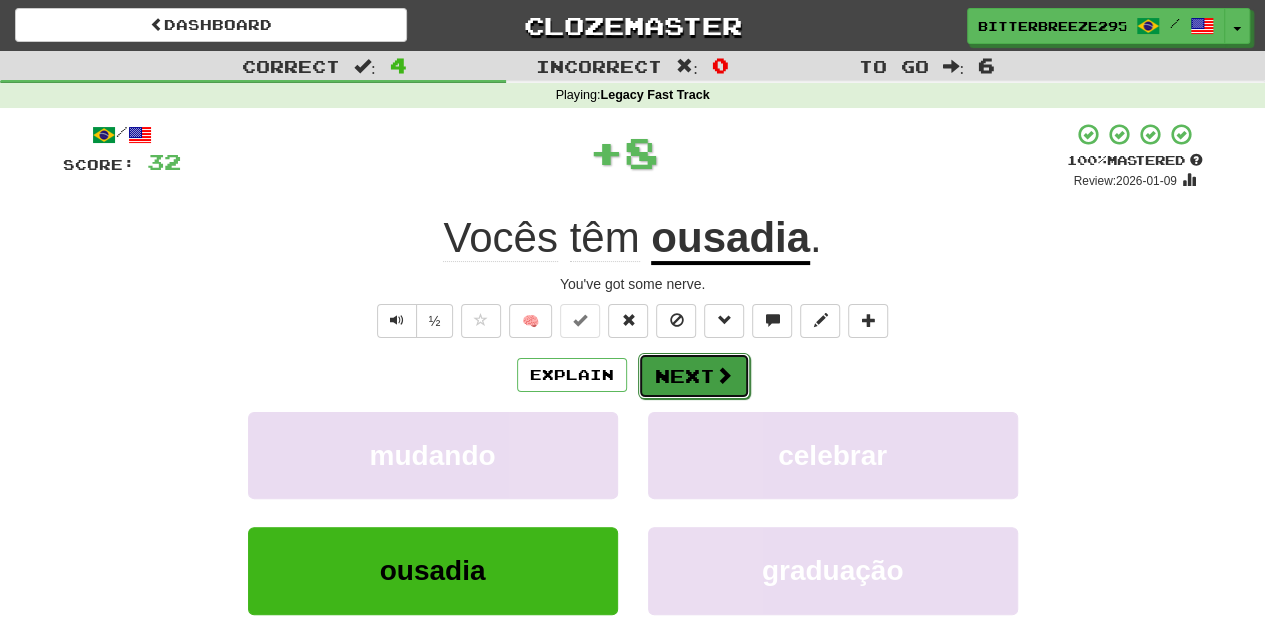 click on "Next" at bounding box center [694, 376] 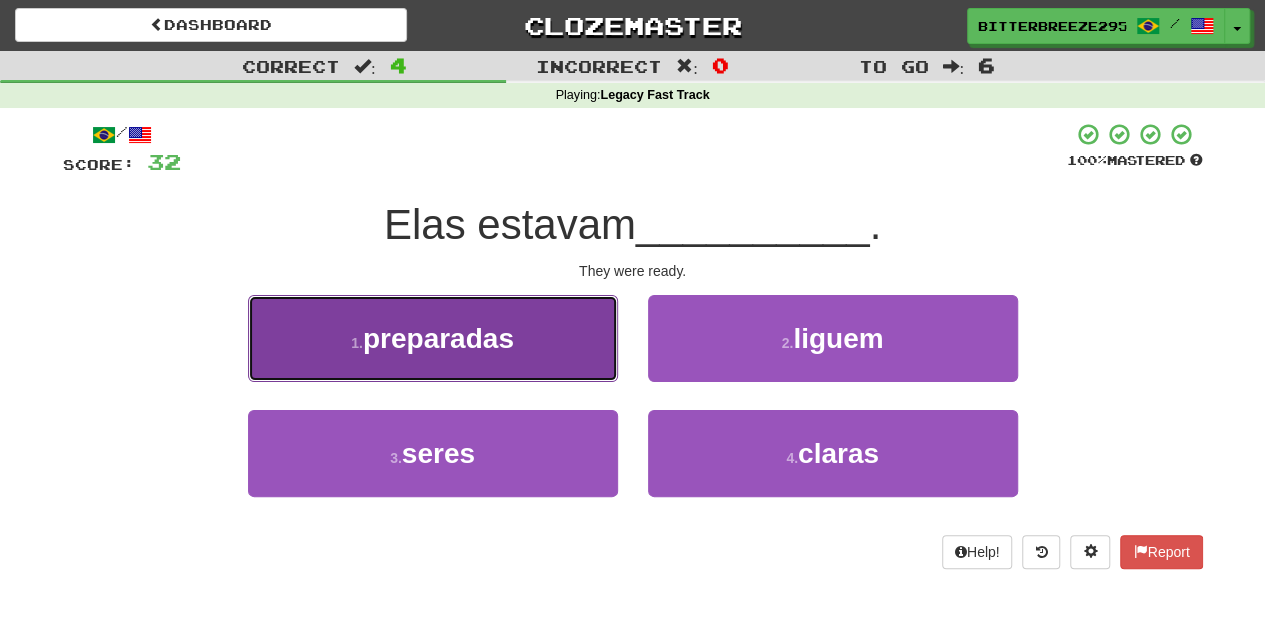 click on "1 .  preparadas" at bounding box center [433, 338] 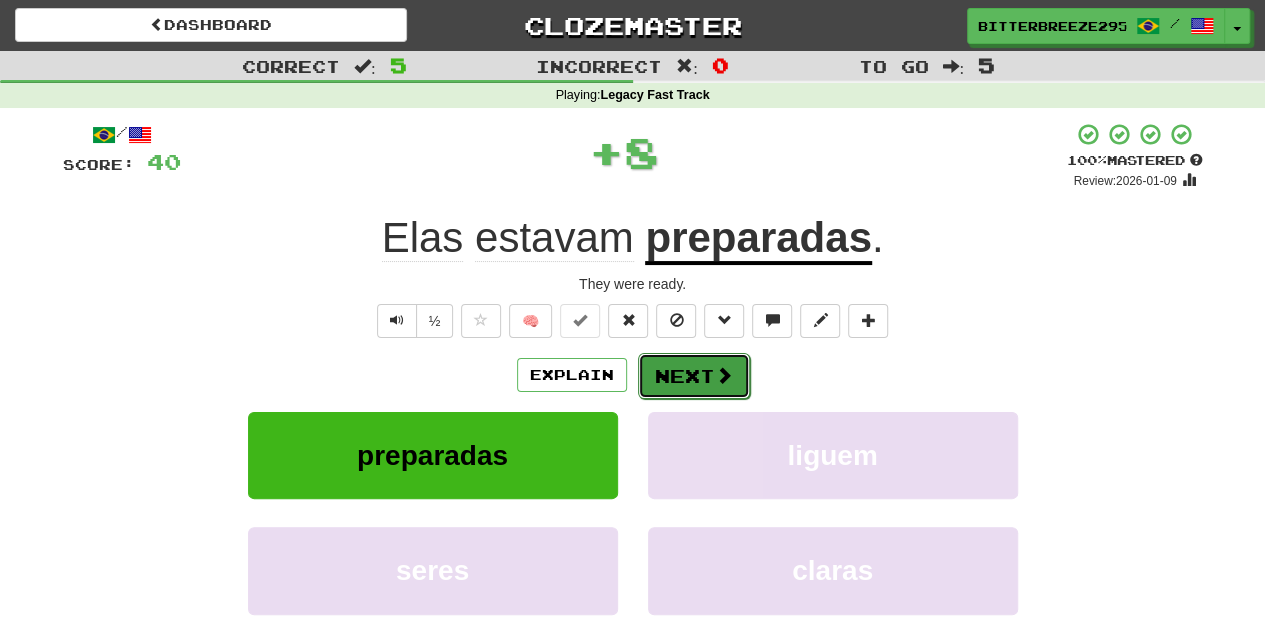 click on "Next" at bounding box center [694, 376] 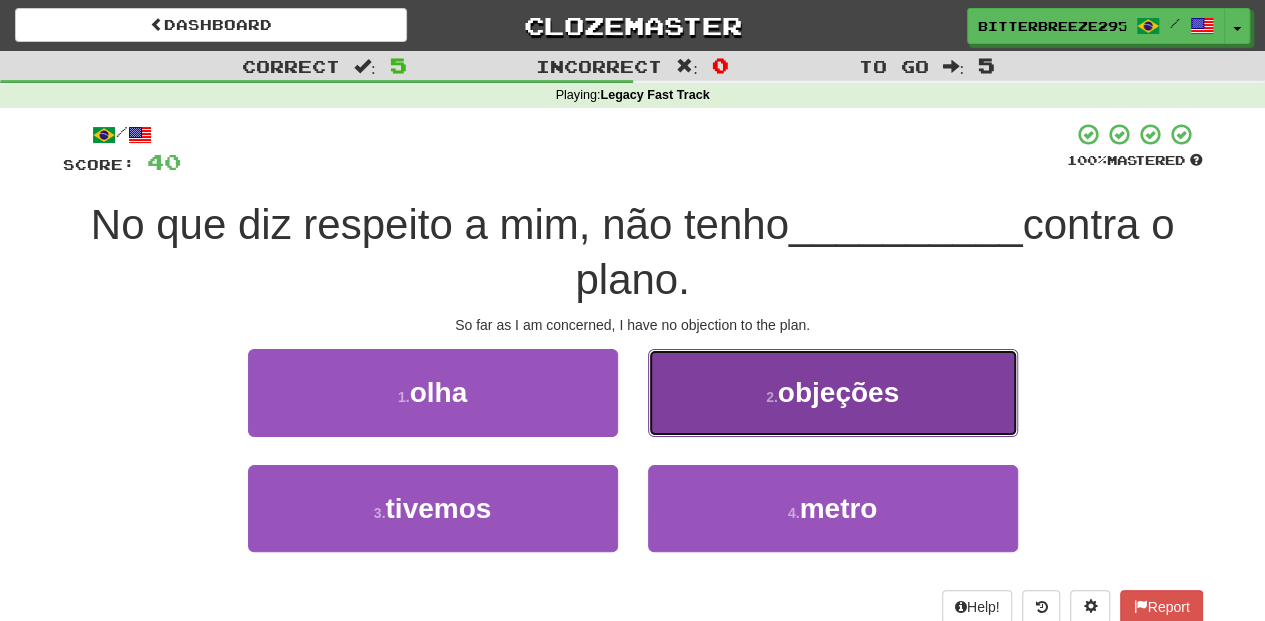 click on "2 .  objeções" at bounding box center (833, 392) 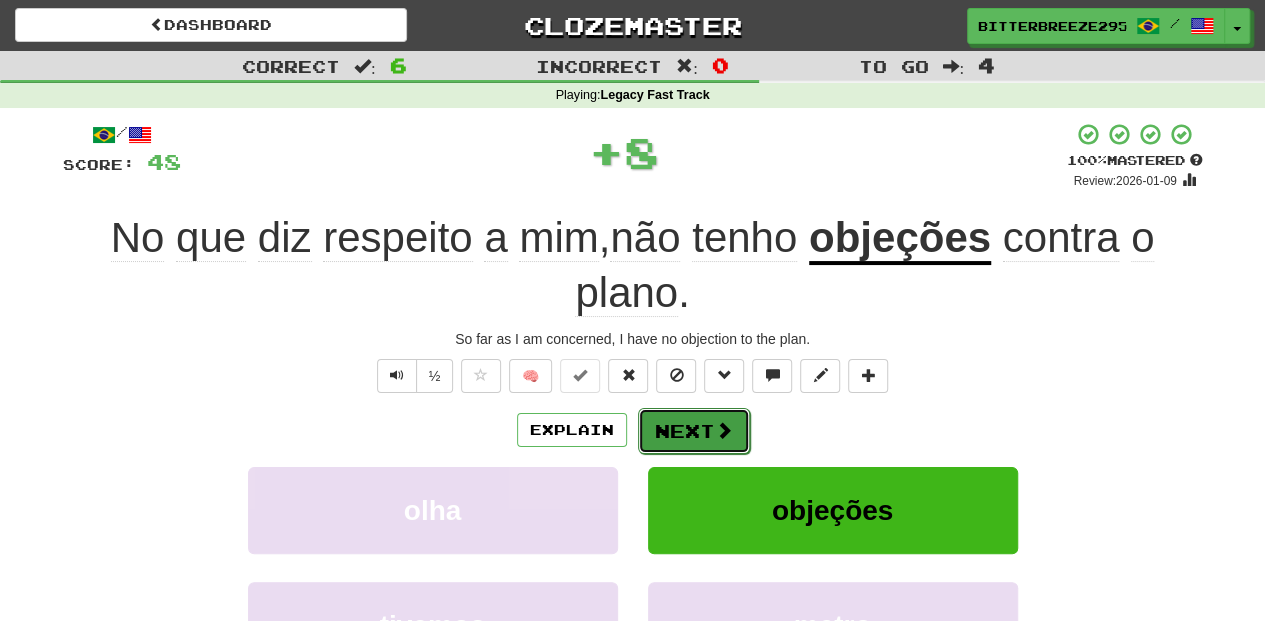 click on "Next" at bounding box center (694, 431) 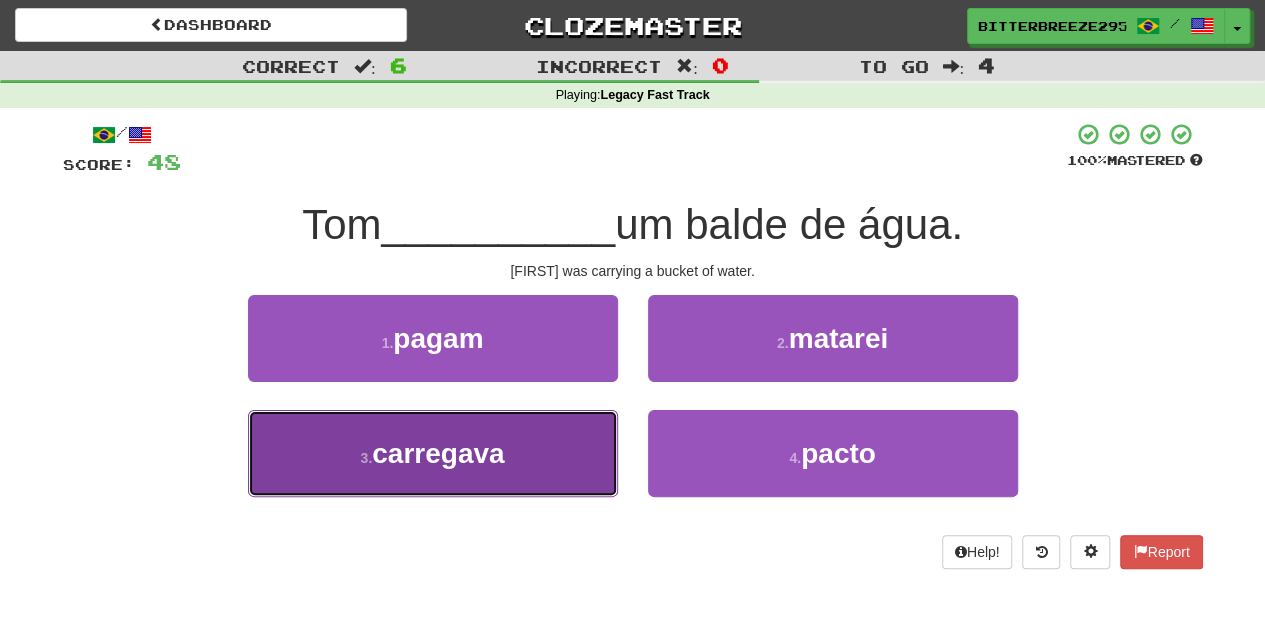 click on "3 .  carregava" at bounding box center [433, 453] 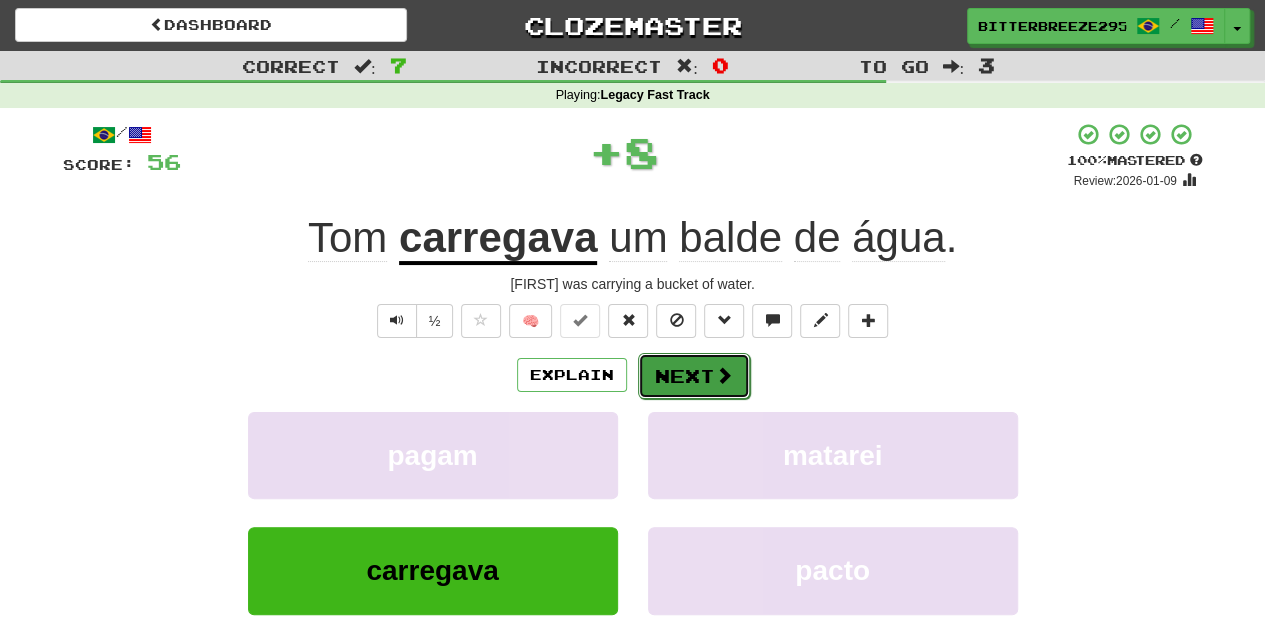 click on "Next" at bounding box center [694, 376] 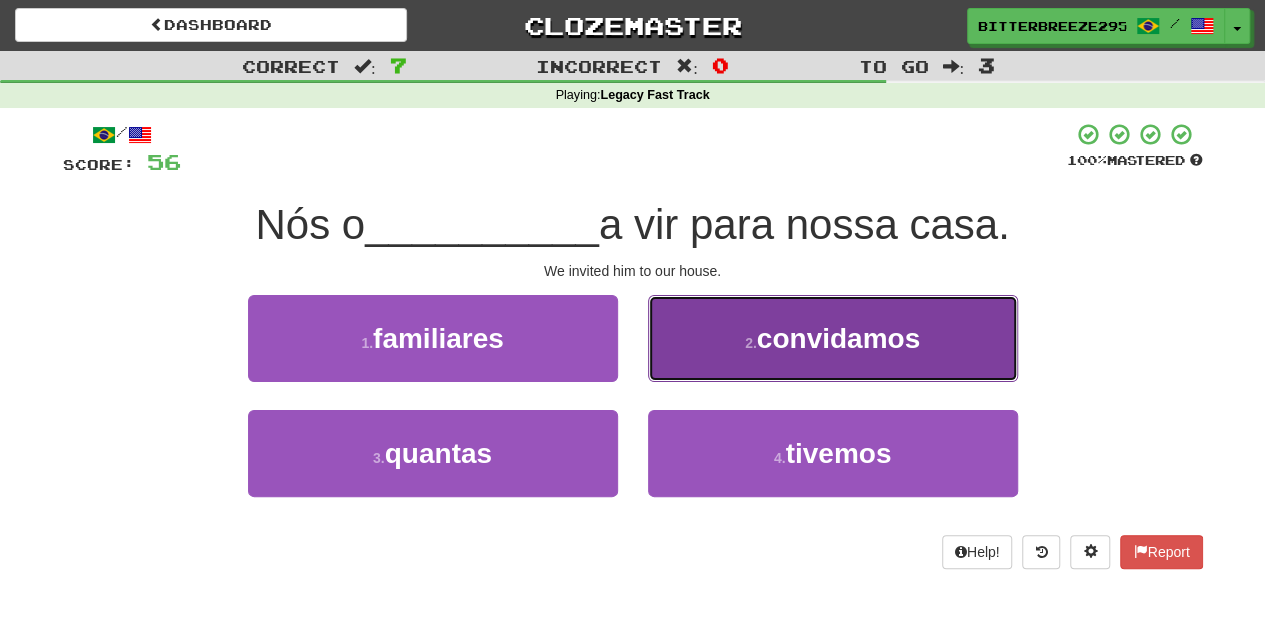 click on "2 .  convidamos" at bounding box center [833, 338] 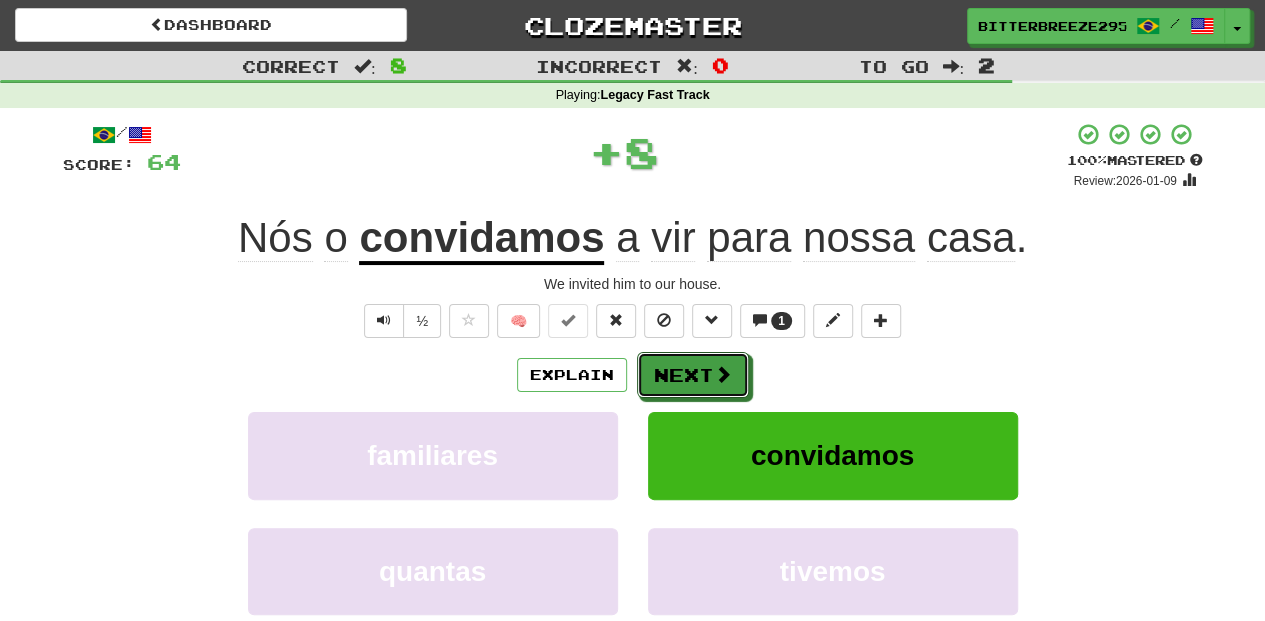 click on "Next" at bounding box center (693, 375) 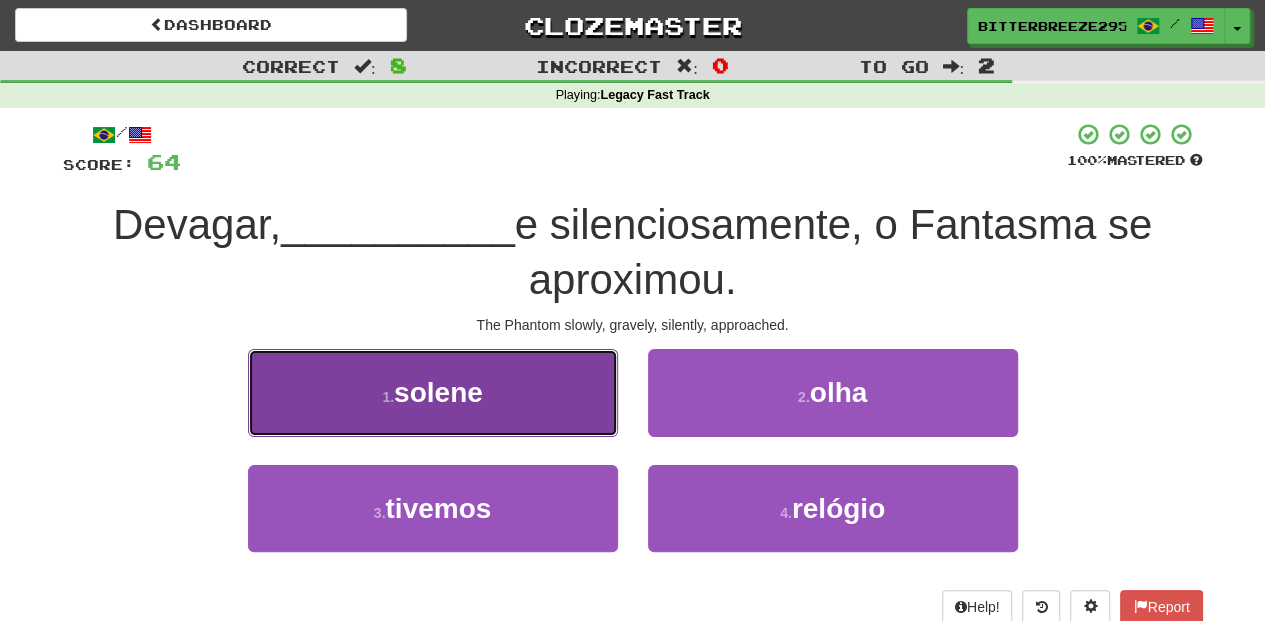 click on "1 .  solene" at bounding box center (433, 392) 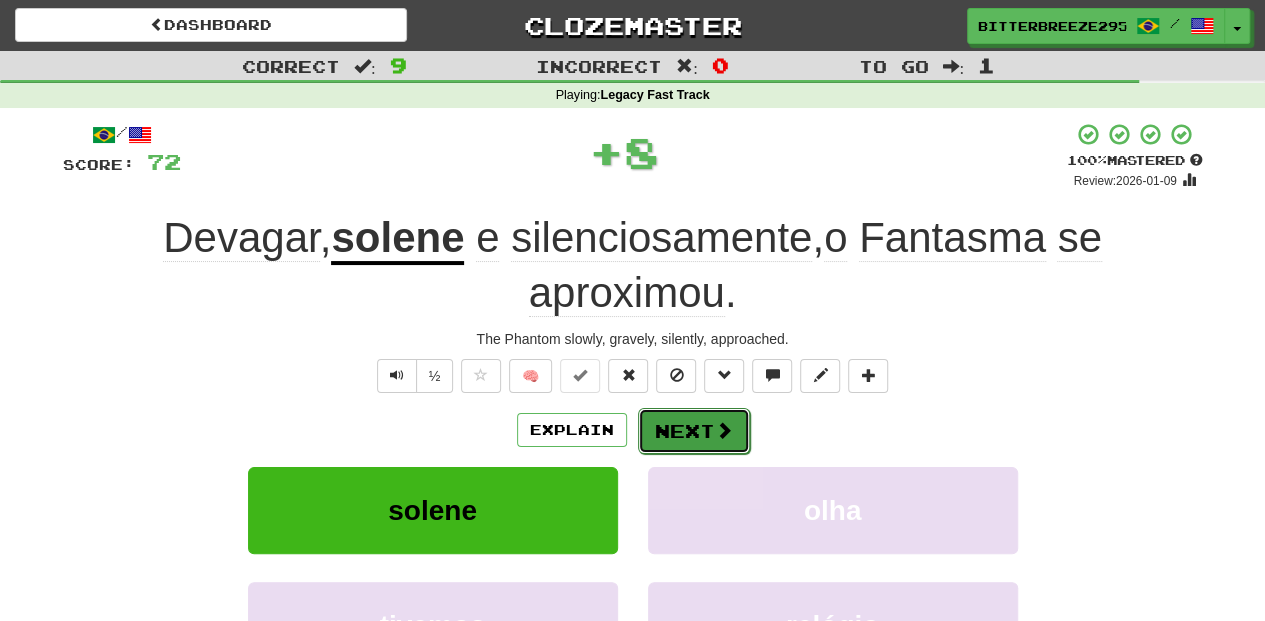 click on "Next" at bounding box center [694, 431] 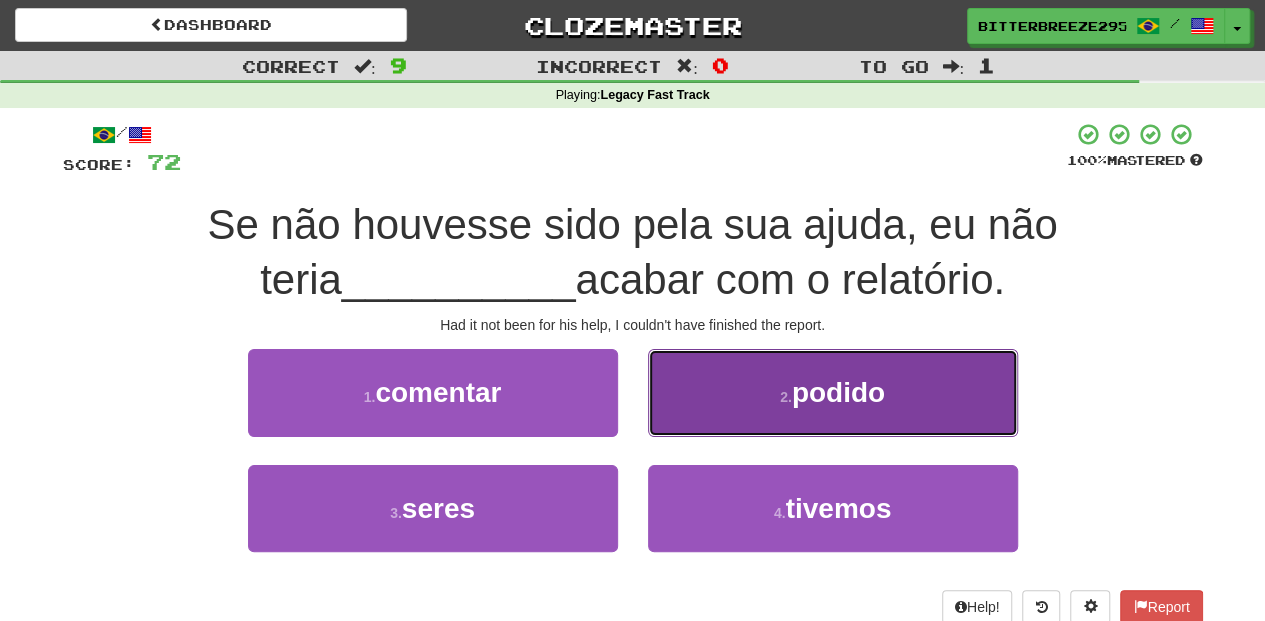 click on "2 .  podido" at bounding box center (833, 392) 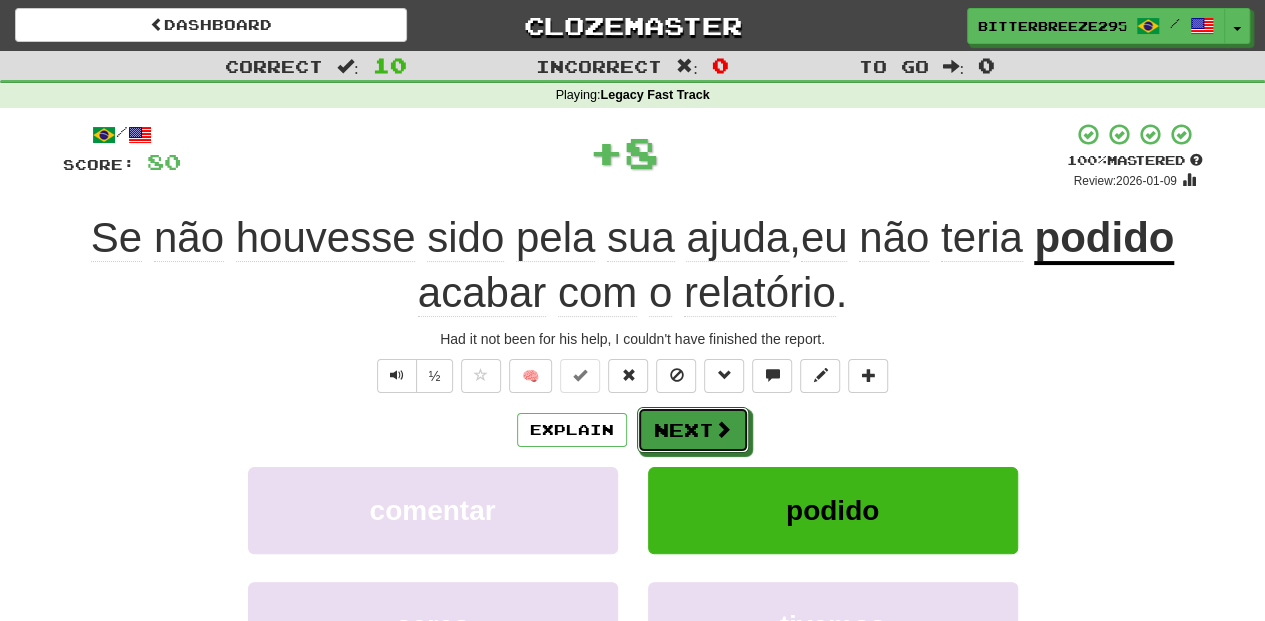 click on "Next" at bounding box center [693, 430] 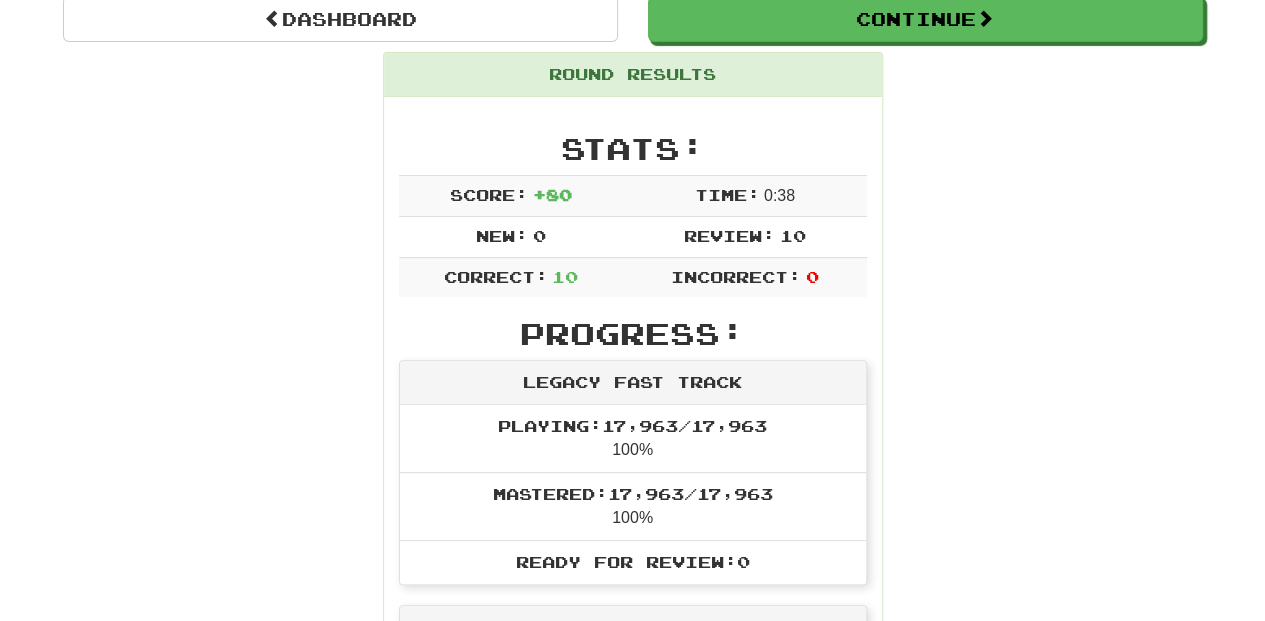 scroll, scrollTop: 0, scrollLeft: 0, axis: both 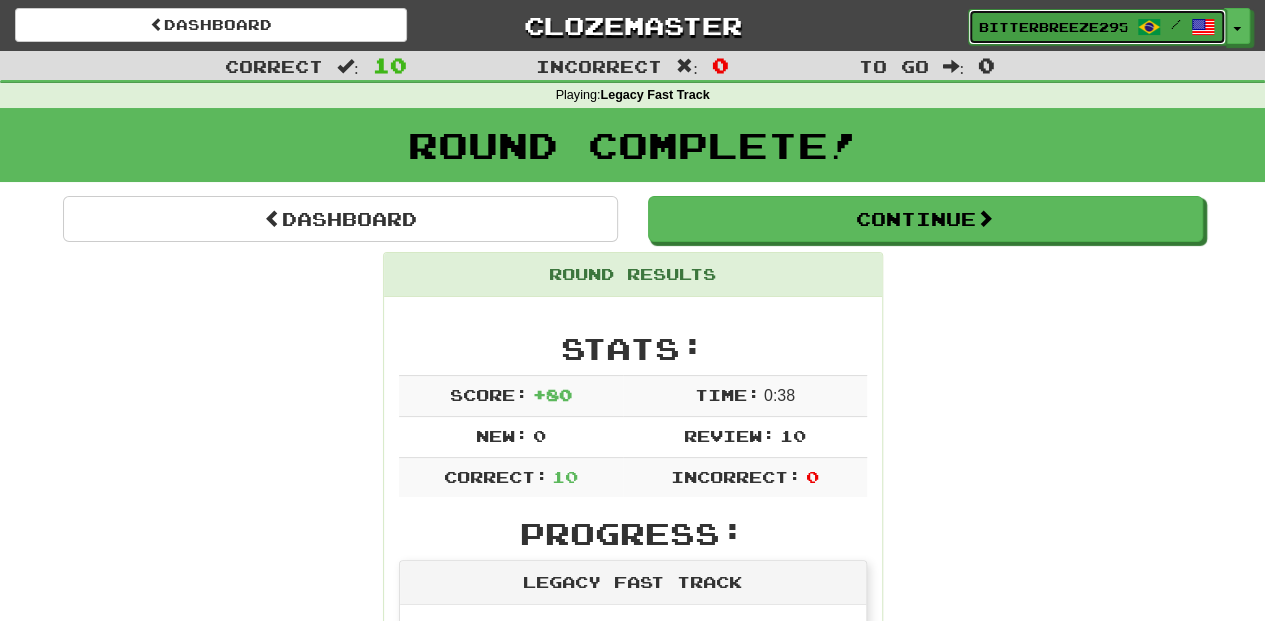 click on "BitterBreeze2956" at bounding box center [1053, 27] 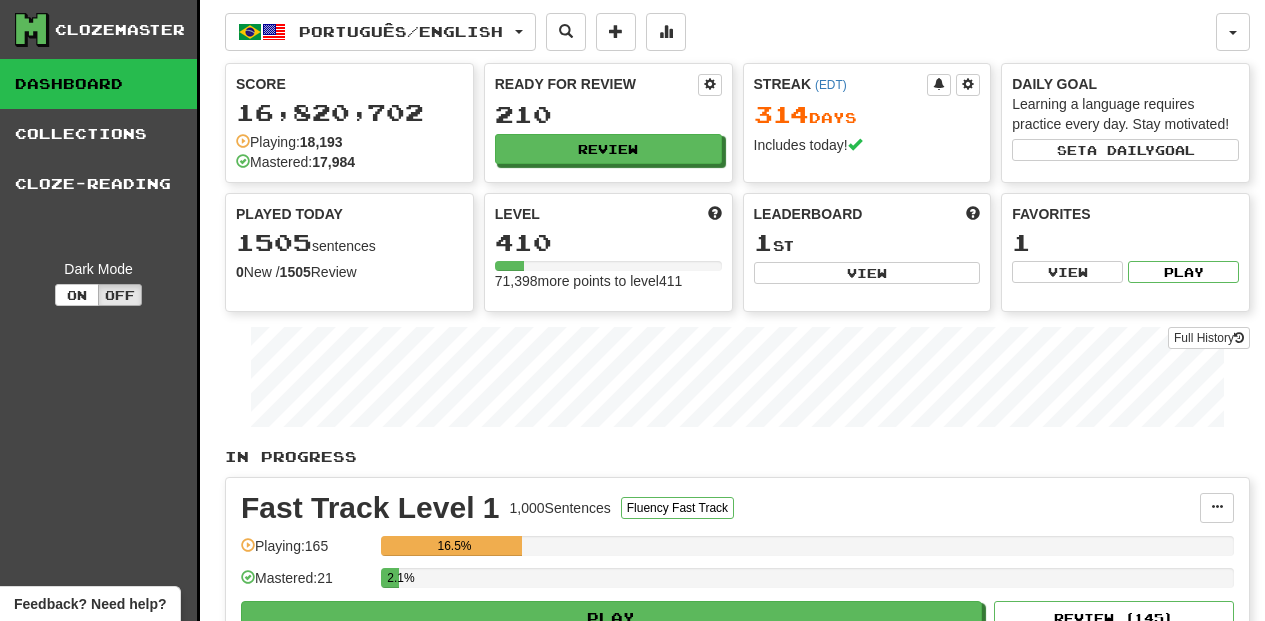 scroll, scrollTop: 0, scrollLeft: 0, axis: both 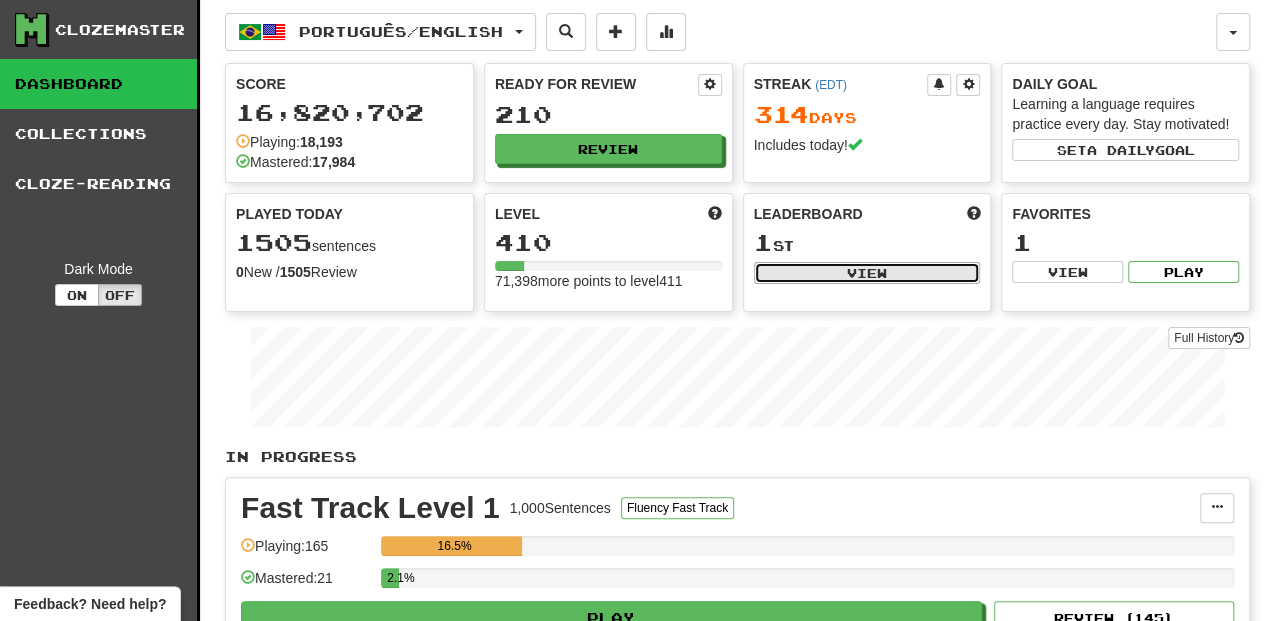 click on "View" at bounding box center [867, 273] 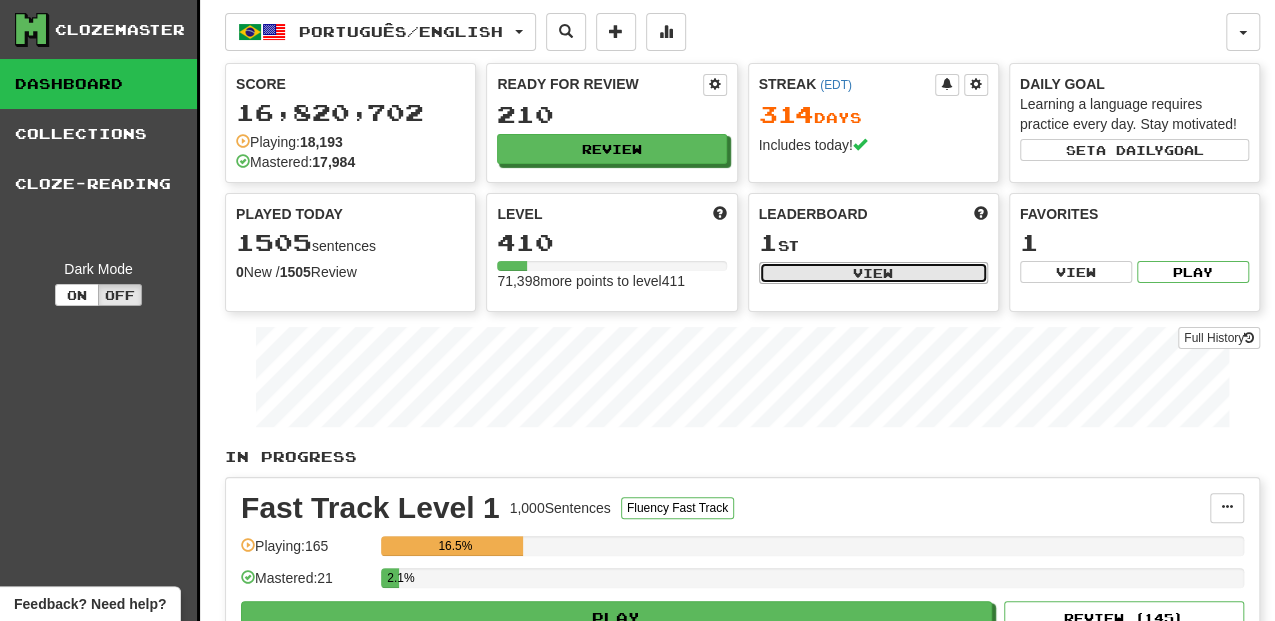 select on "**********" 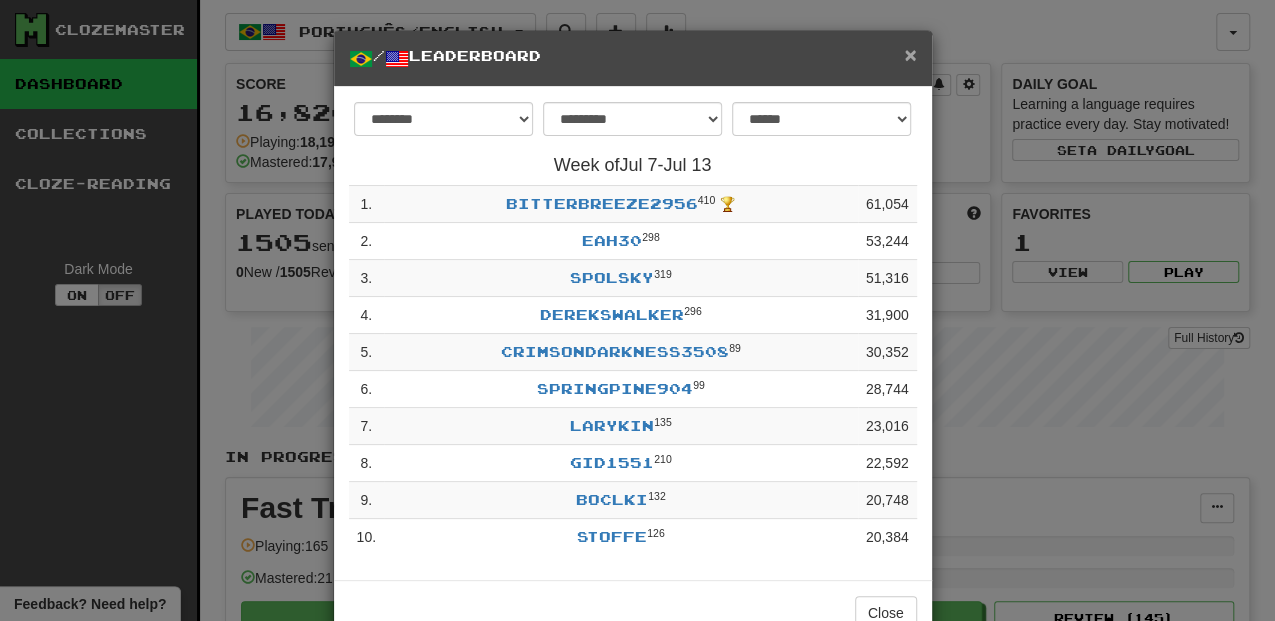 click on "×" at bounding box center (910, 54) 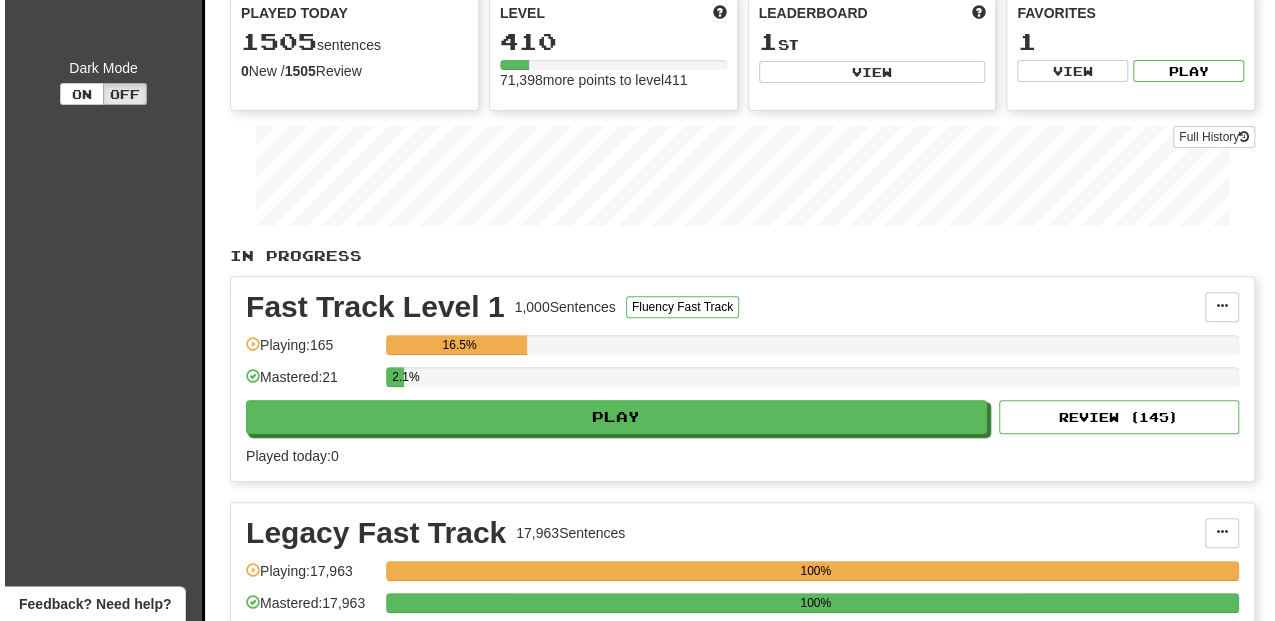scroll, scrollTop: 333, scrollLeft: 0, axis: vertical 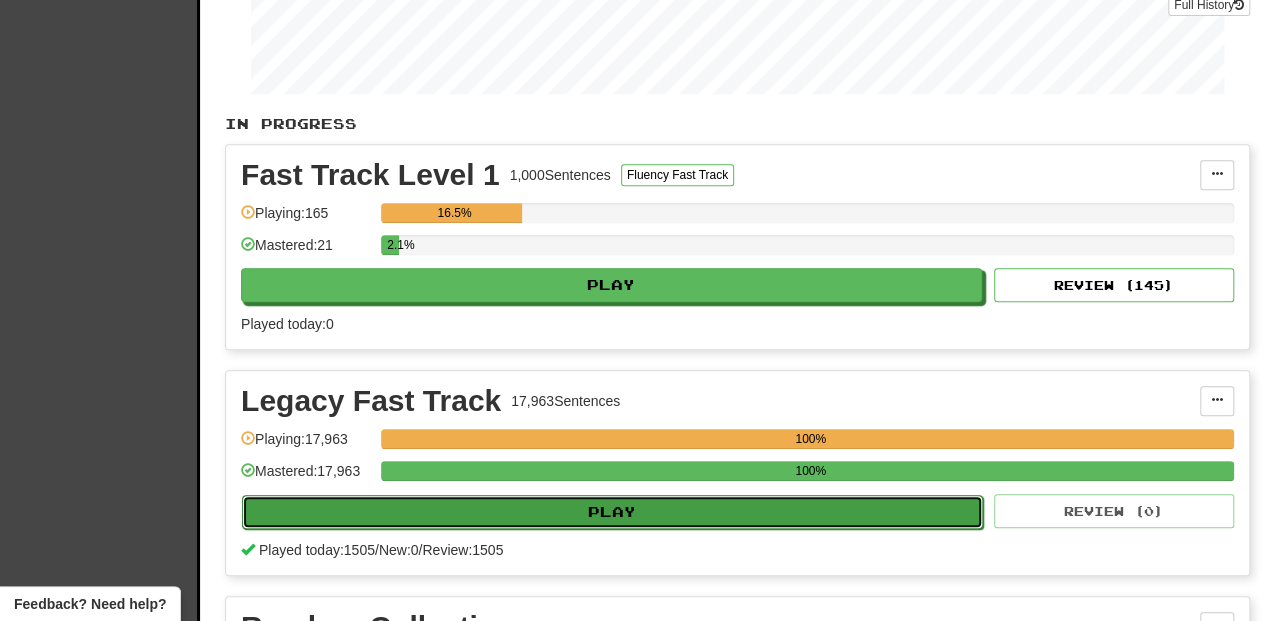 click on "Play" at bounding box center [612, 512] 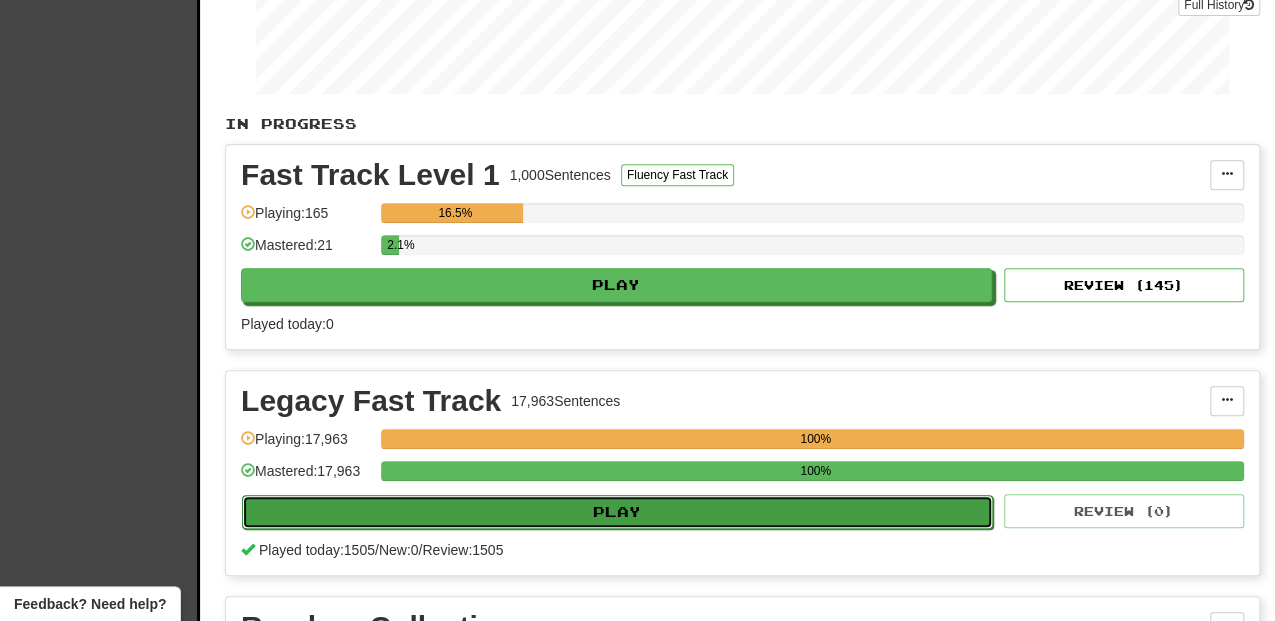 select on "**" 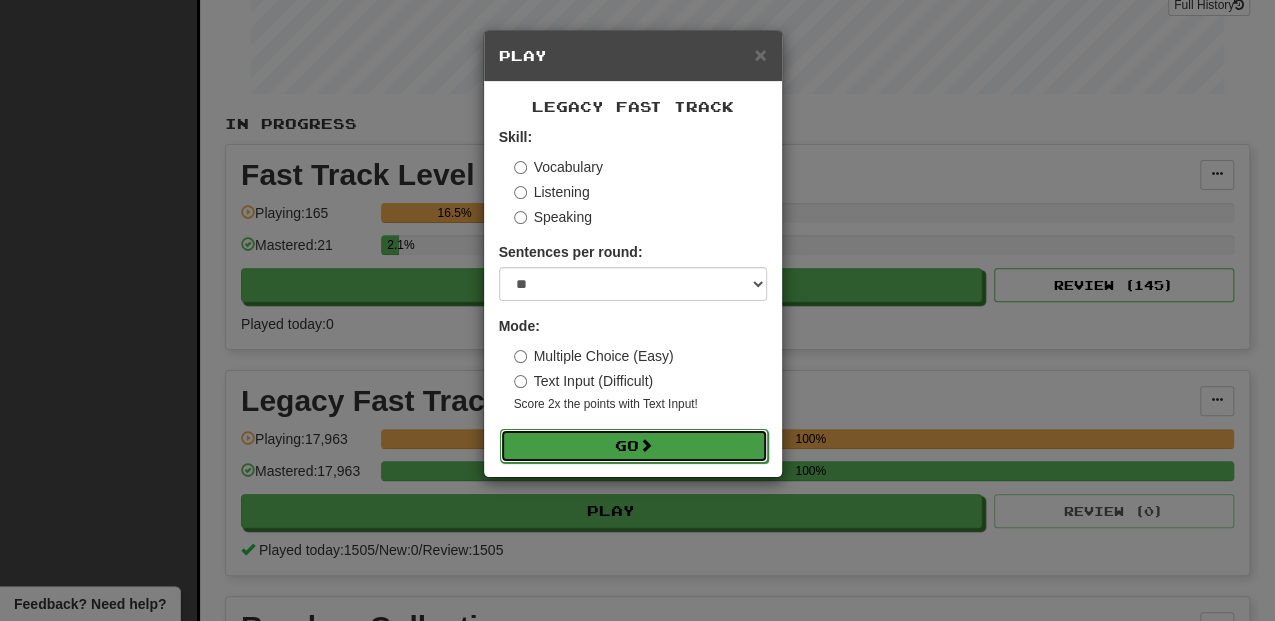 click on "Go" at bounding box center [634, 446] 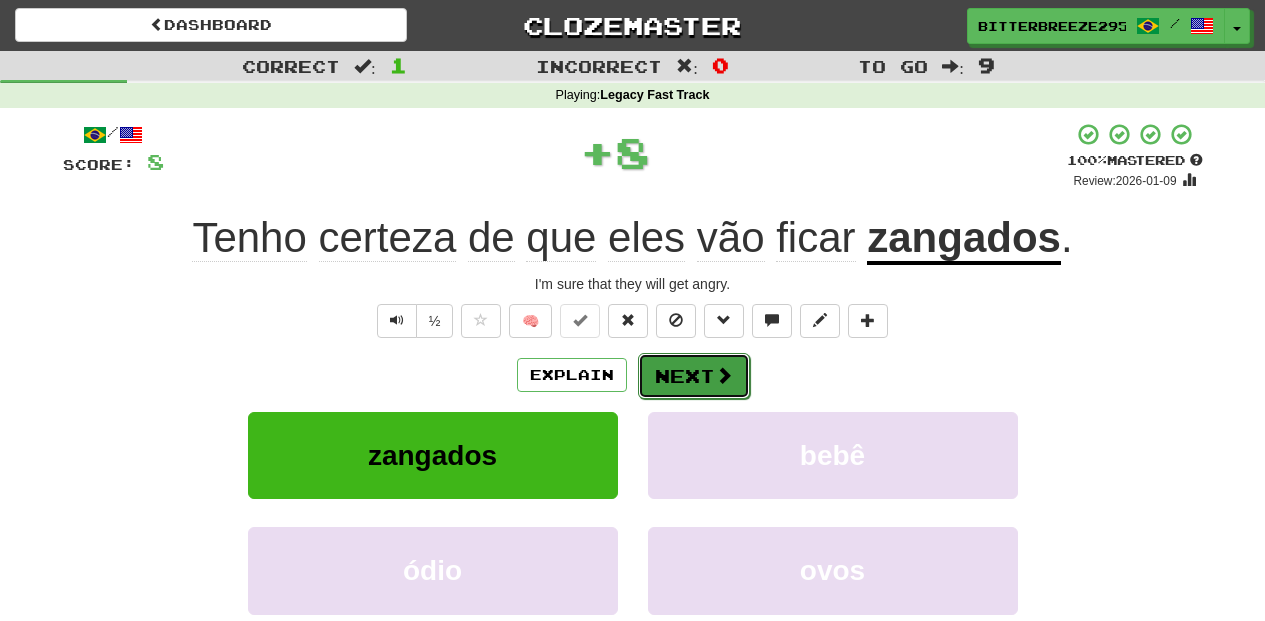scroll, scrollTop: 0, scrollLeft: 0, axis: both 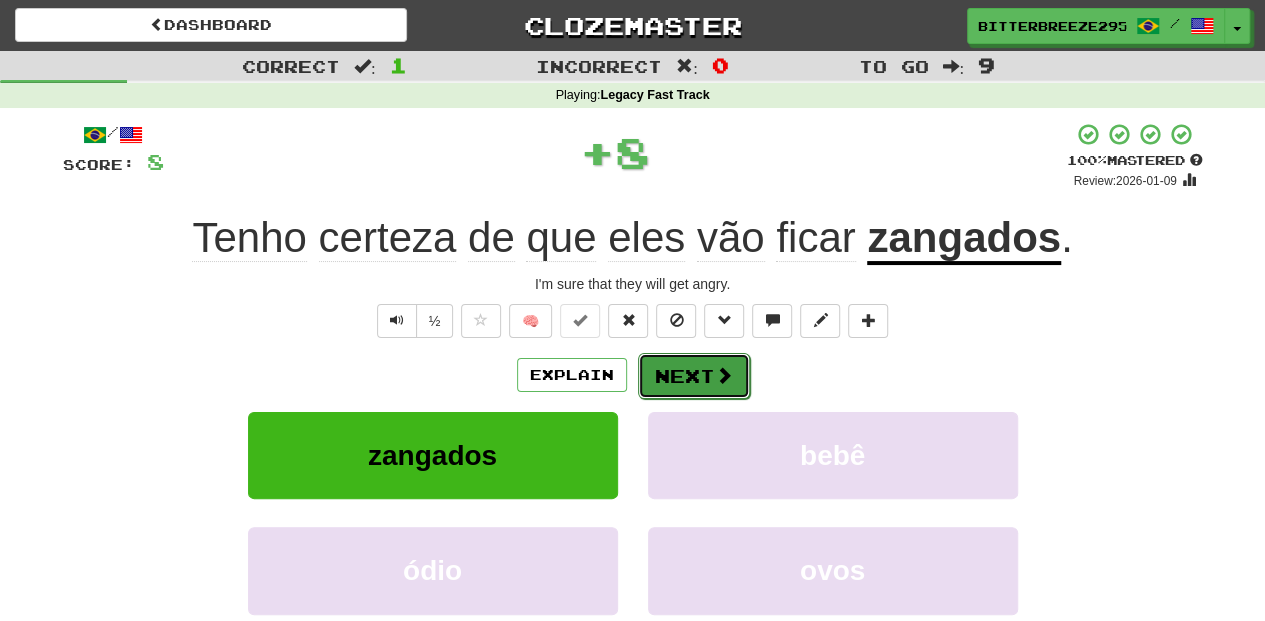click on "Next" at bounding box center [694, 376] 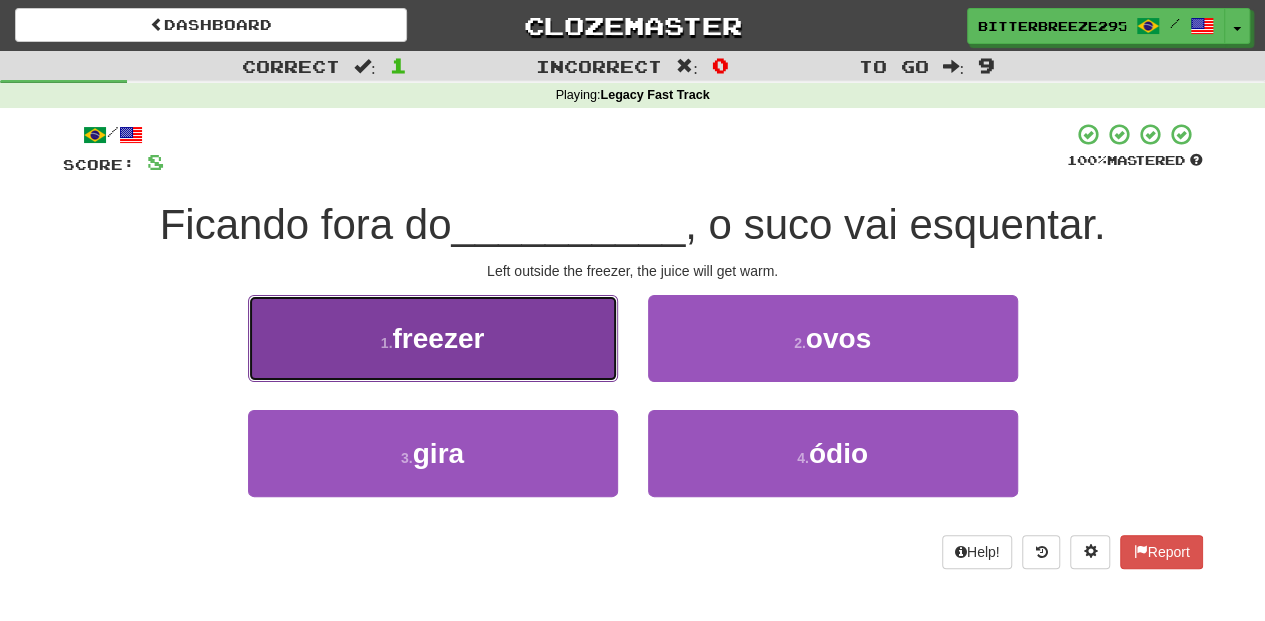 click on "1 . freezer" at bounding box center (433, 338) 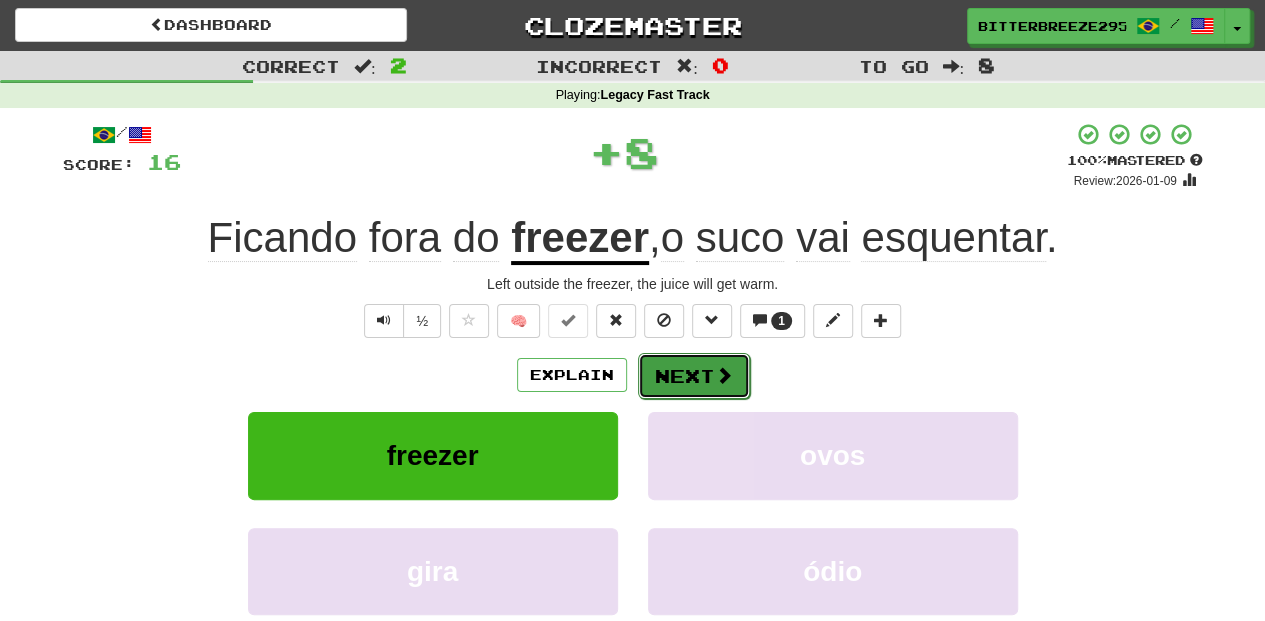 click on "Next" at bounding box center [694, 376] 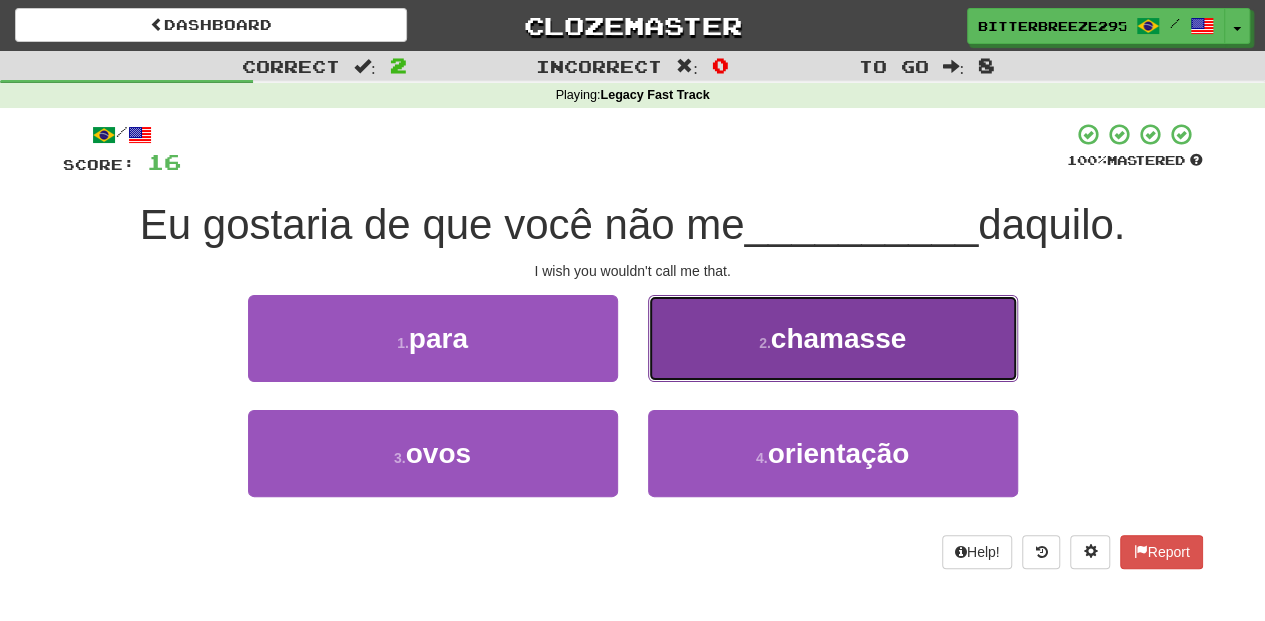 click on "2 . chamava" at bounding box center [833, 338] 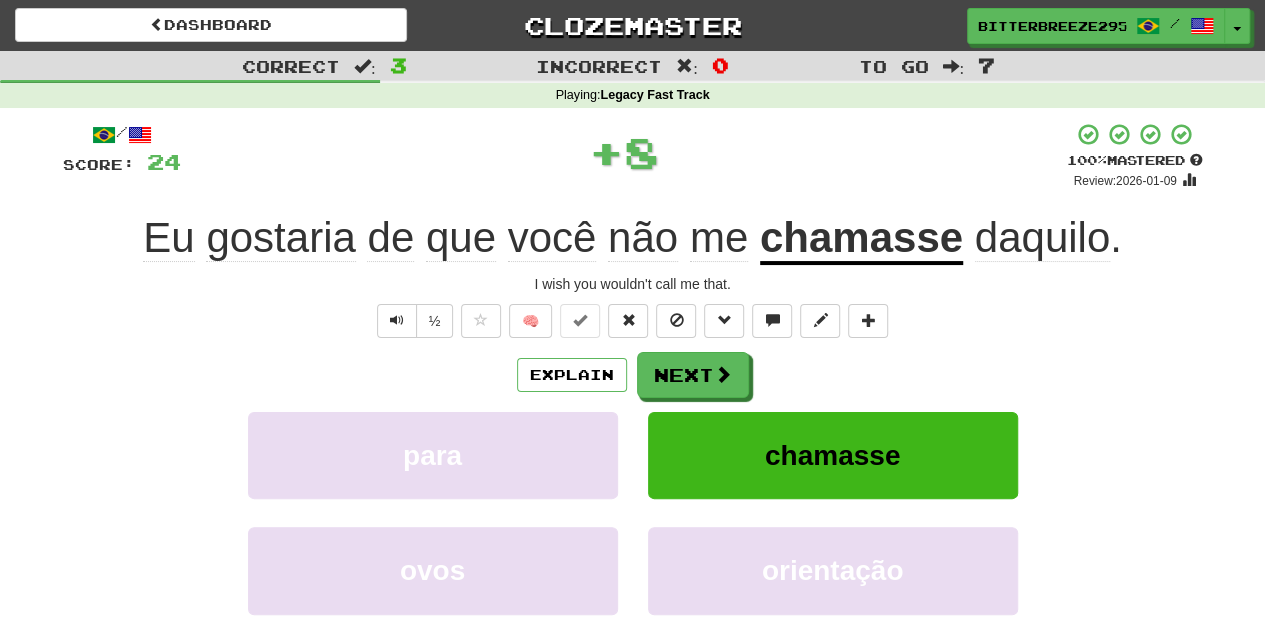 click on "Next" at bounding box center (693, 375) 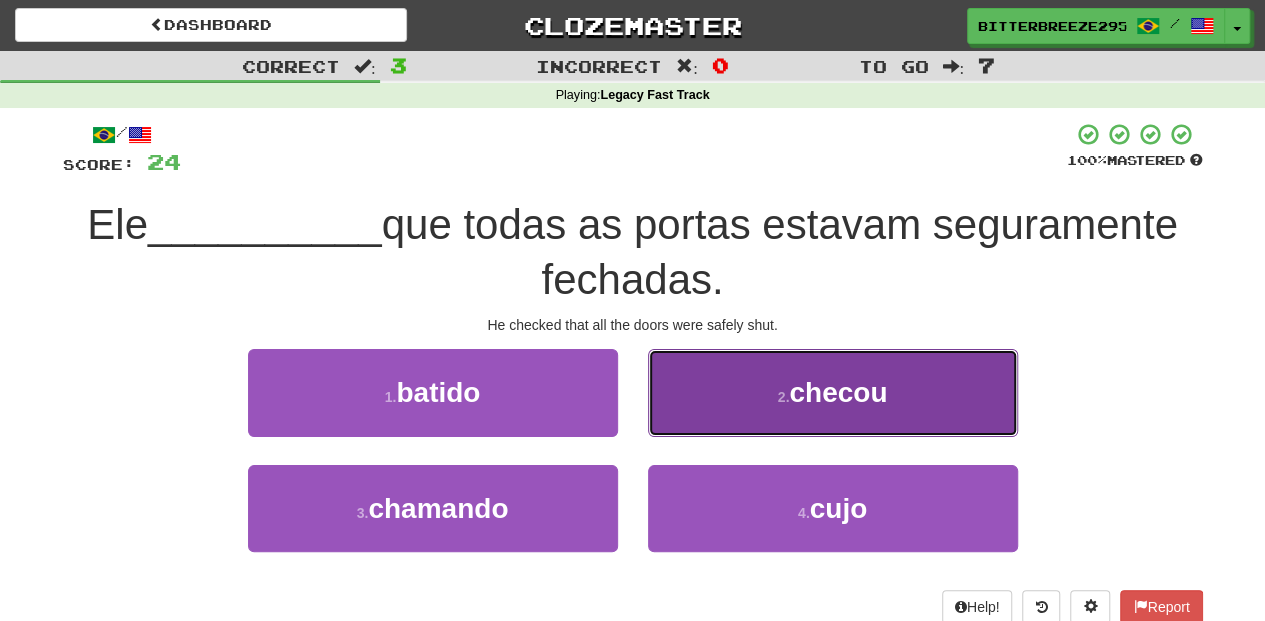 click on "2 . checou" at bounding box center [833, 392] 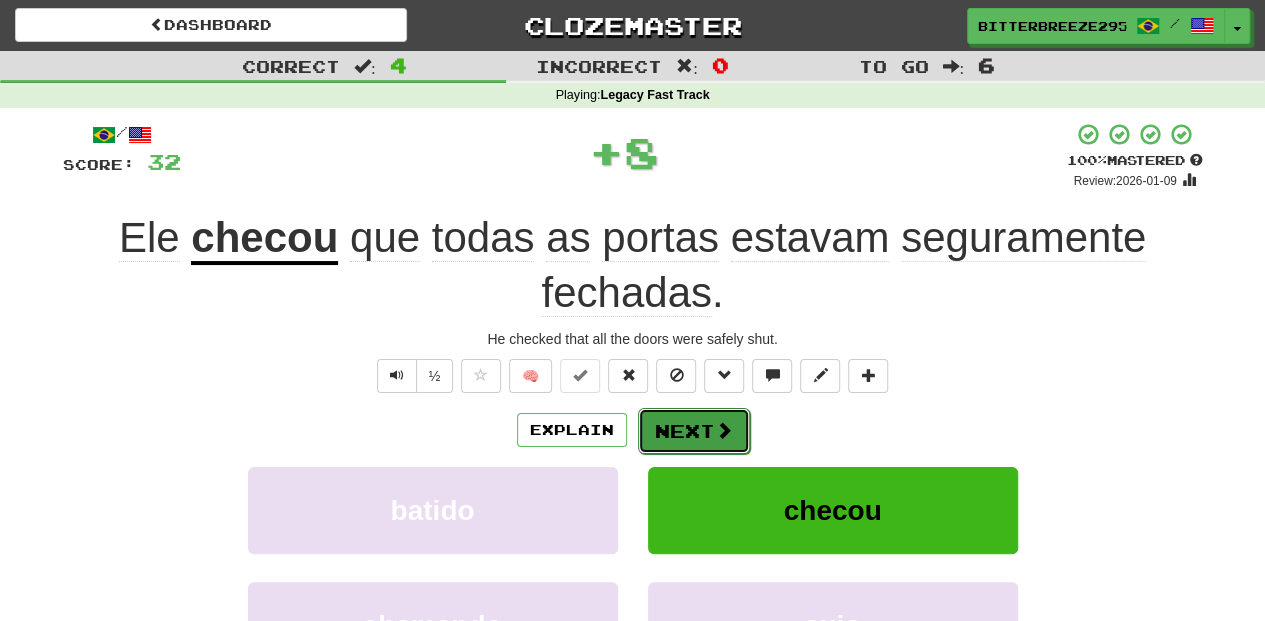 click on "Next" at bounding box center [694, 431] 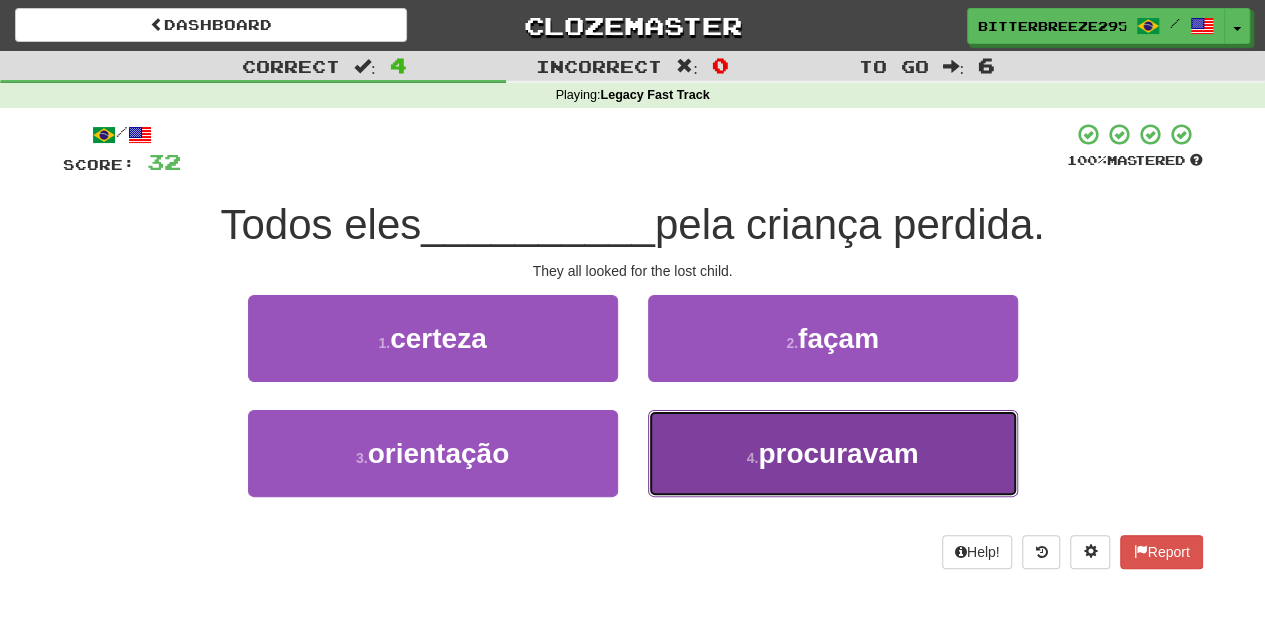 click on "4 . procuravam" at bounding box center [833, 453] 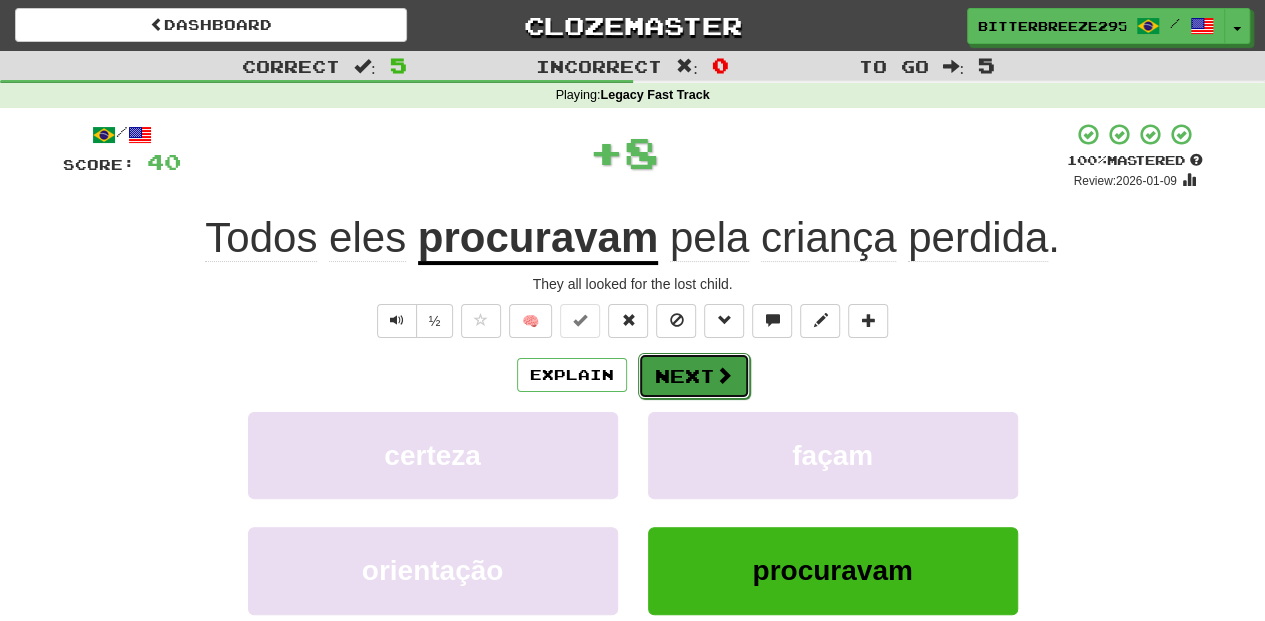 click on "Next" at bounding box center [694, 376] 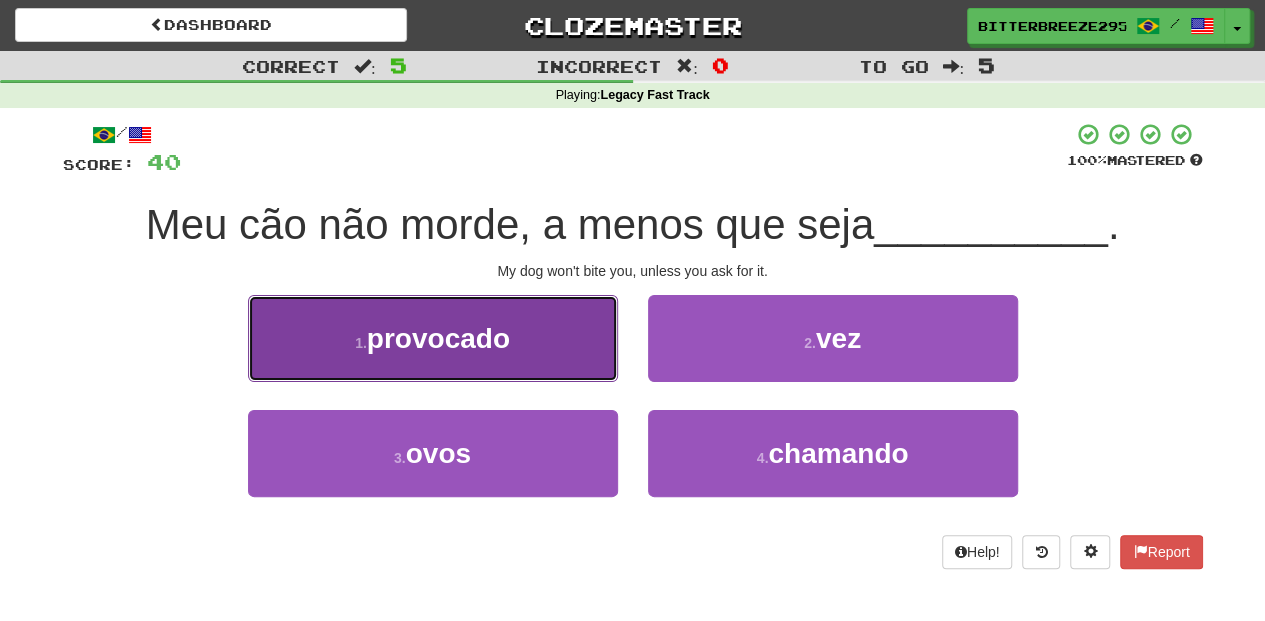 drag, startPoint x: 536, startPoint y: 350, endPoint x: 554, endPoint y: 350, distance: 18 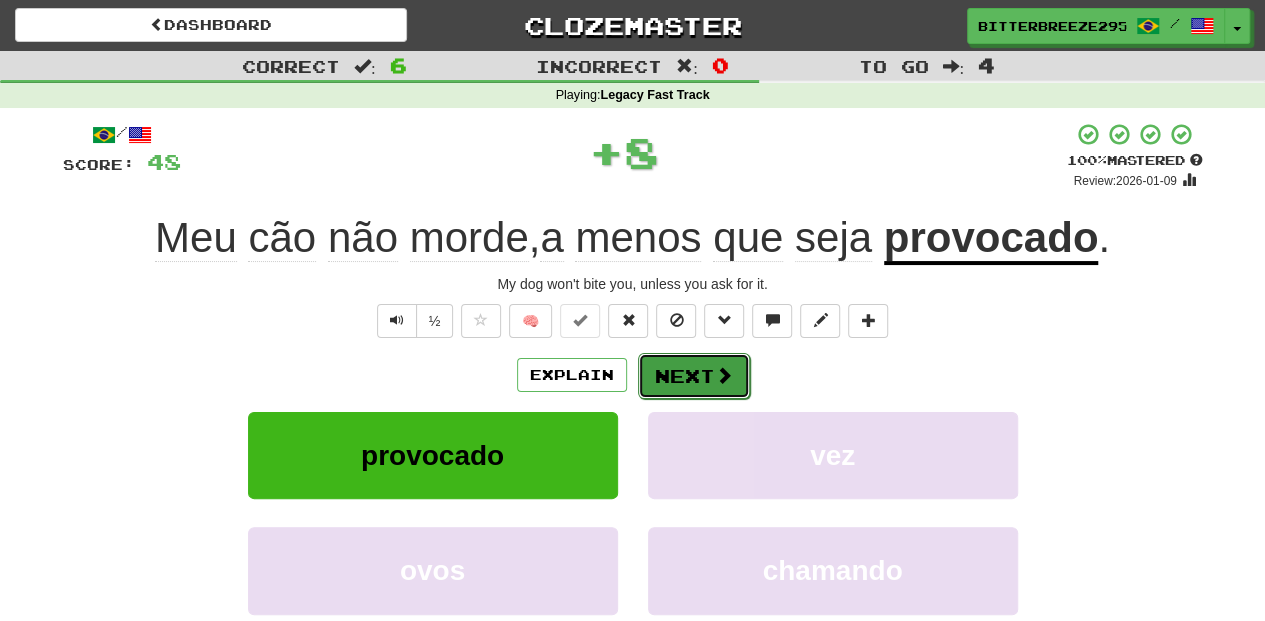 click on "Next" at bounding box center (694, 376) 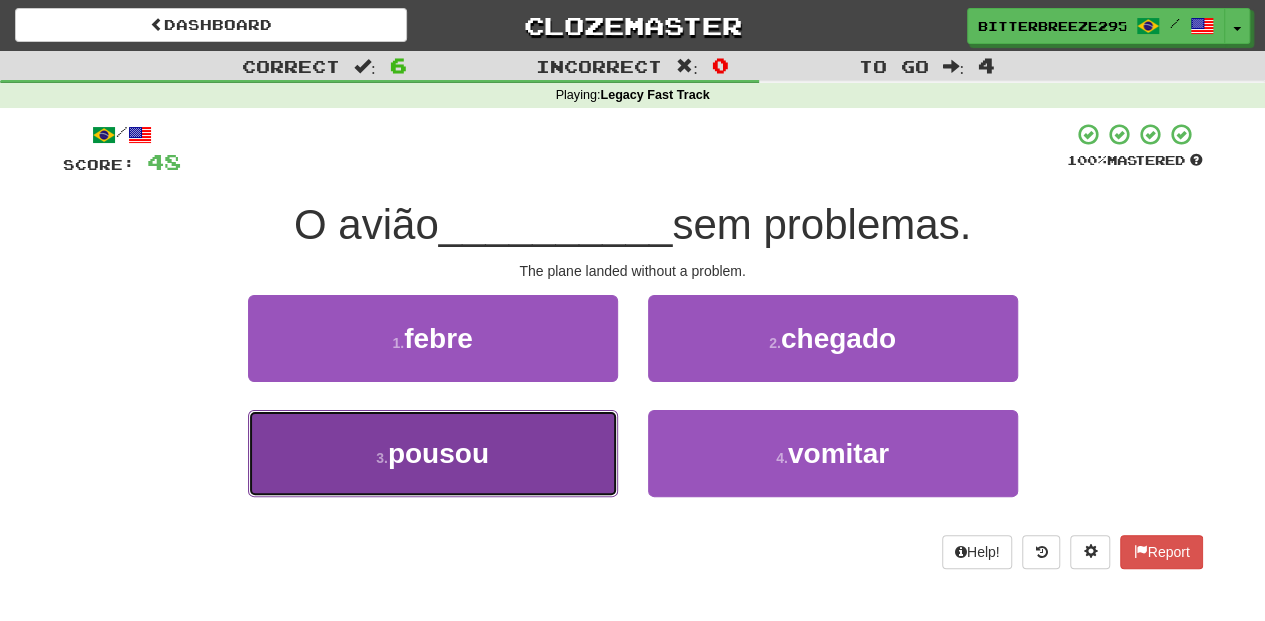 click on "3 . pousou" at bounding box center [433, 453] 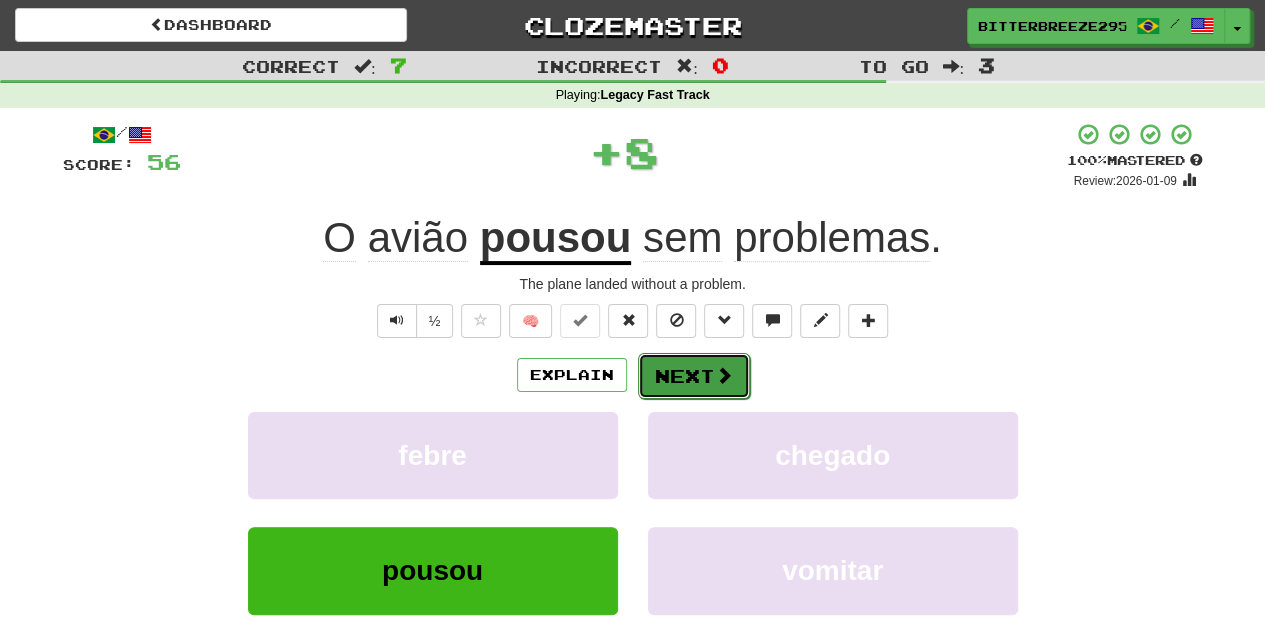 click on "Next" at bounding box center (694, 376) 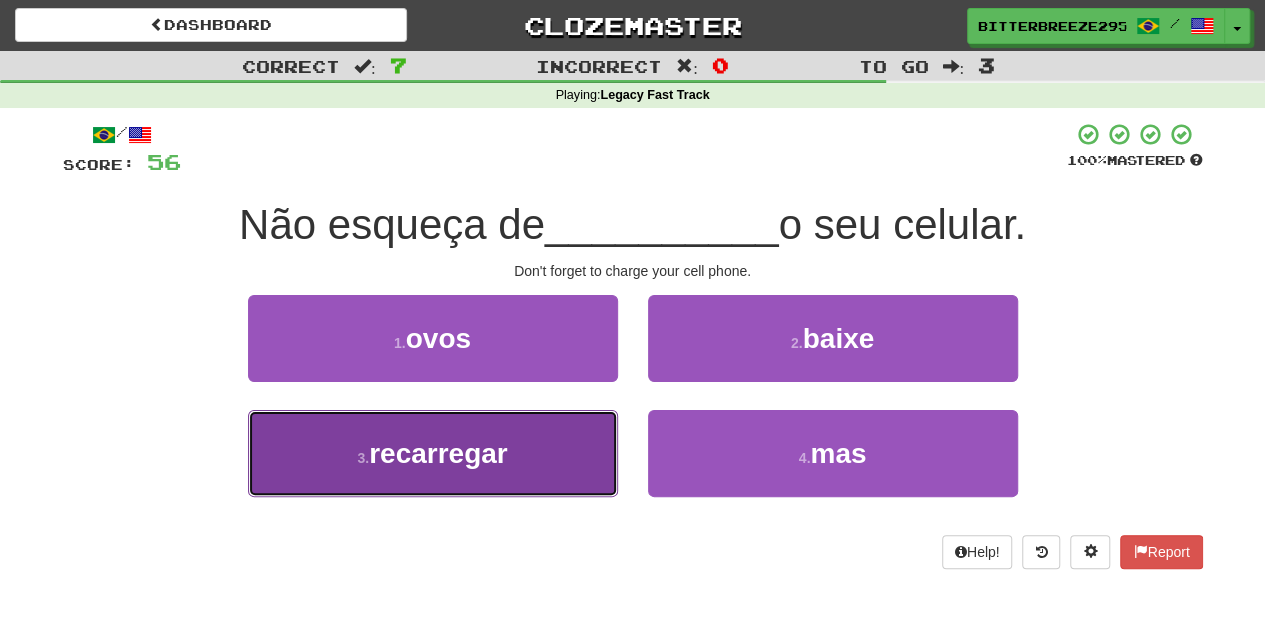 click on "3 . recarregar" at bounding box center (433, 453) 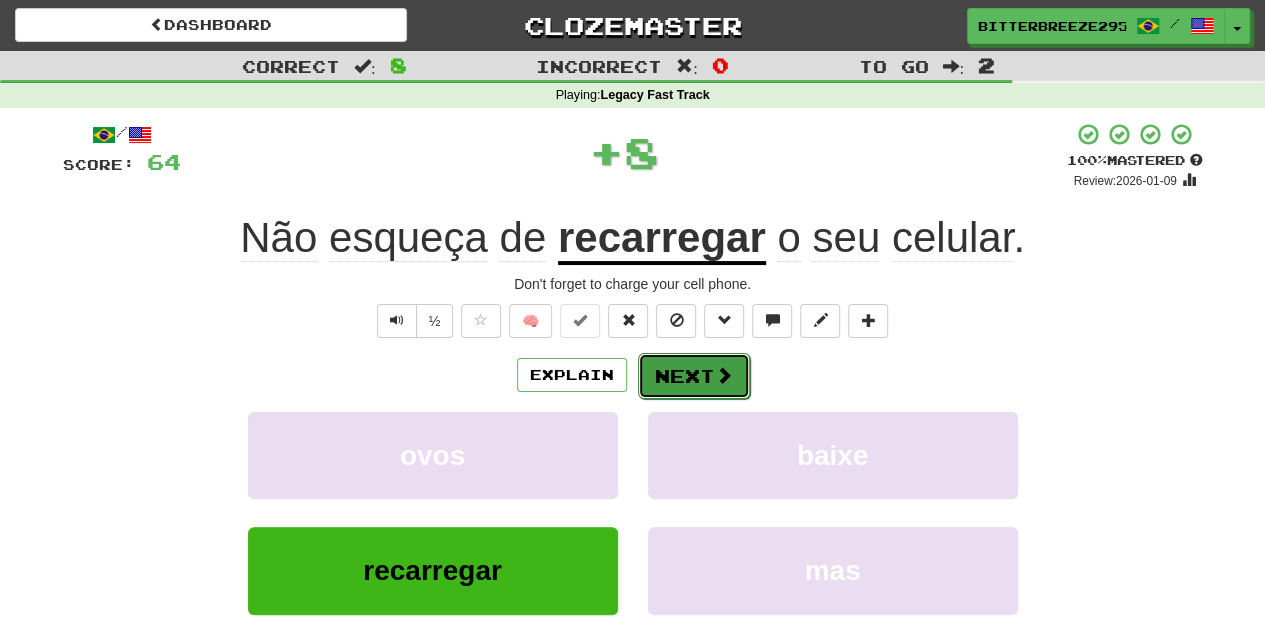 click on "Next" at bounding box center (694, 376) 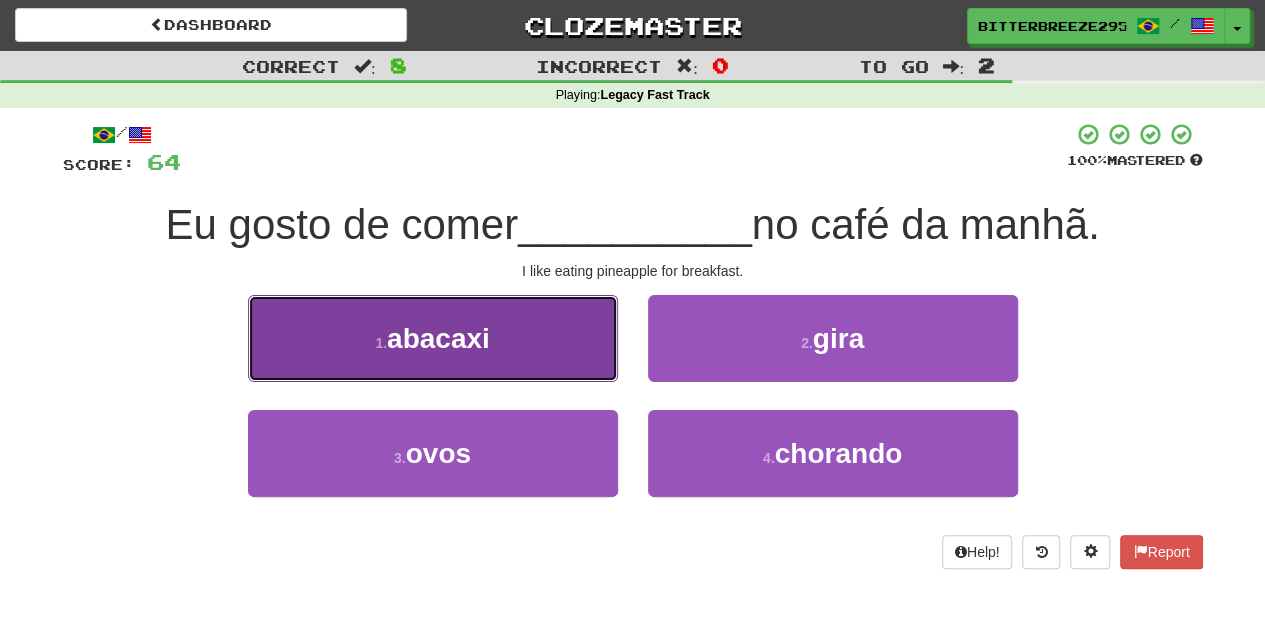 drag, startPoint x: 548, startPoint y: 354, endPoint x: 562, endPoint y: 355, distance: 14.035668 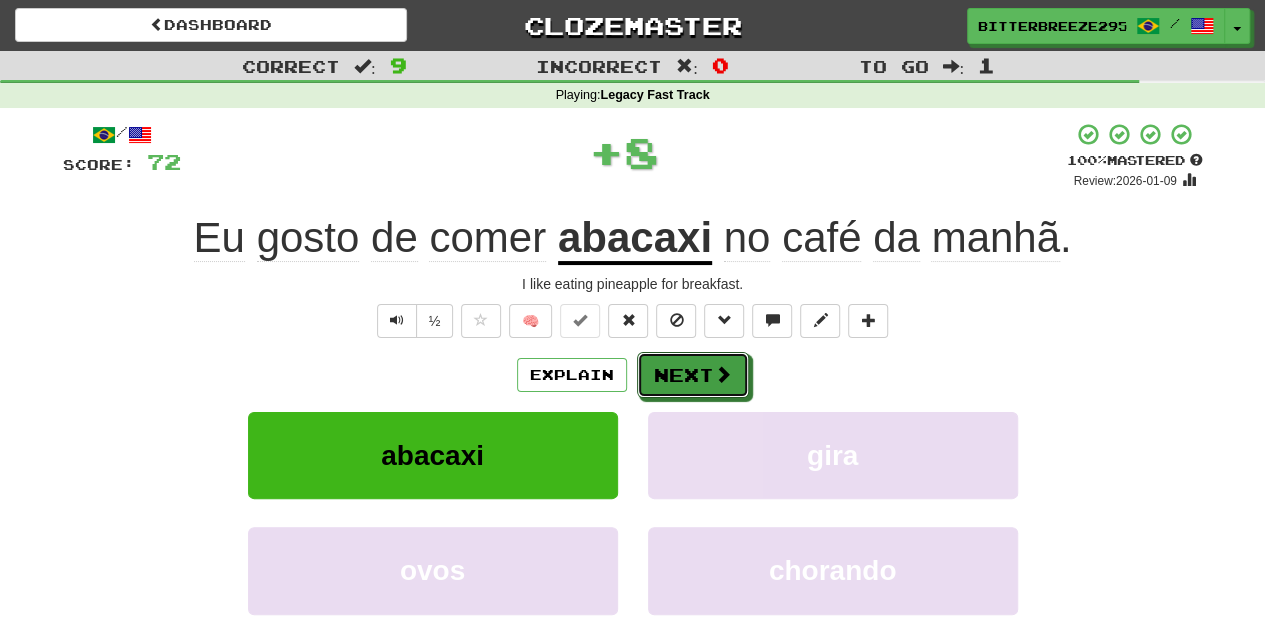 click on "Next" at bounding box center [693, 375] 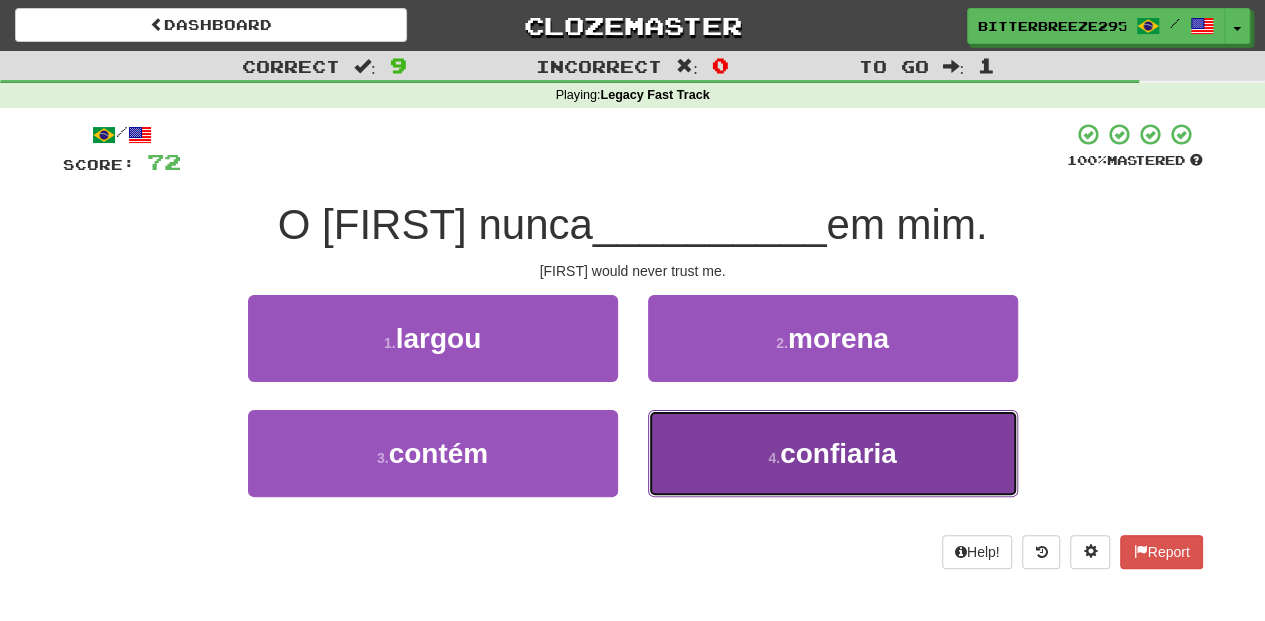 click on "4 . confiaria" at bounding box center [833, 453] 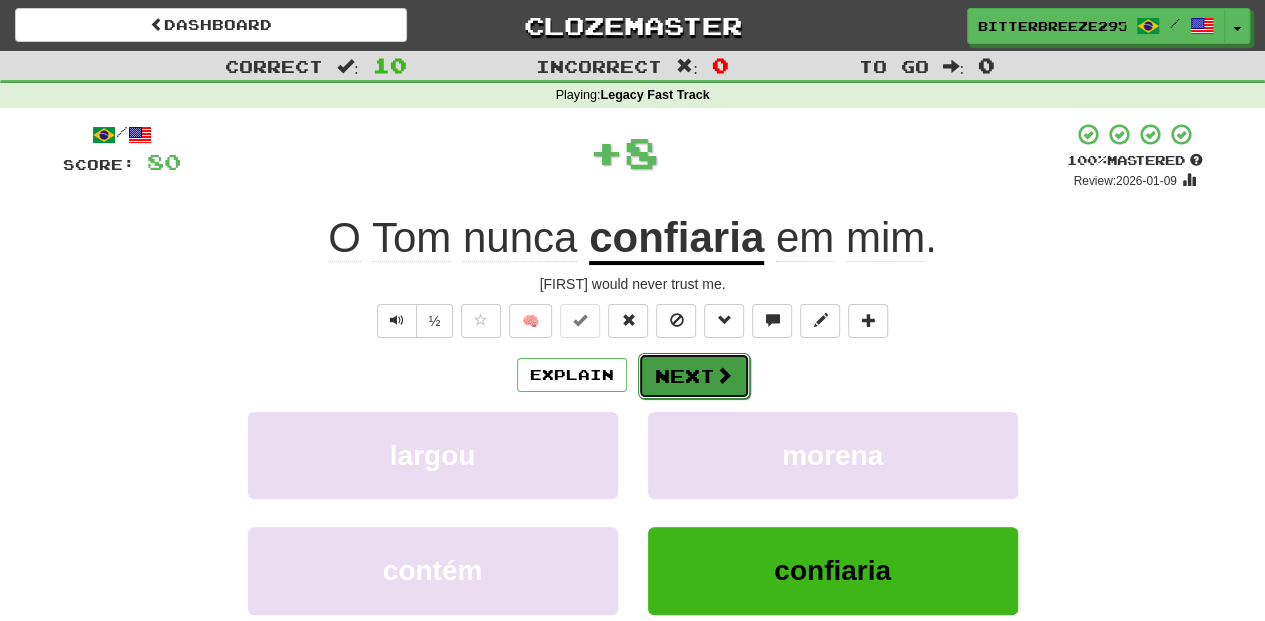 click on "Next" at bounding box center [694, 376] 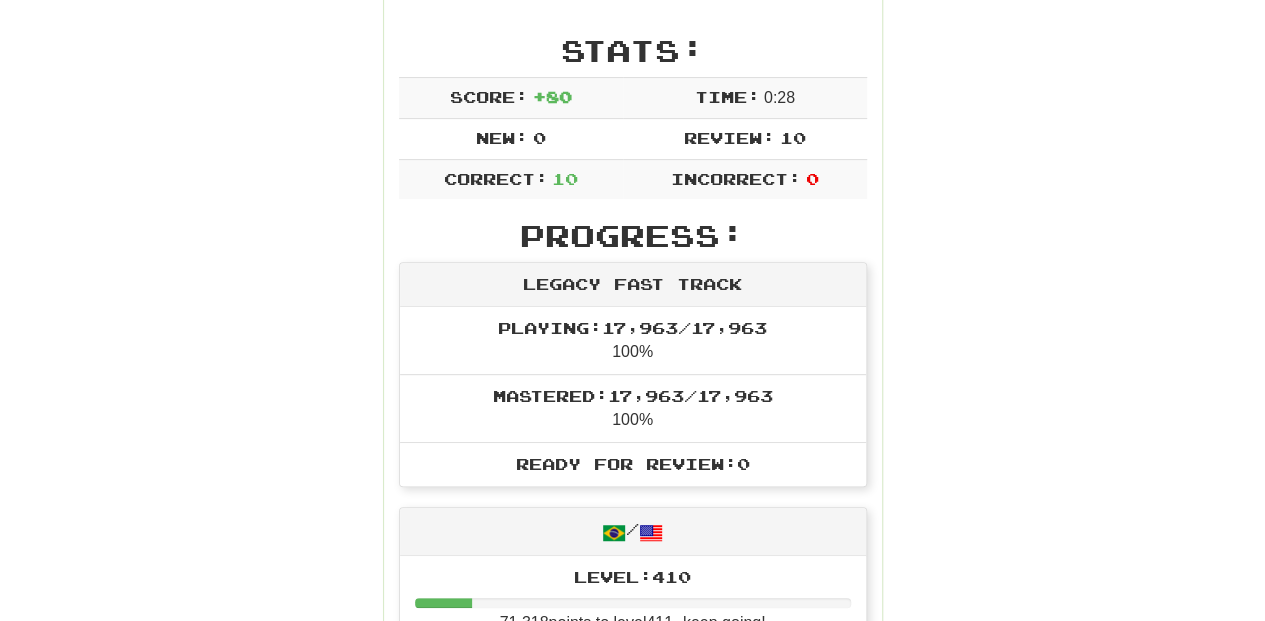 scroll, scrollTop: 133, scrollLeft: 0, axis: vertical 